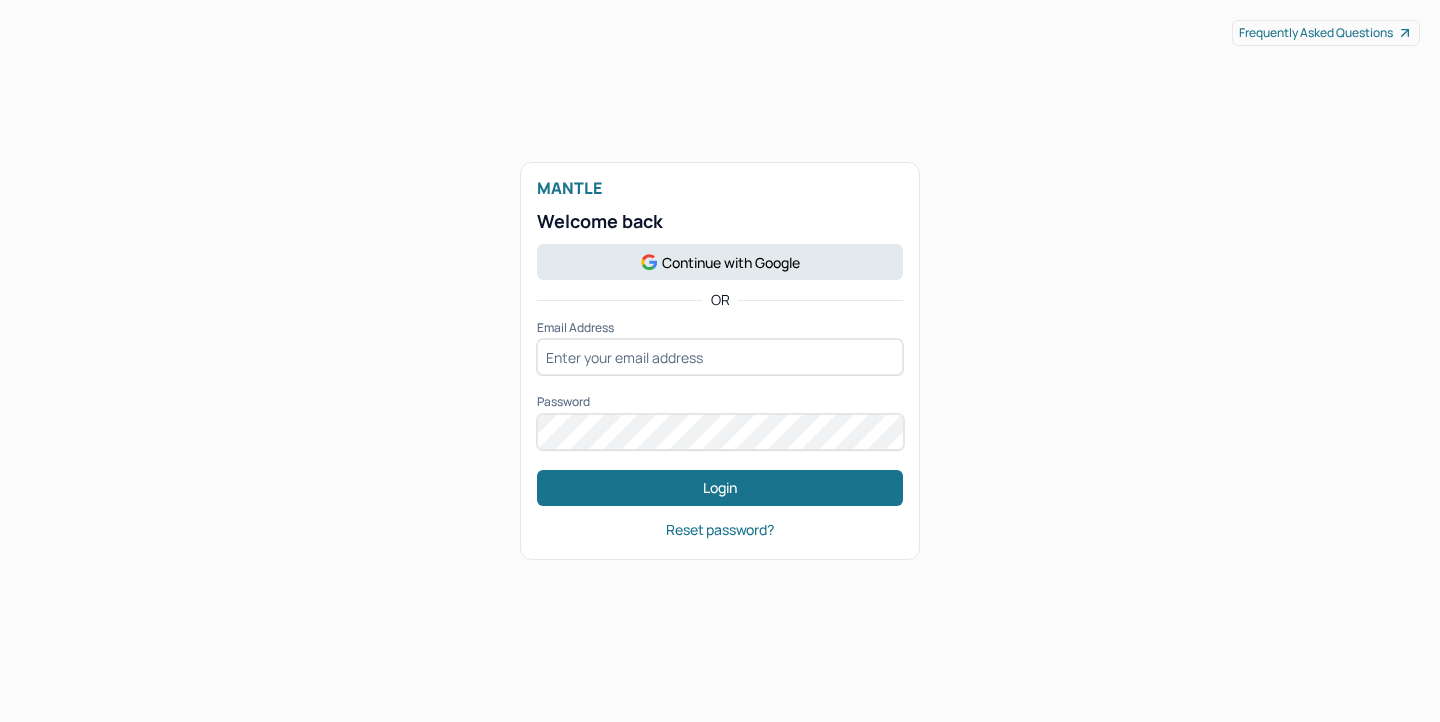 scroll, scrollTop: 0, scrollLeft: 0, axis: both 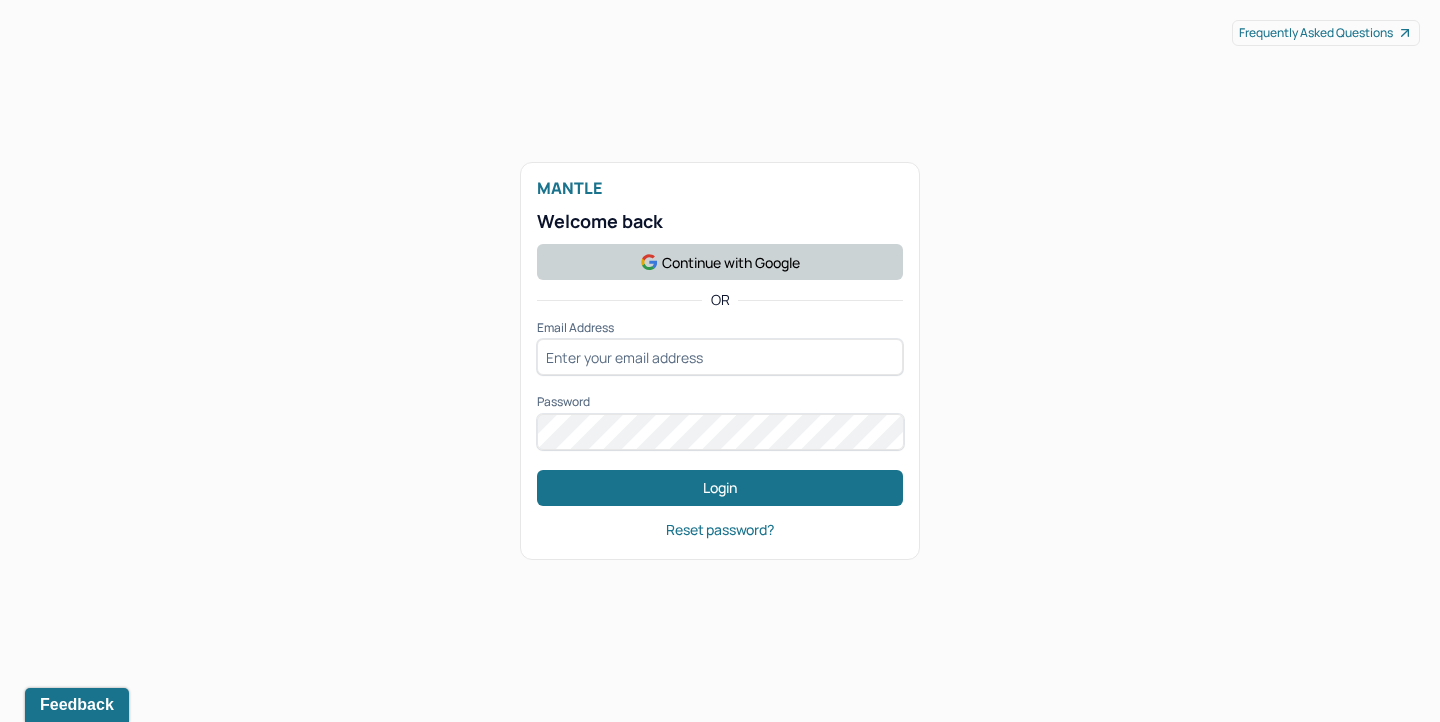 click on "Continue with Google" at bounding box center [720, 262] 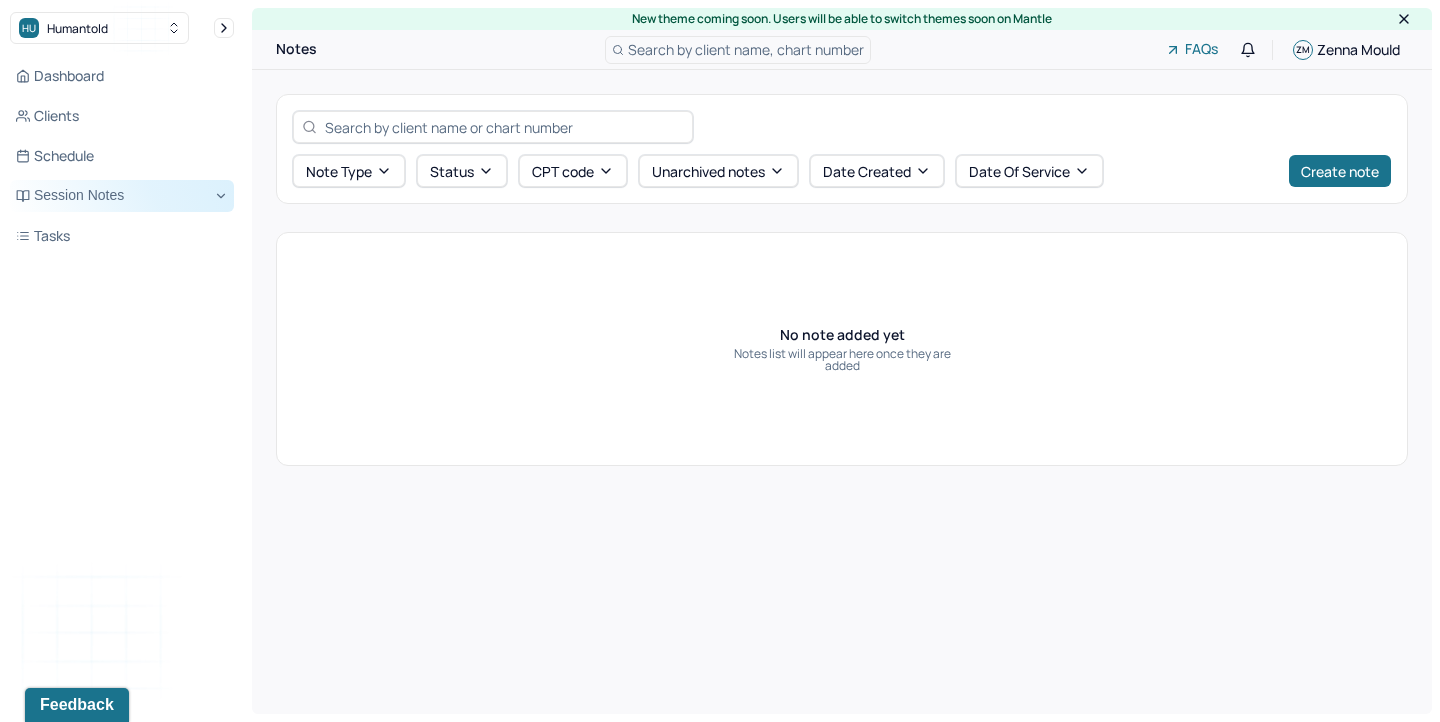 click on "Session Notes" at bounding box center (122, 196) 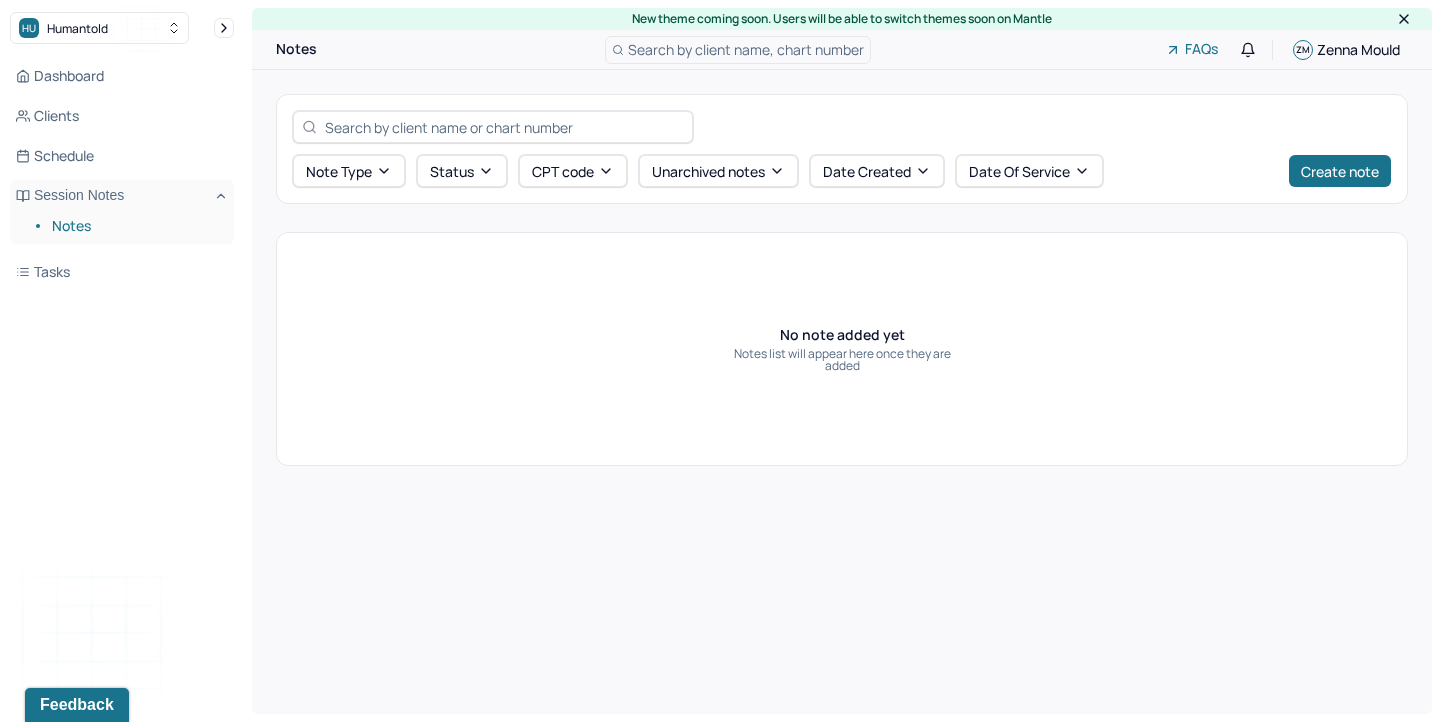 click on "Notes" at bounding box center [135, 226] 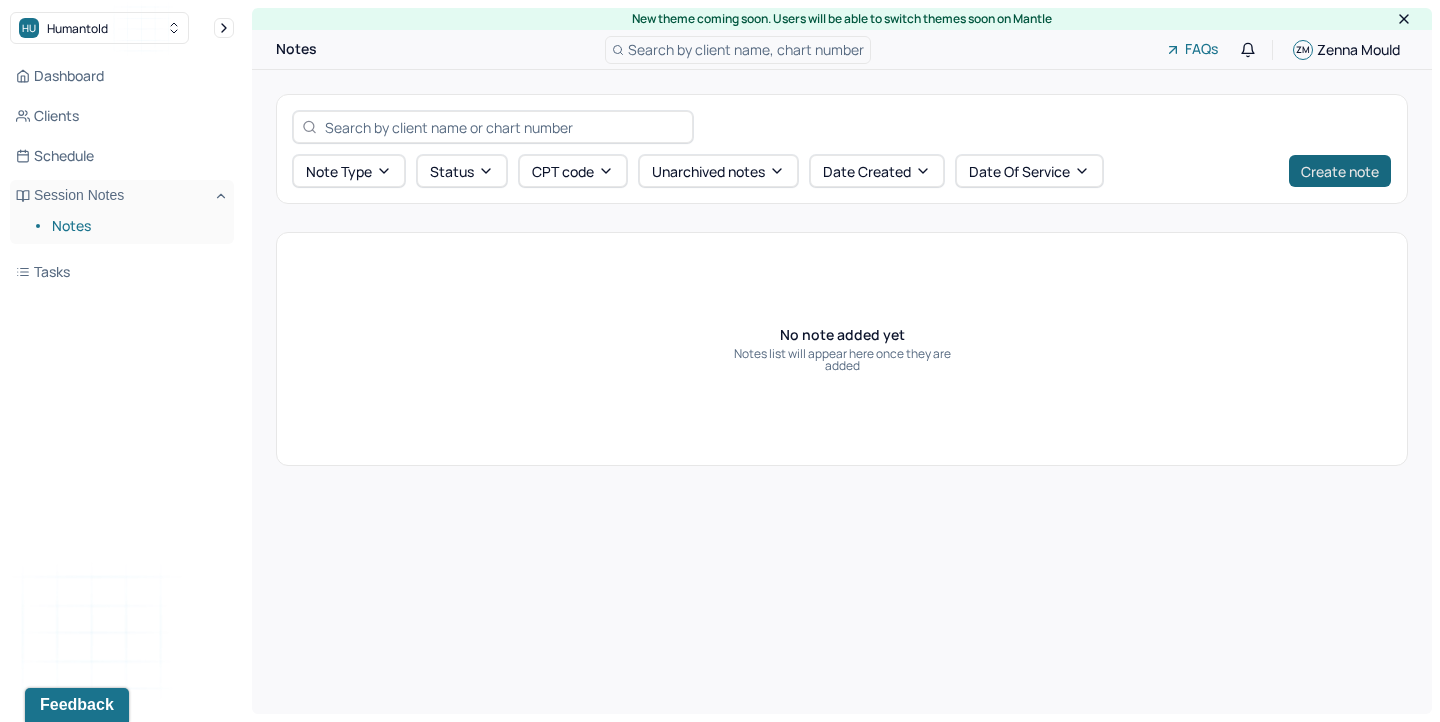 click on "Create note" at bounding box center (1340, 171) 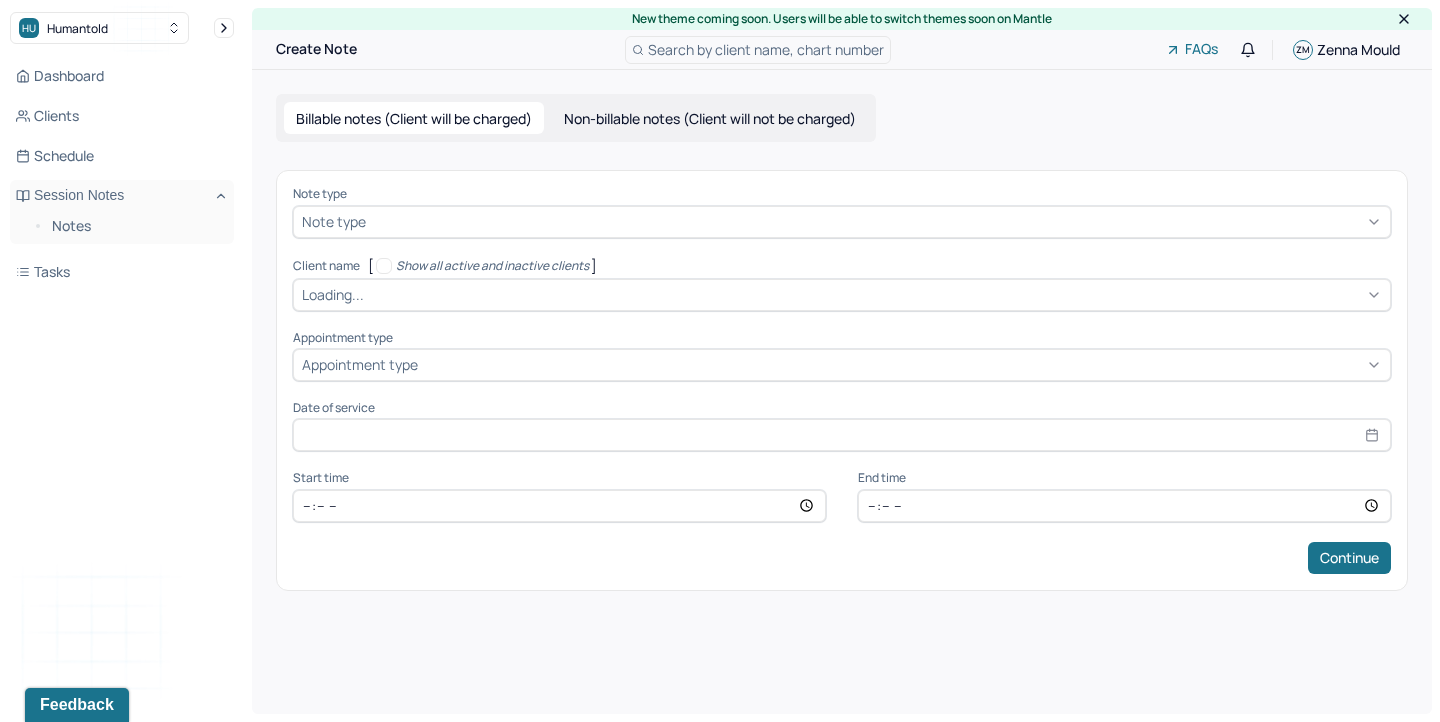 click on "Note type" at bounding box center (334, 221) 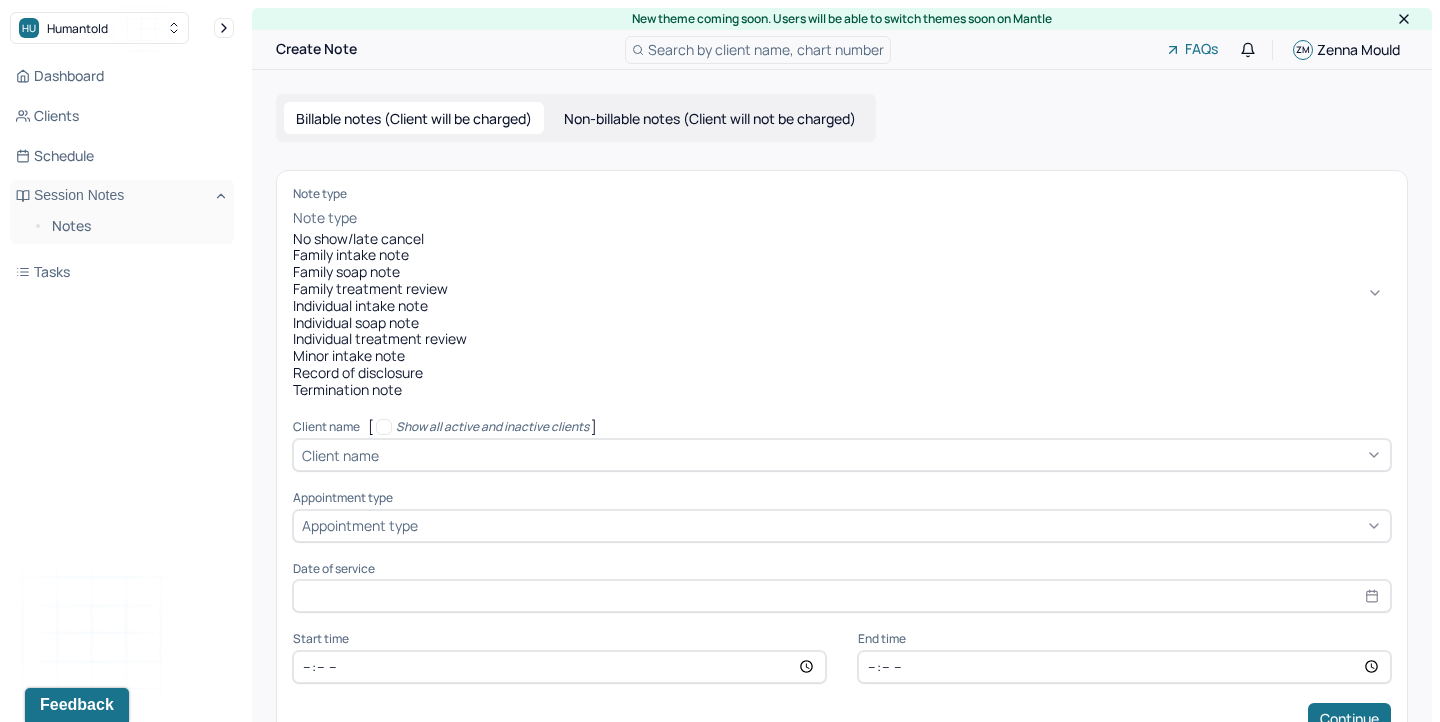 click on "Individual soap note" at bounding box center [842, 323] 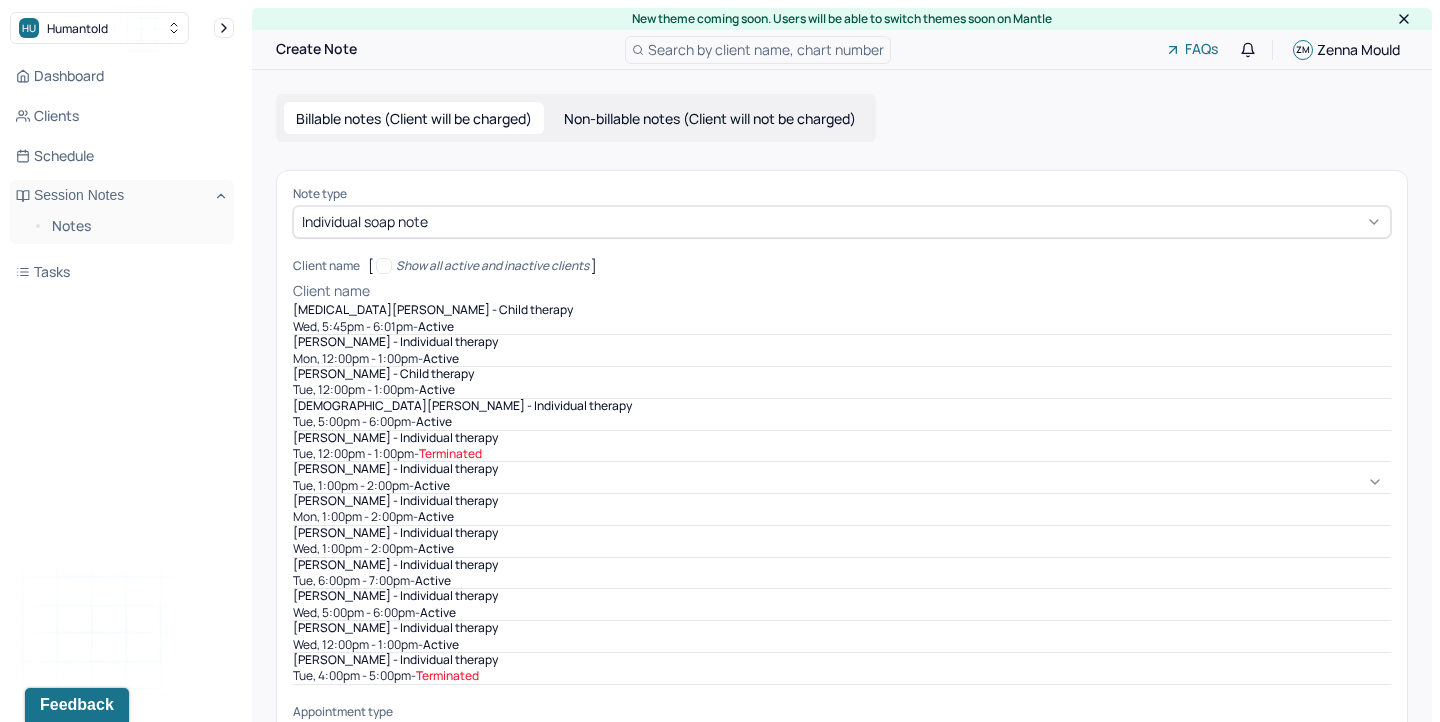click on "Client name" at bounding box center (331, 291) 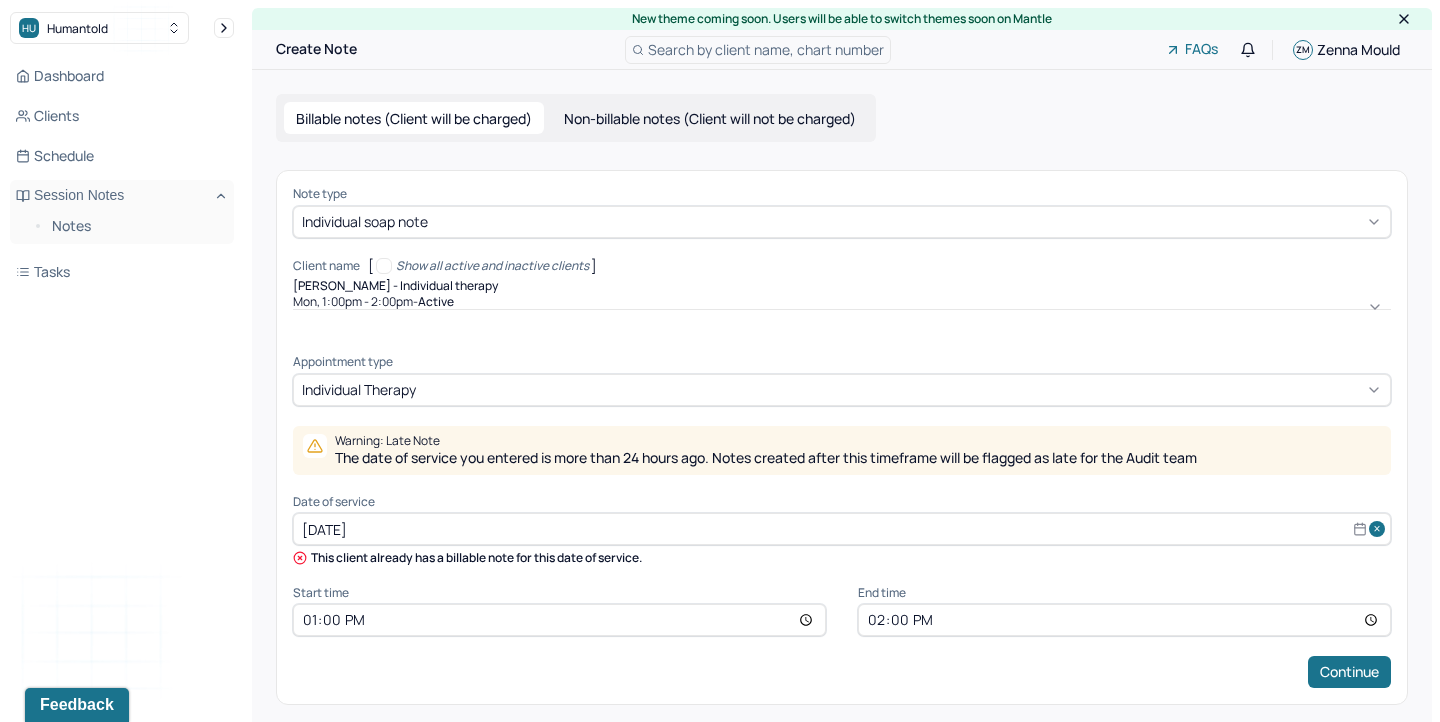 select on "6" 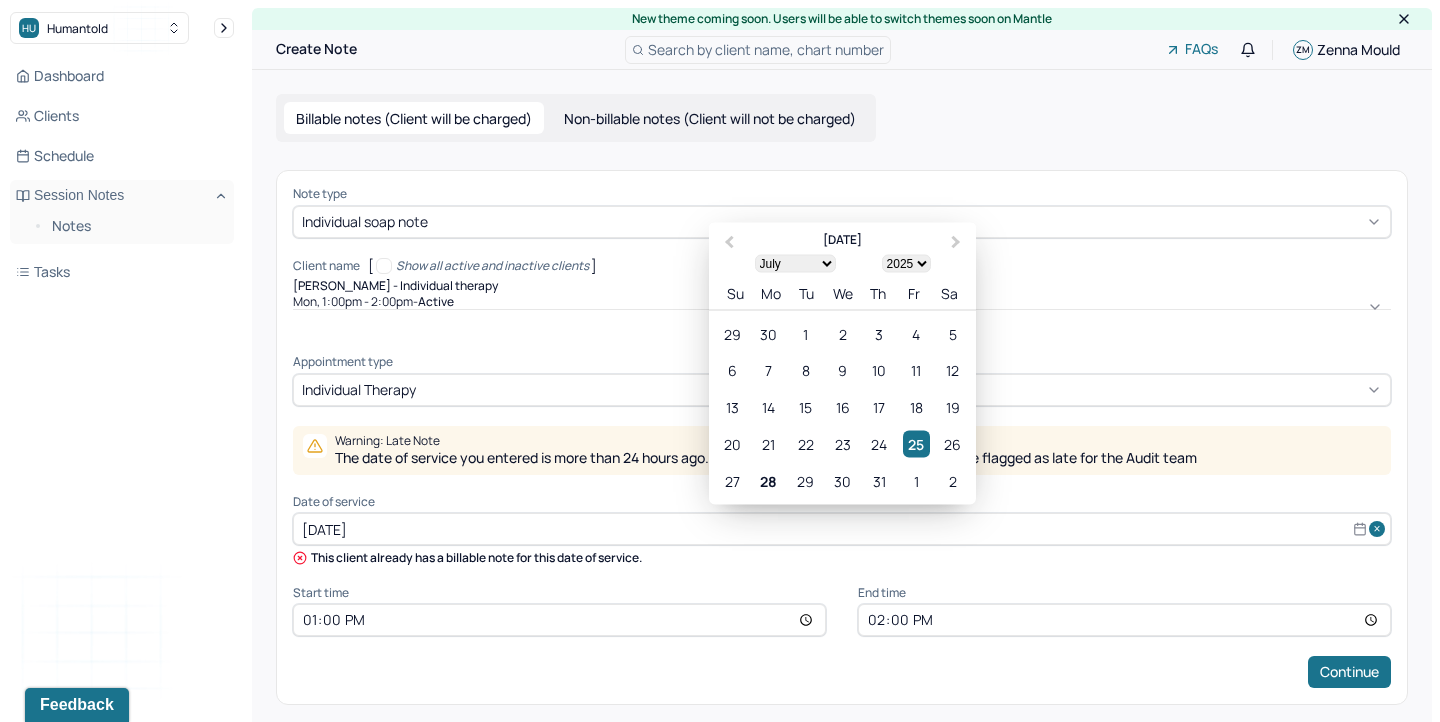 click on "[DATE]" at bounding box center (842, 529) 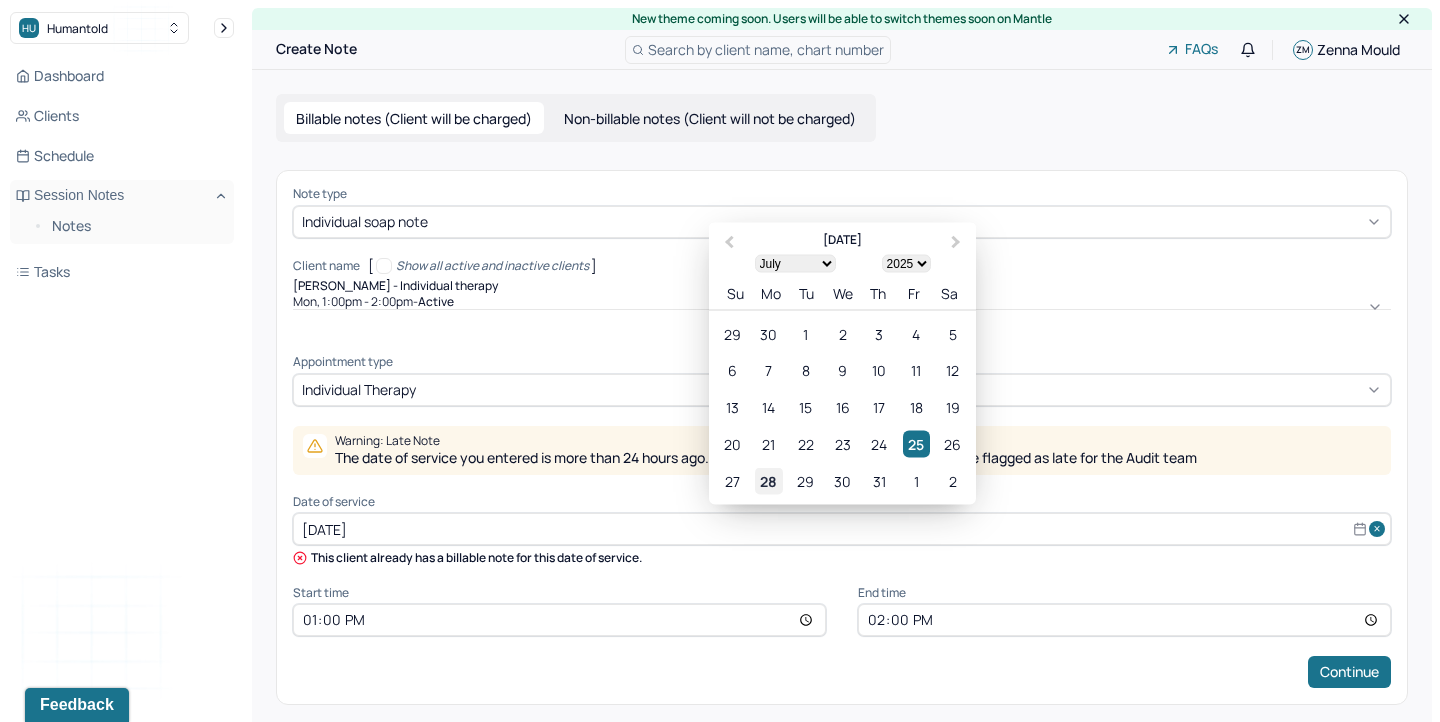 click on "28" at bounding box center [768, 480] 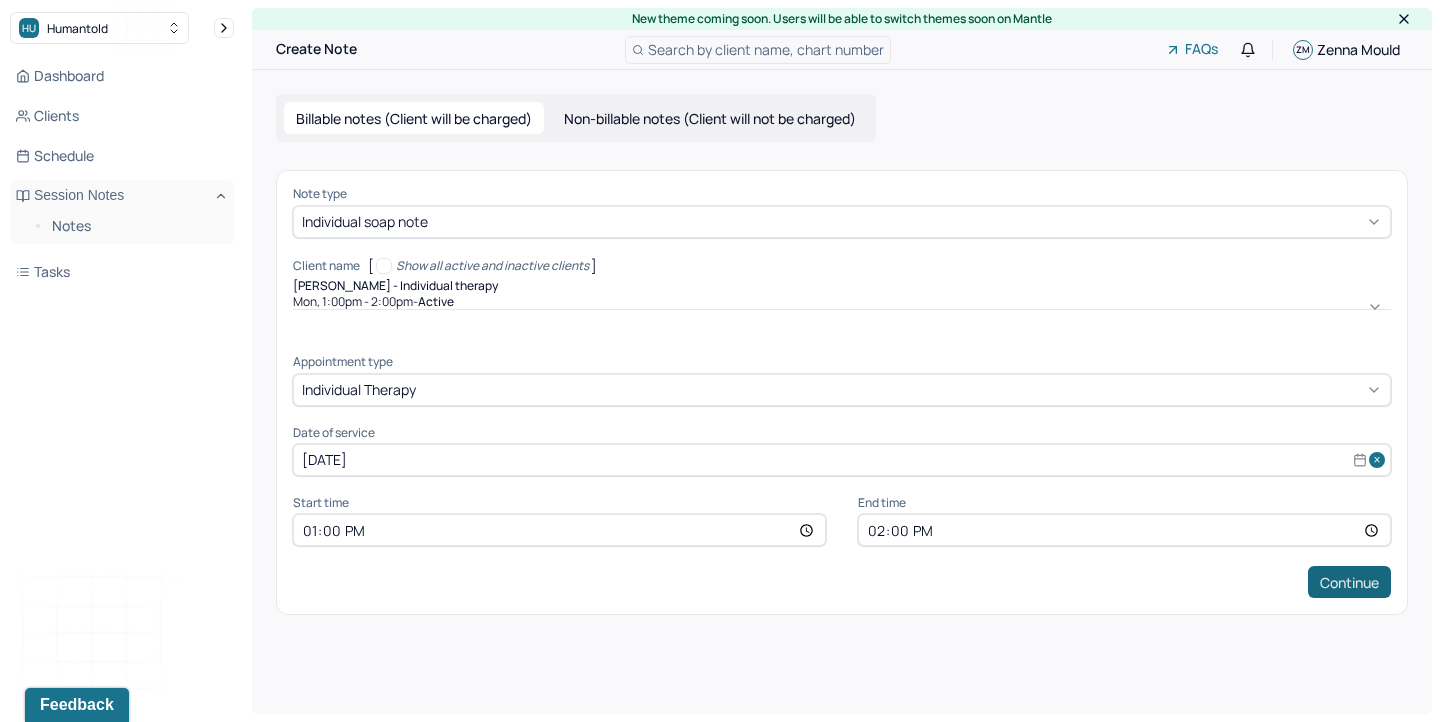 click on "Continue" at bounding box center (1349, 582) 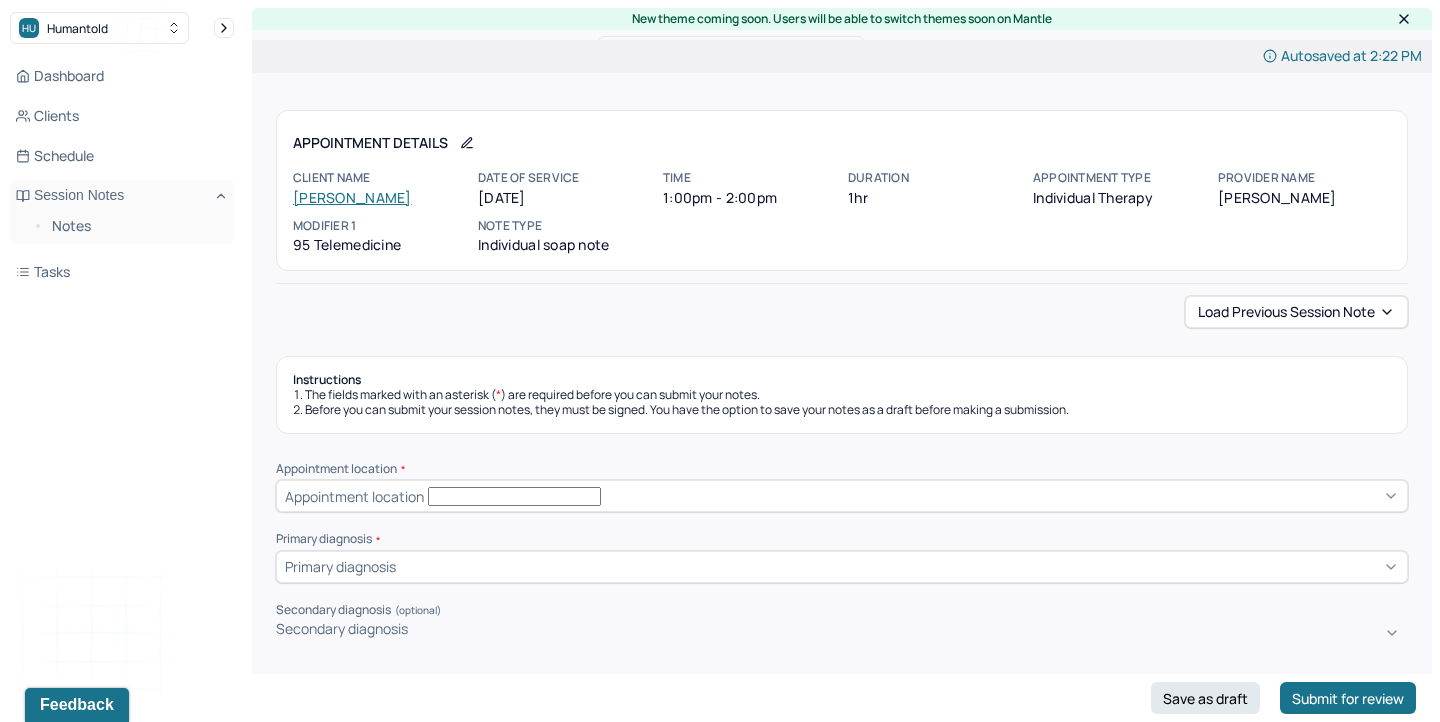 click on "Appointment location" at bounding box center [842, 496] 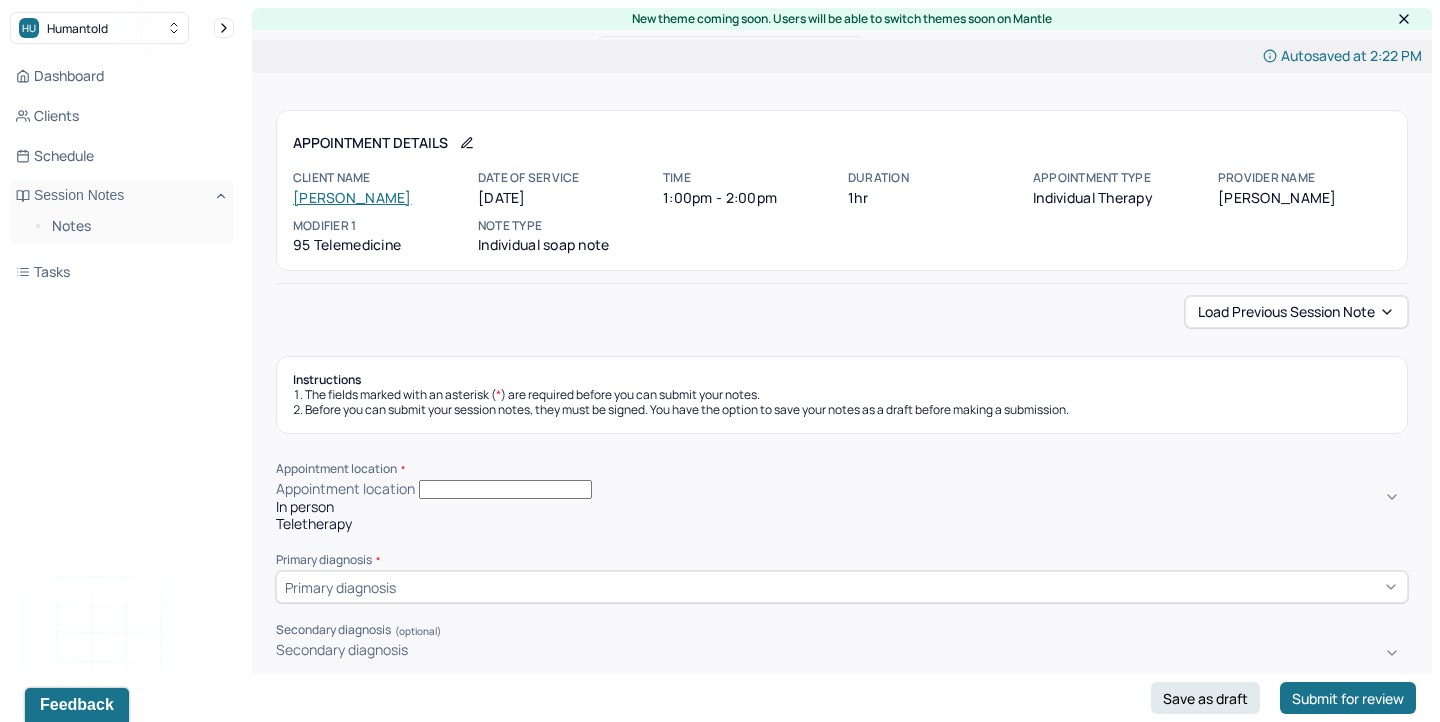 click on "Teletherapy" at bounding box center (842, 524) 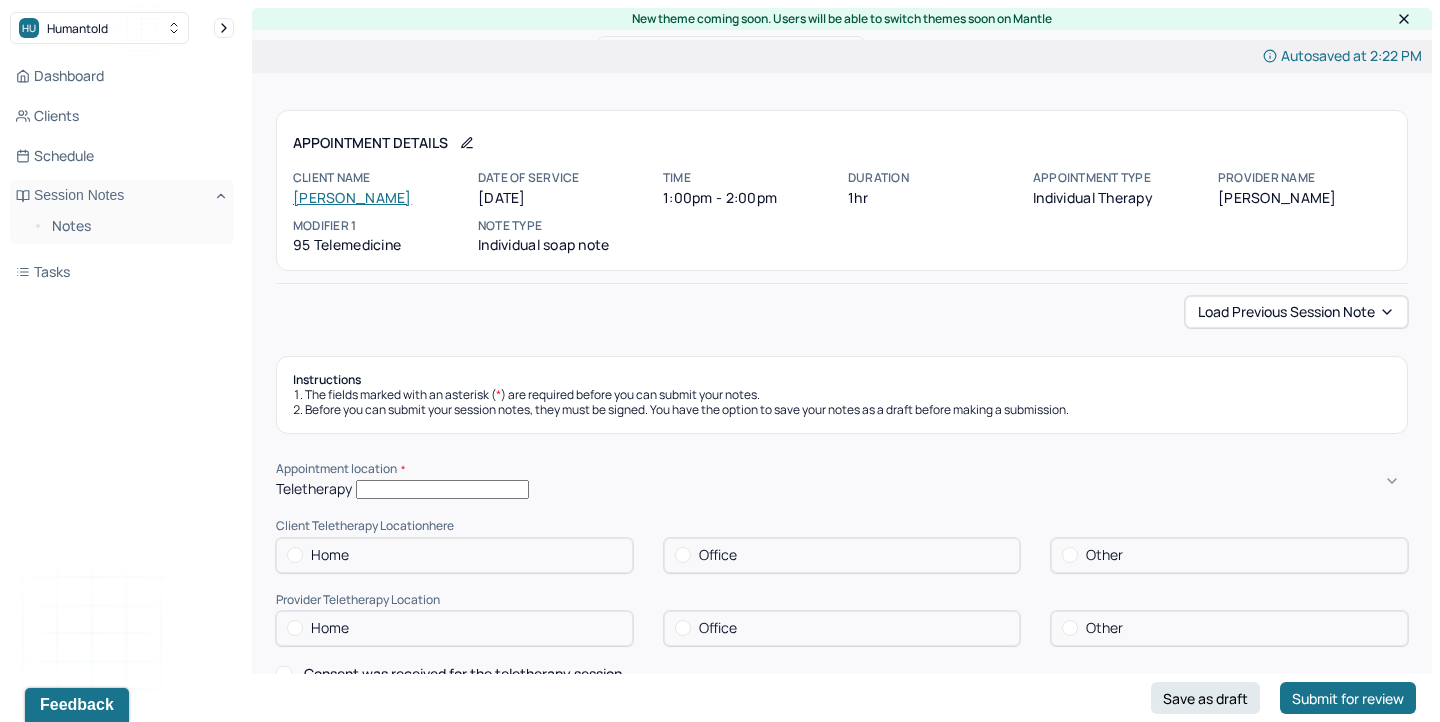 click on "Home" at bounding box center [454, 555] 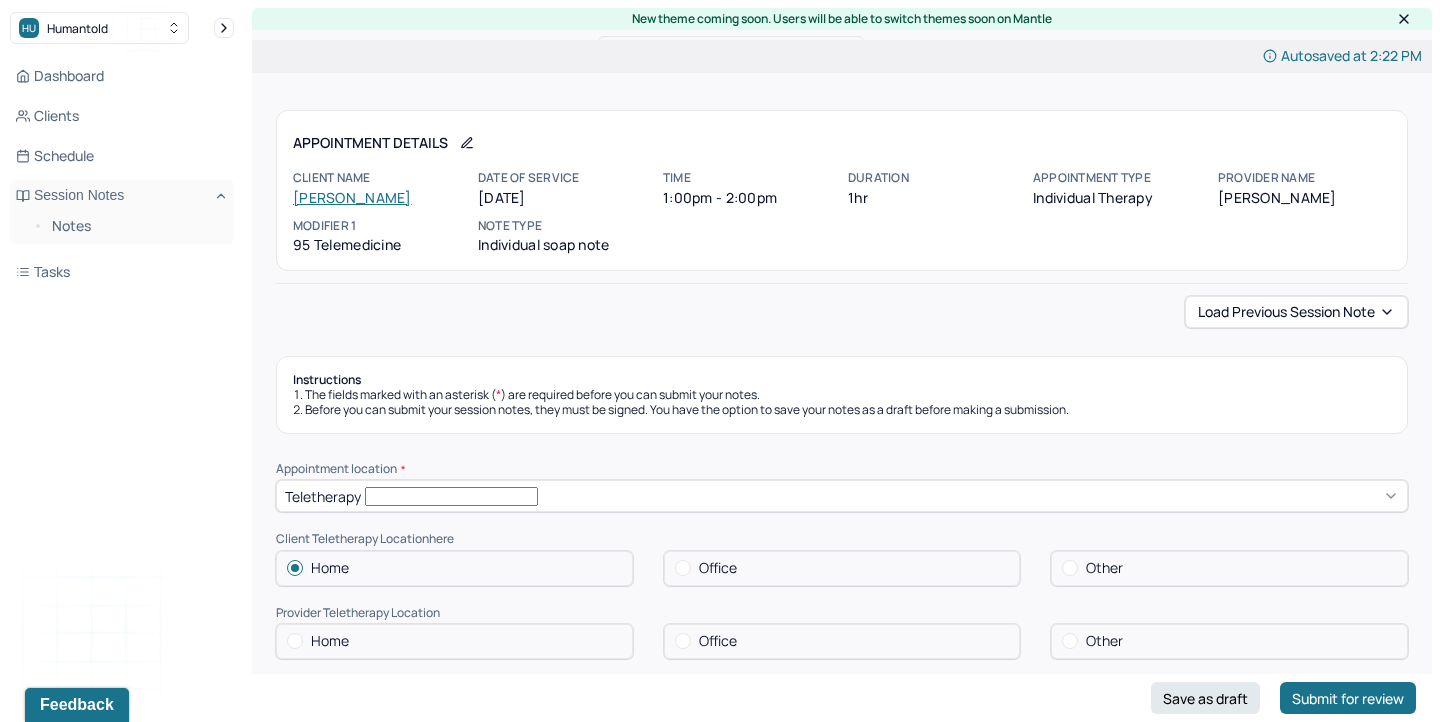 click on "Home" at bounding box center [454, 641] 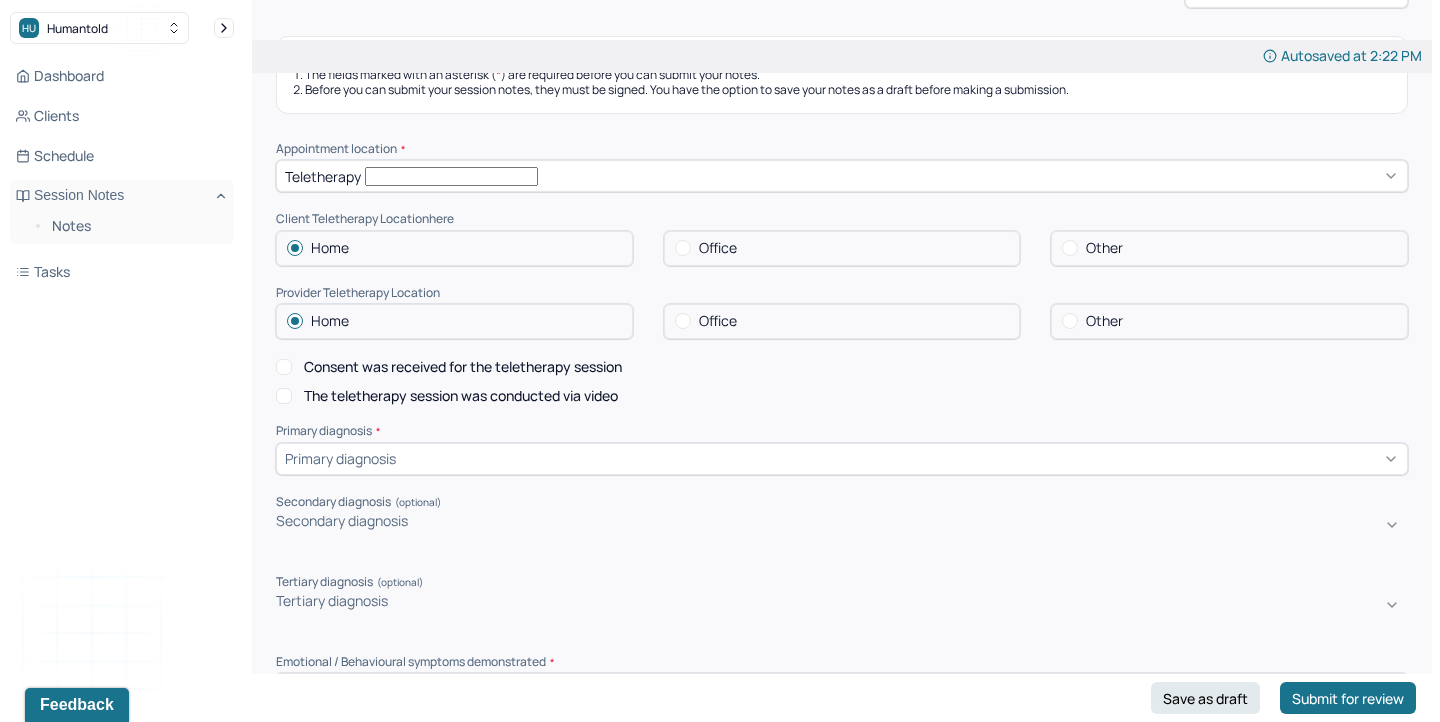 scroll, scrollTop: 325, scrollLeft: 0, axis: vertical 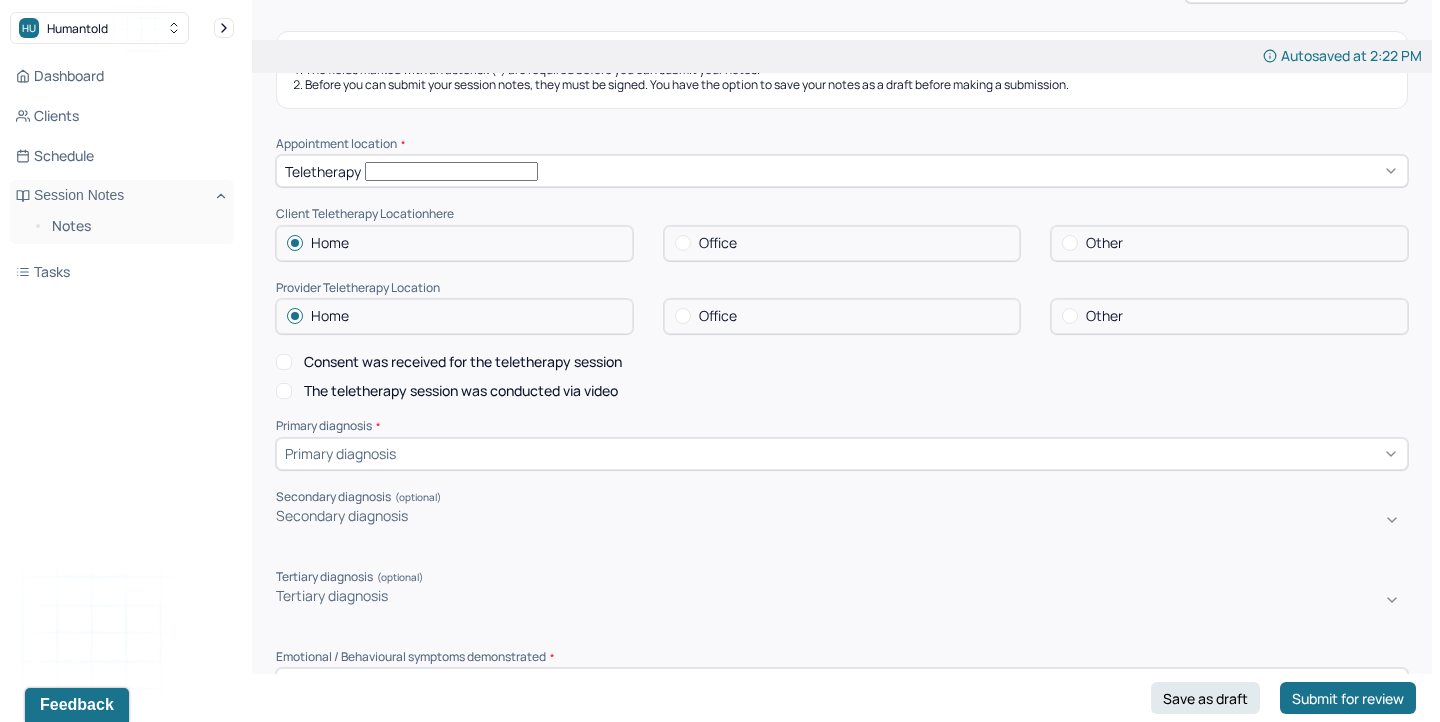click on "Consent was received for the teletherapy session" at bounding box center [463, 362] 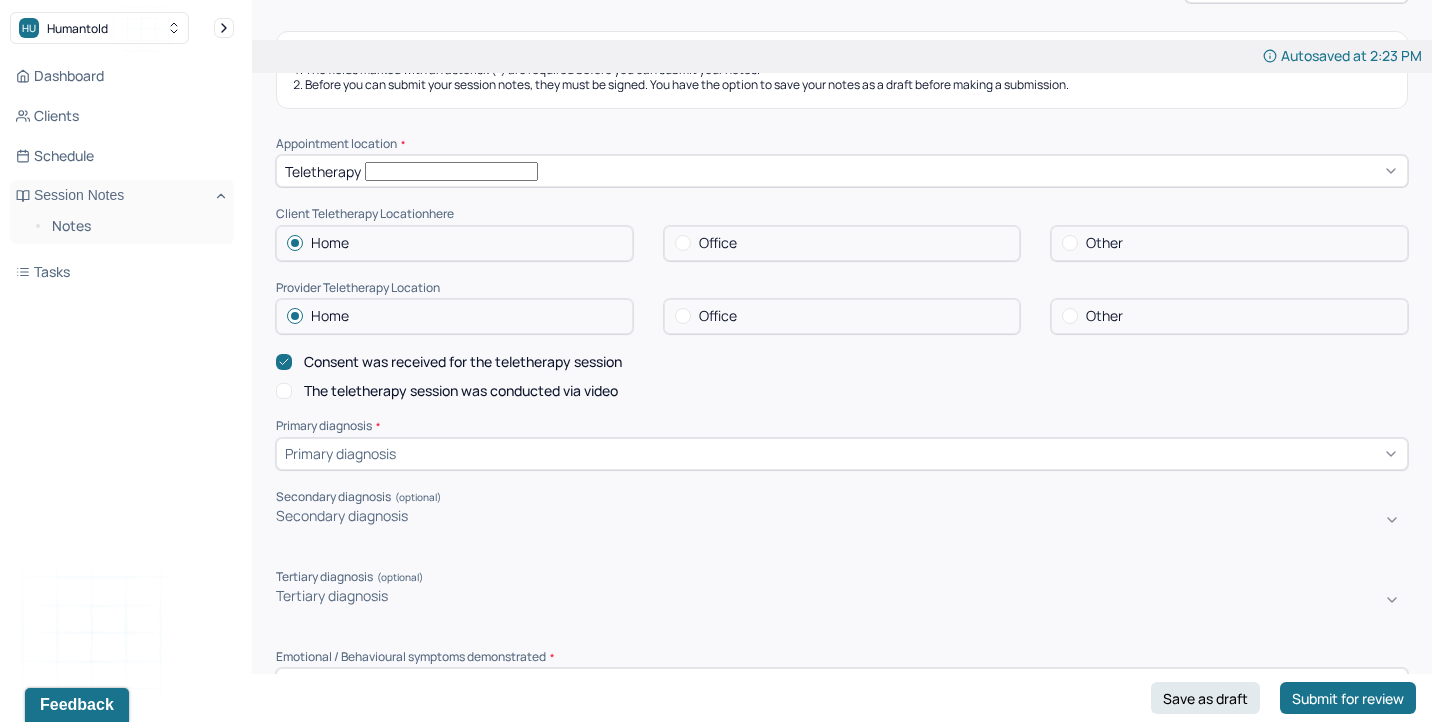 click on "The teletherapy session was conducted via video" at bounding box center [461, 391] 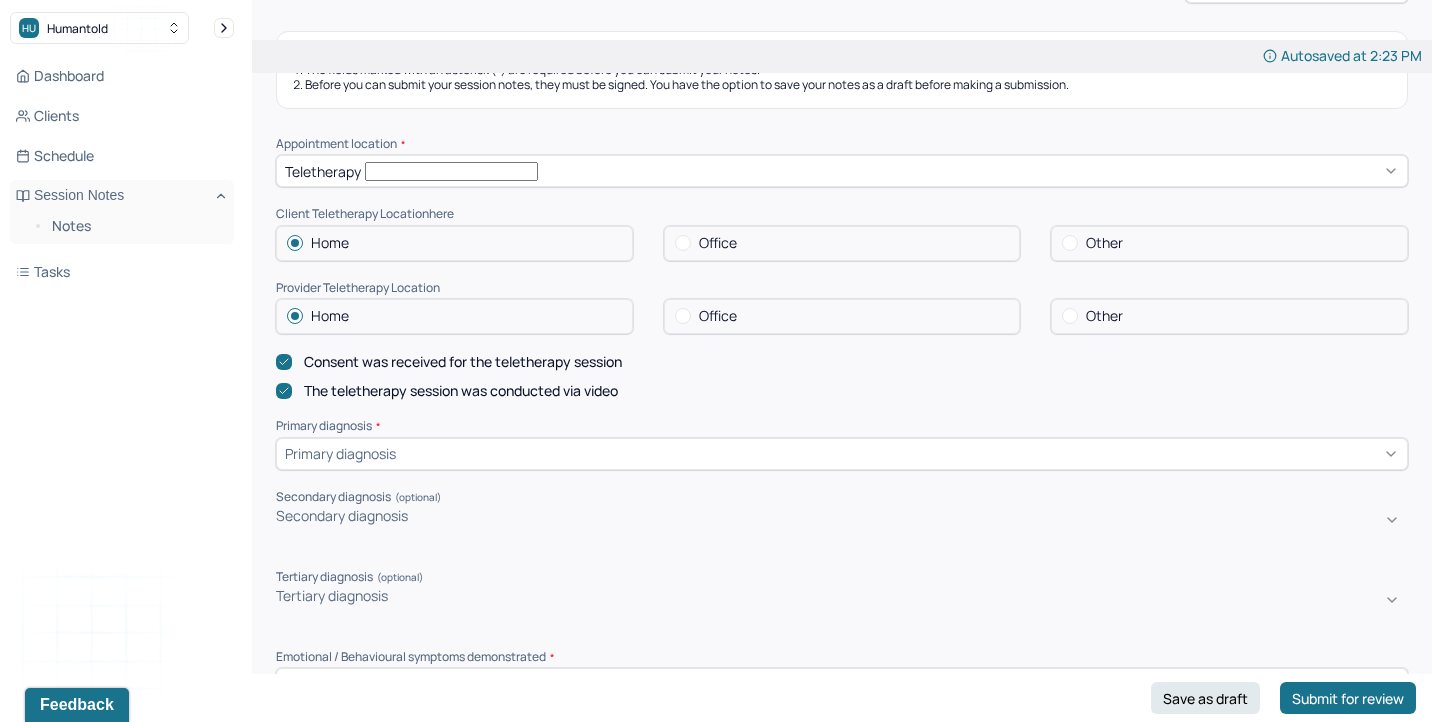 click on "Primary diagnosis" at bounding box center (842, 454) 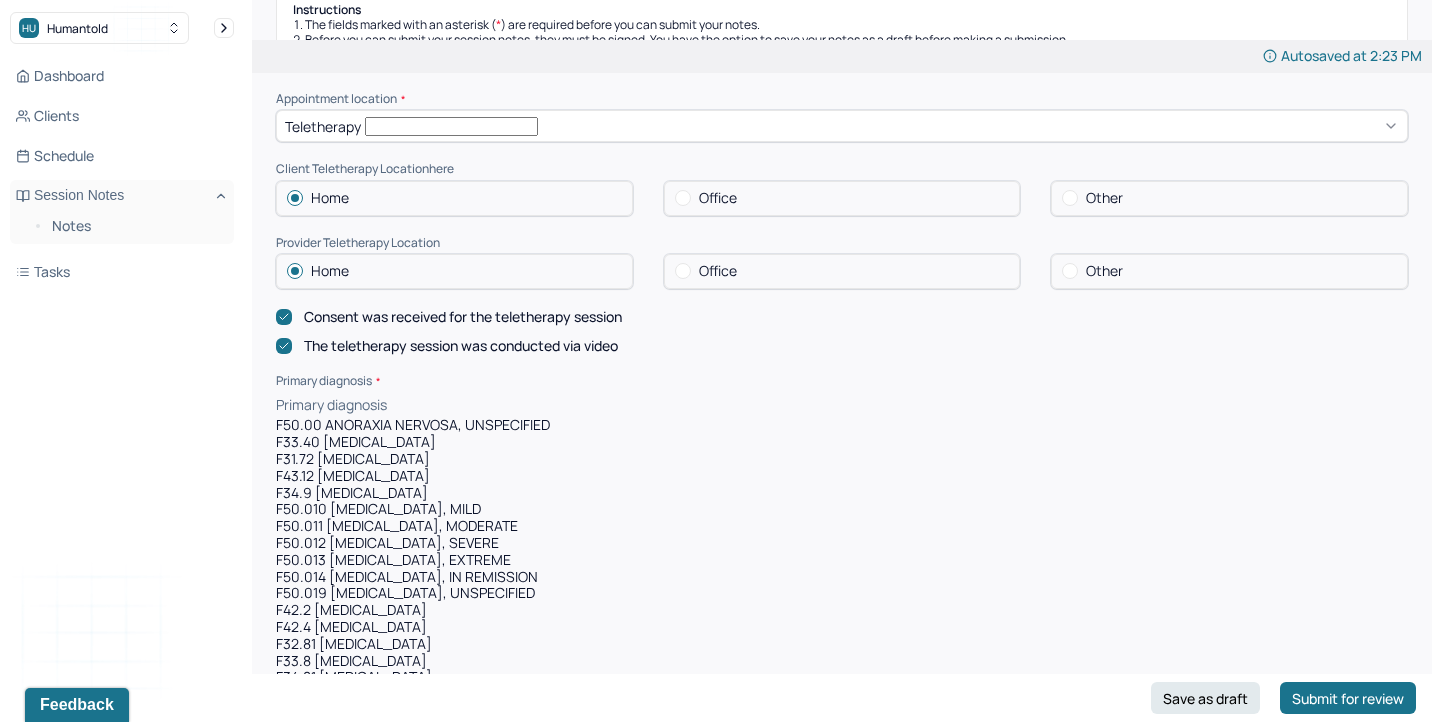 scroll, scrollTop: 380, scrollLeft: 0, axis: vertical 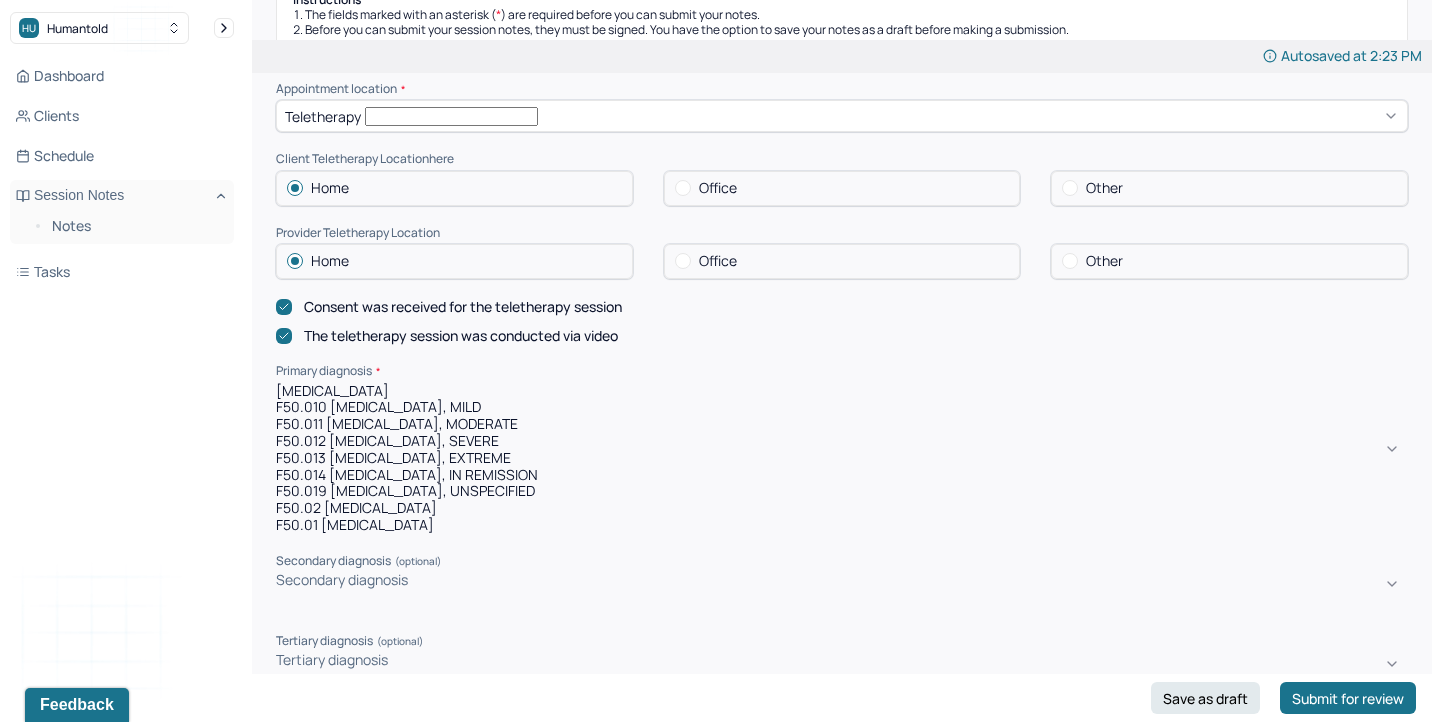 type on "[MEDICAL_DATA]" 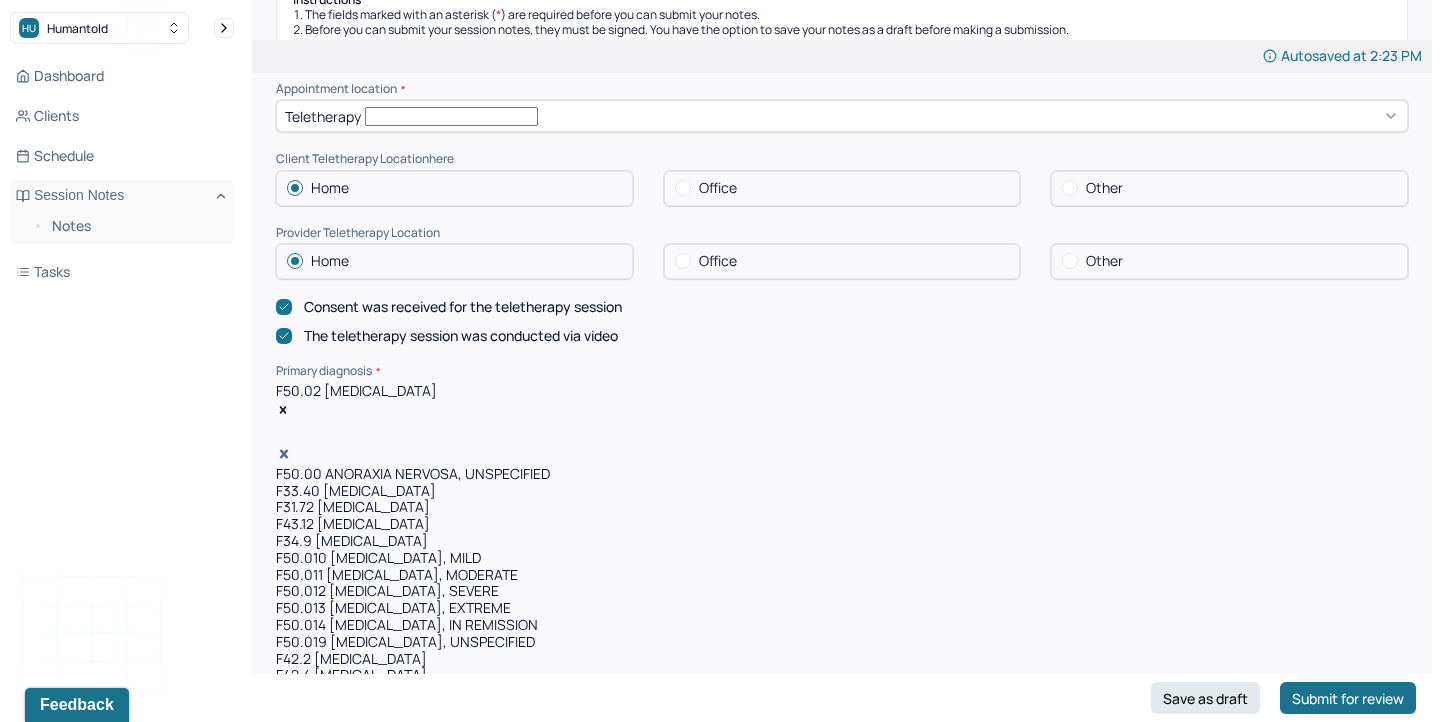click at bounding box center (279, 433) 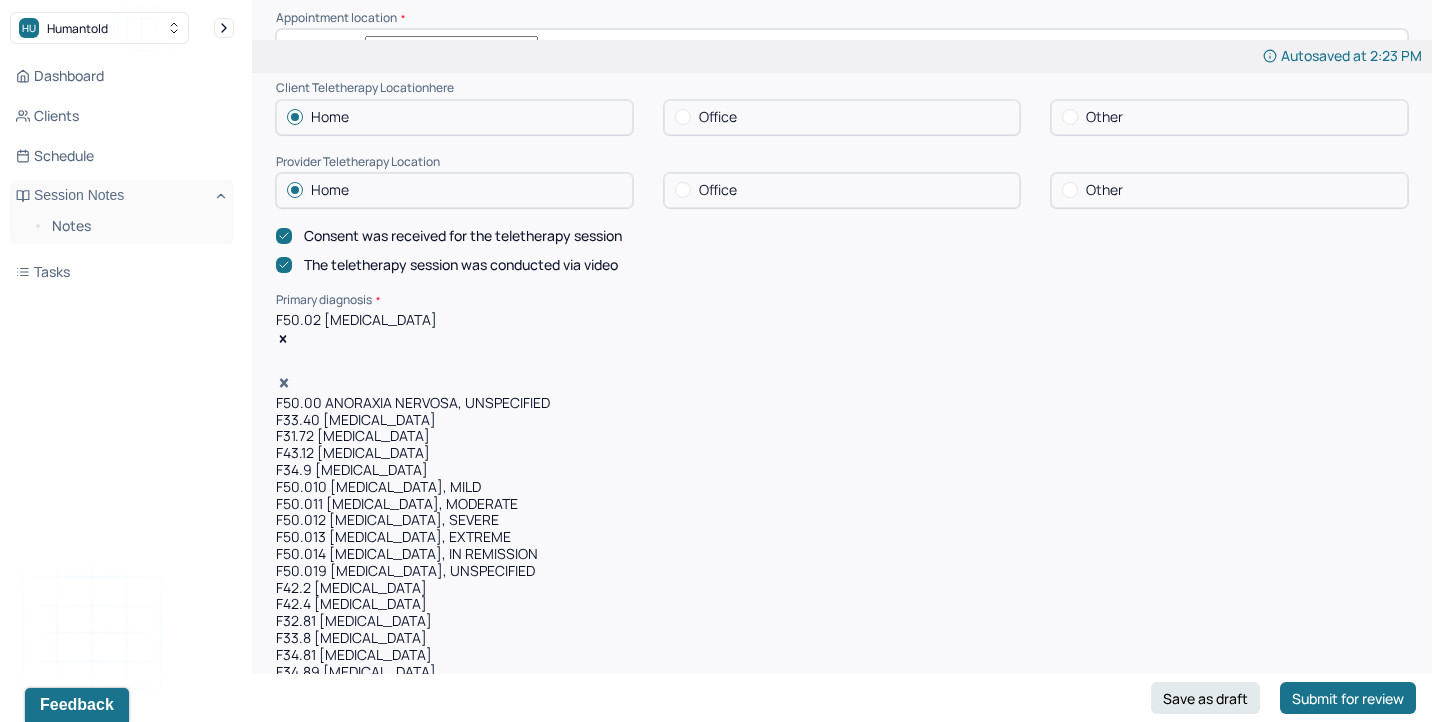scroll, scrollTop: 453, scrollLeft: 0, axis: vertical 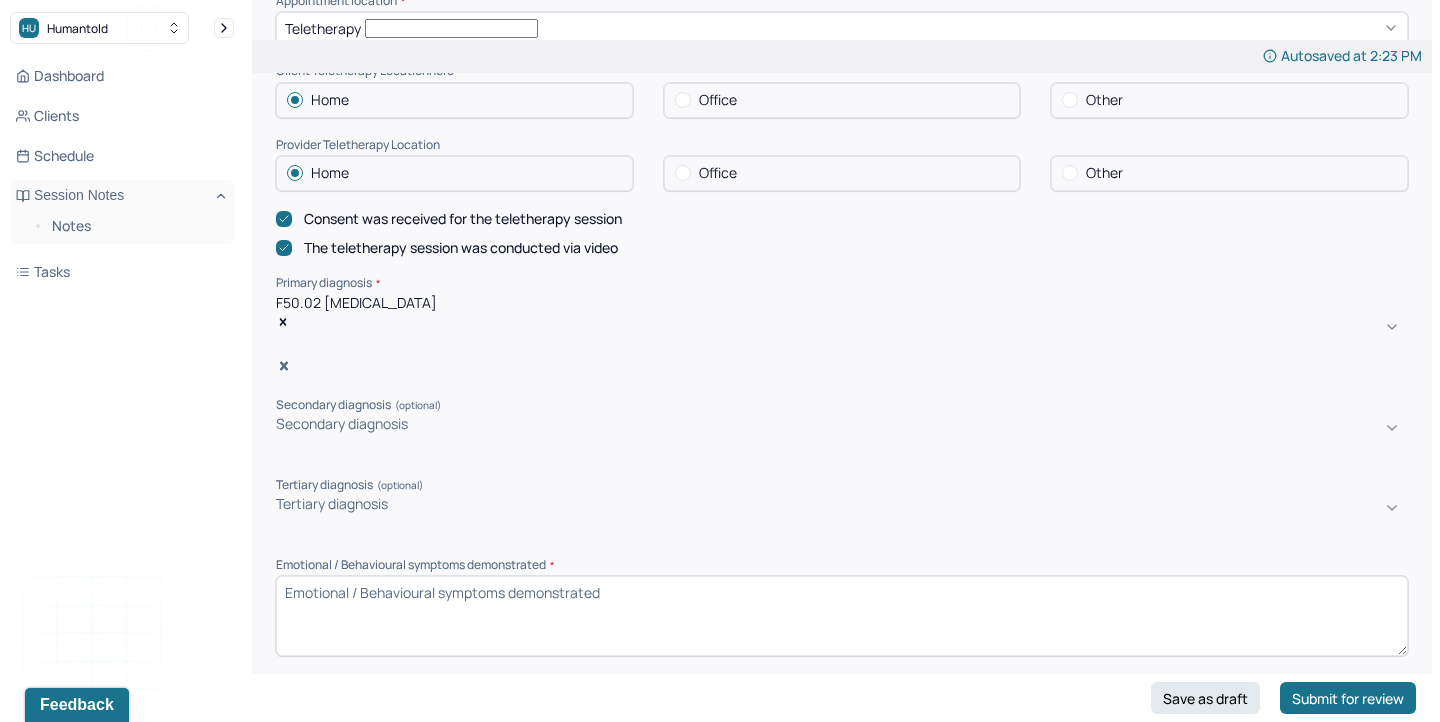 click at bounding box center [279, 445] 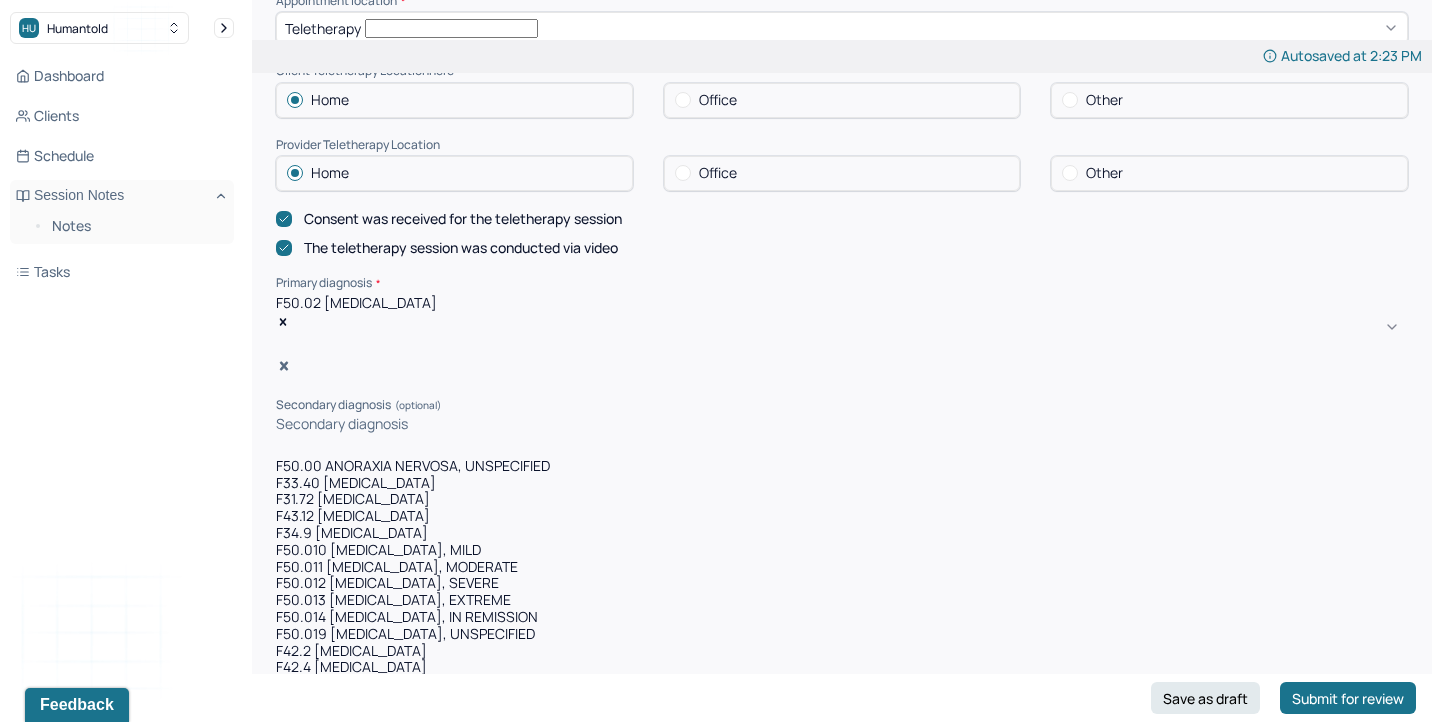 click at bounding box center [279, 345] 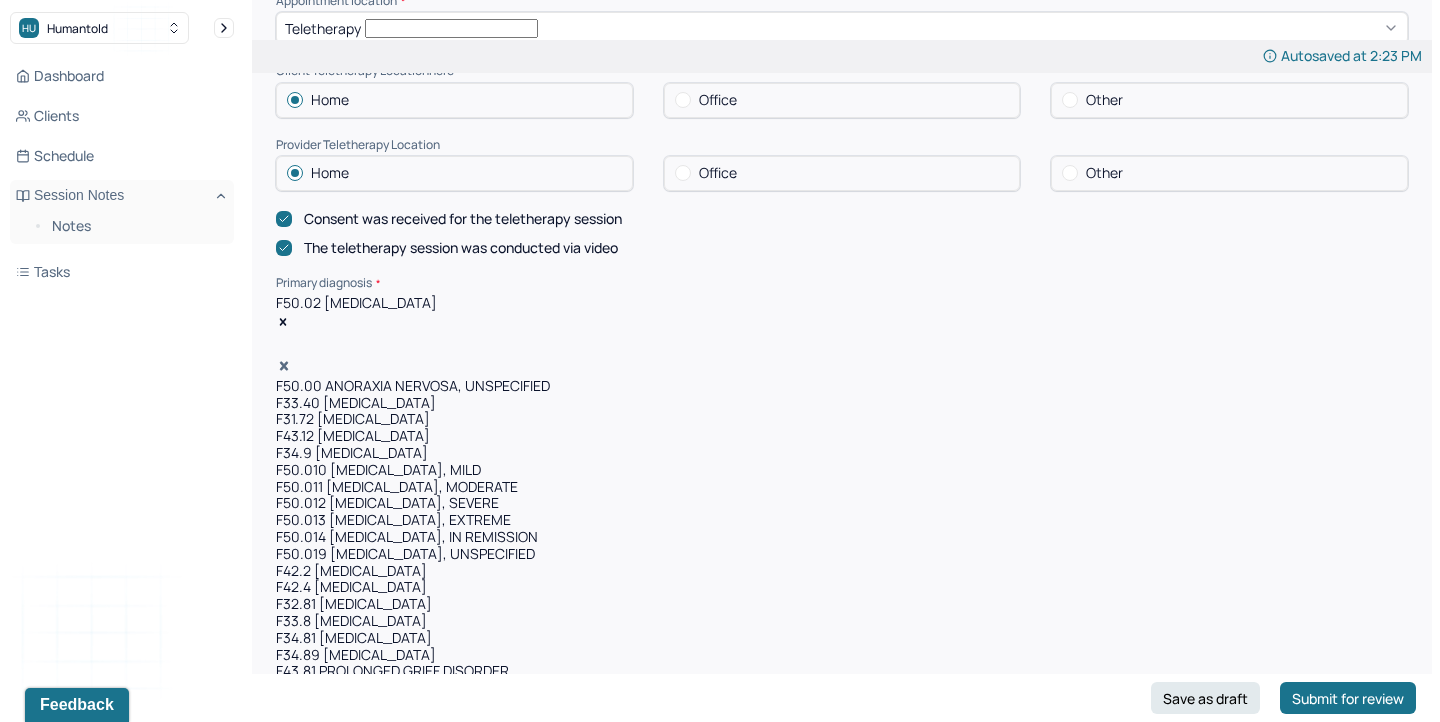 paste on "[MEDICAL_DATA], unspecified F50.029" 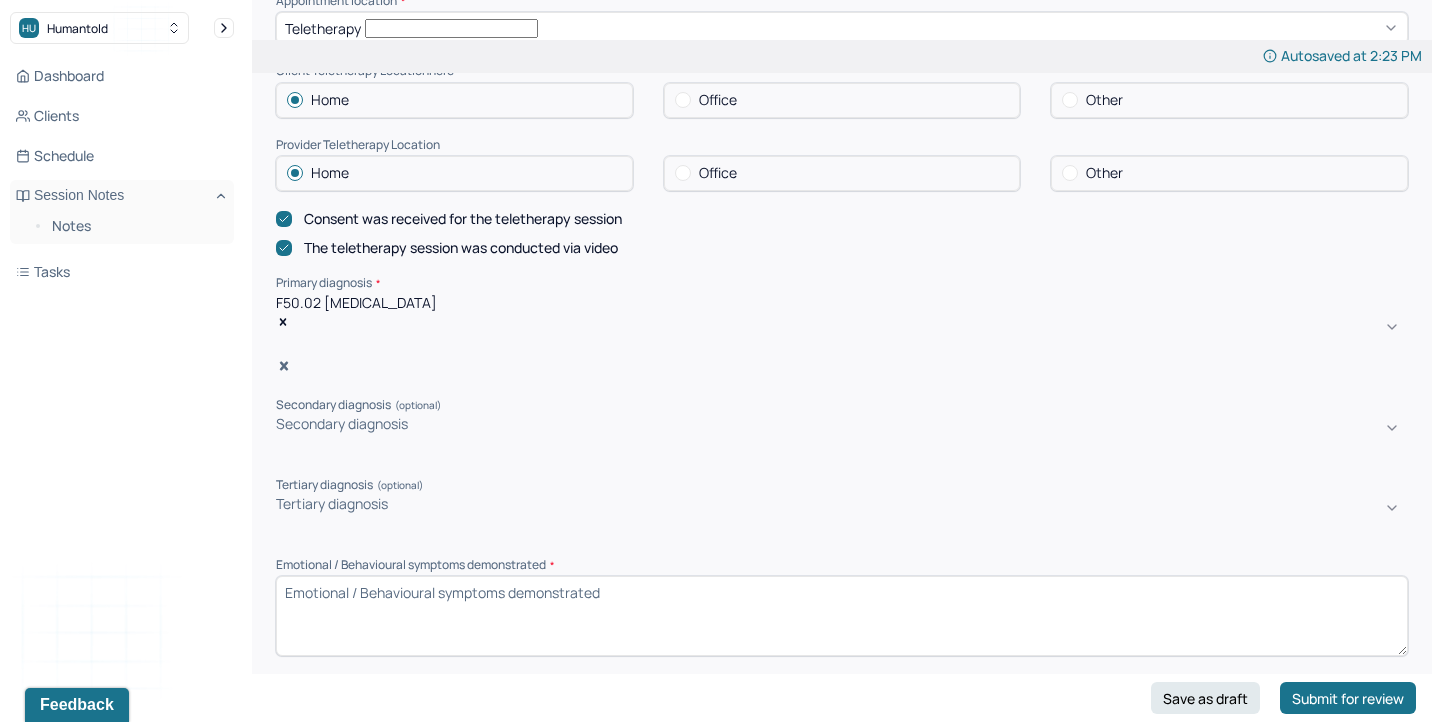 drag, startPoint x: 1081, startPoint y: 308, endPoint x: 1054, endPoint y: 308, distance: 27 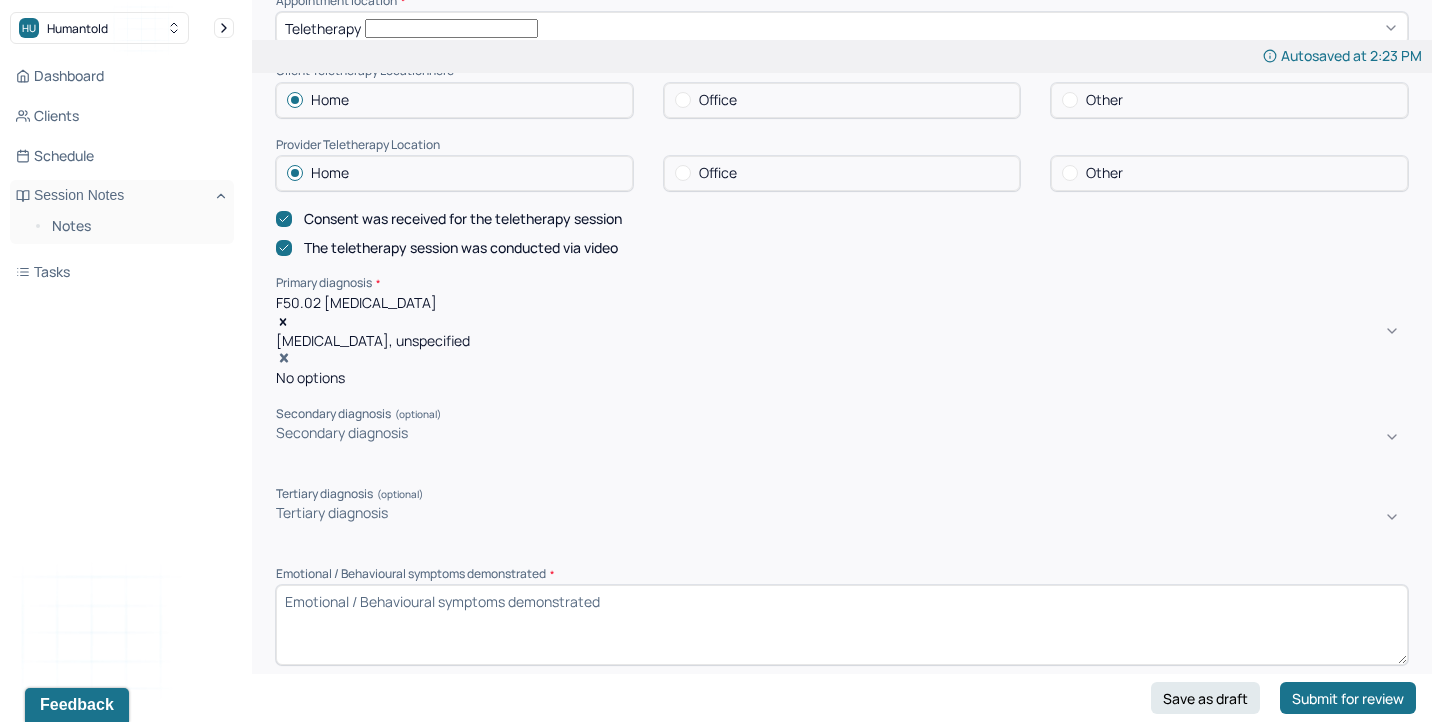 type on "[MEDICAL_DATA], unspecified" 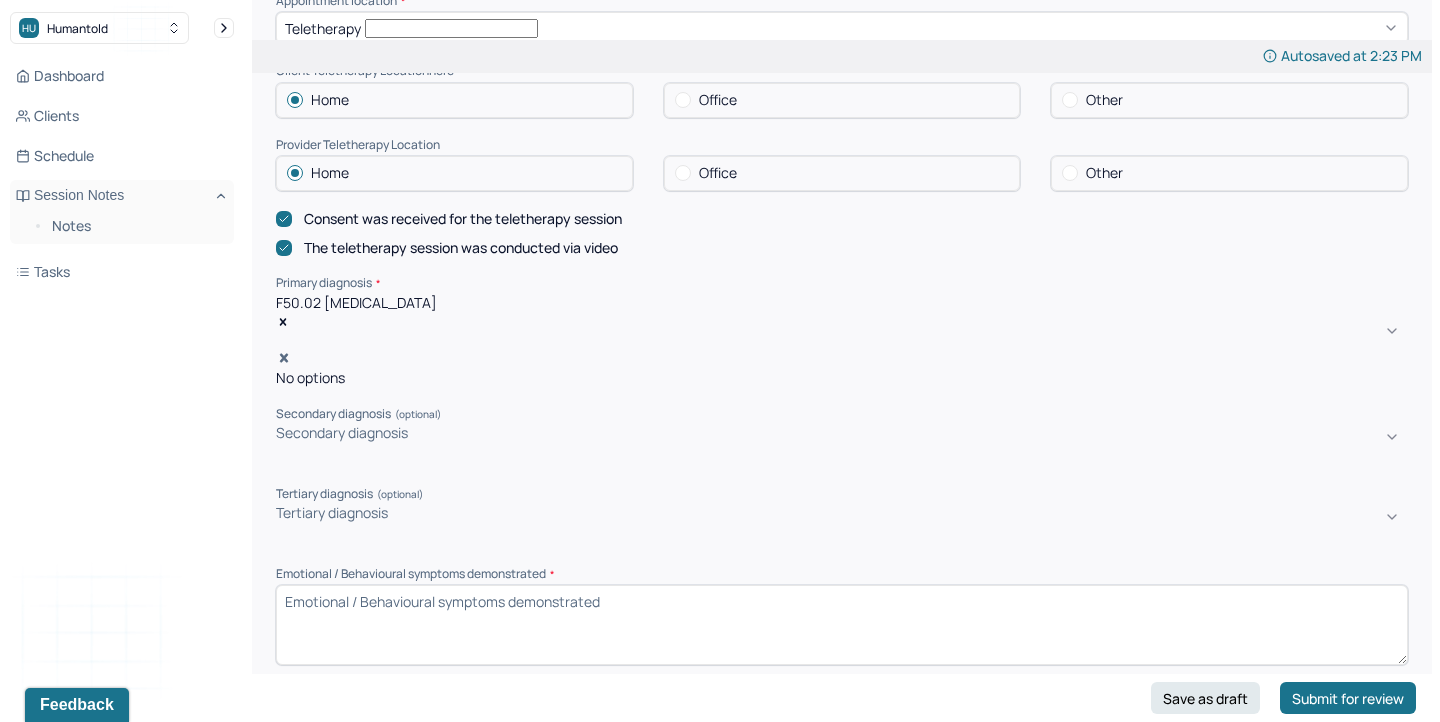 click on "Primary diagnosis *" at bounding box center (842, 283) 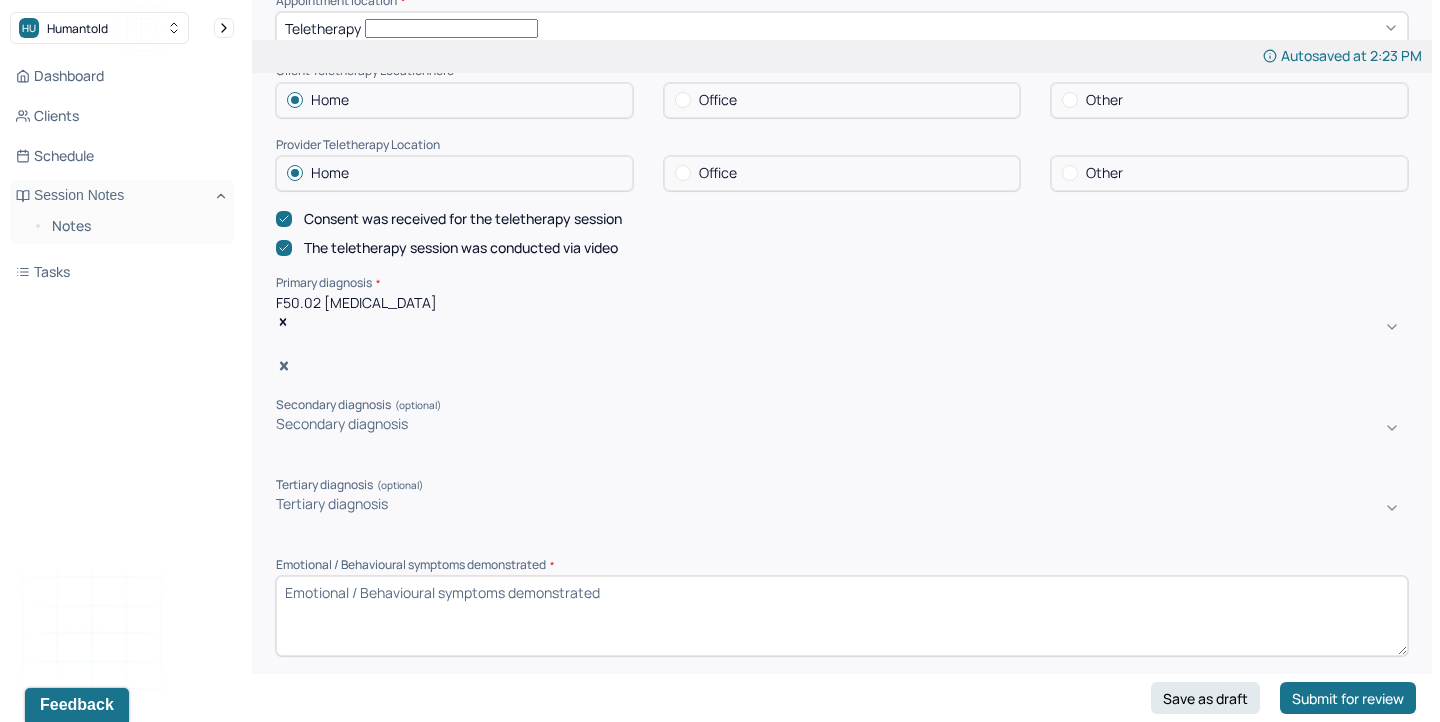 click on "Emotional / Behavioural symptoms demonstrated *" at bounding box center [842, 616] 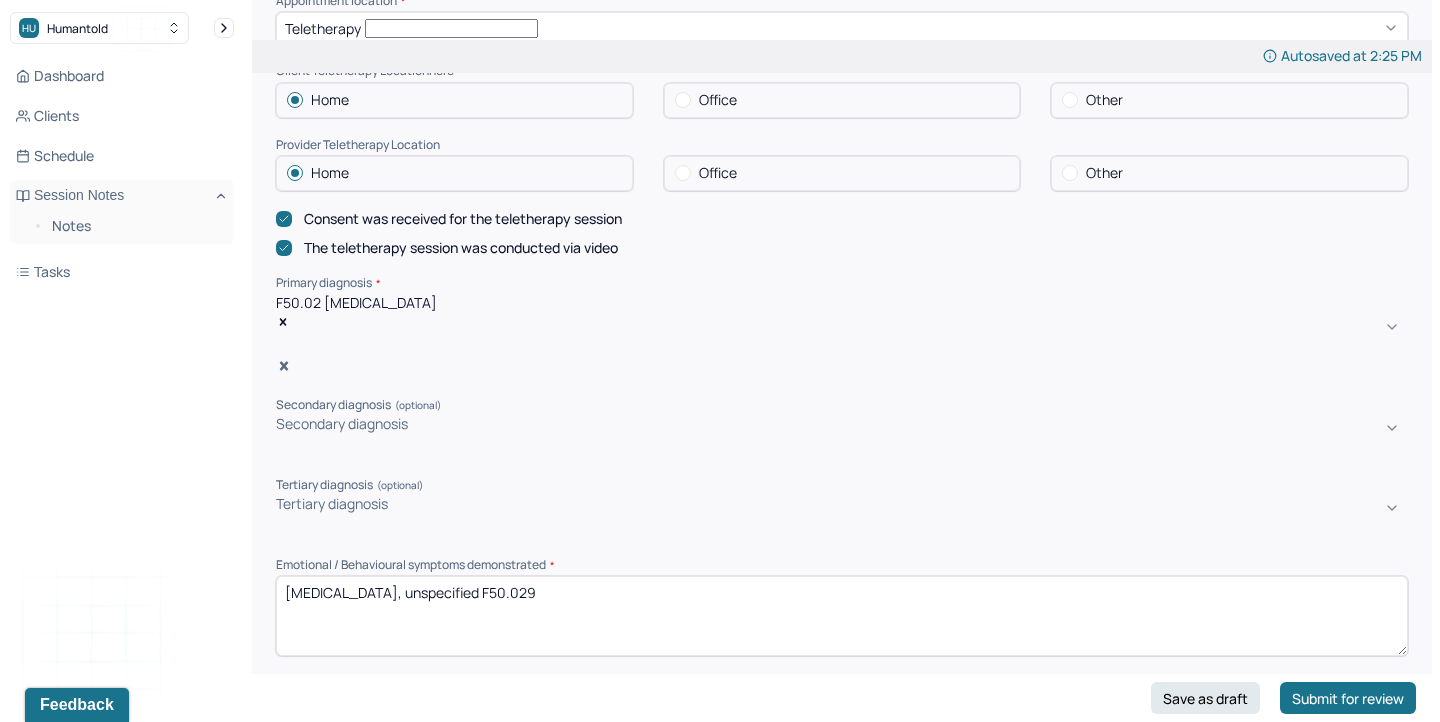 click at bounding box center [279, 345] 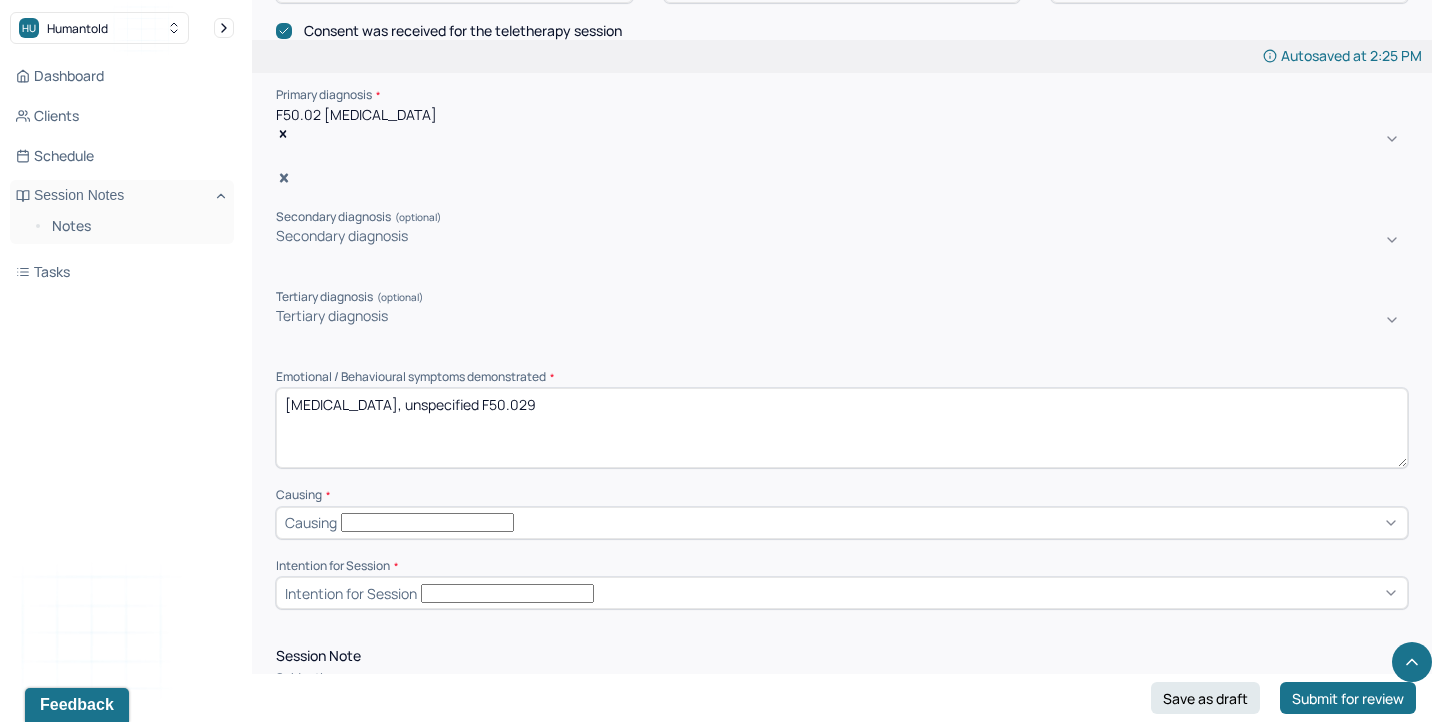 scroll, scrollTop: 678, scrollLeft: 0, axis: vertical 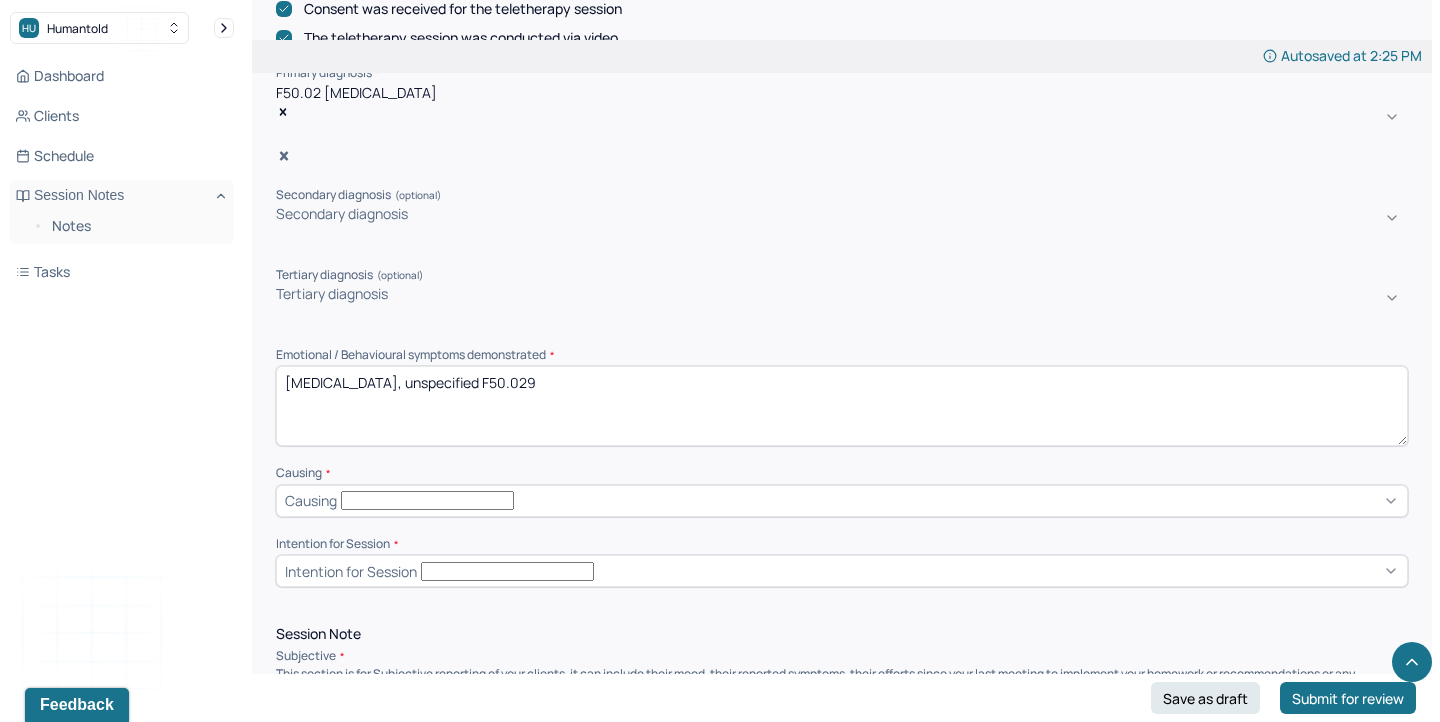 click on "[MEDICAL_DATA], unspecified F50.029" at bounding box center [842, 406] 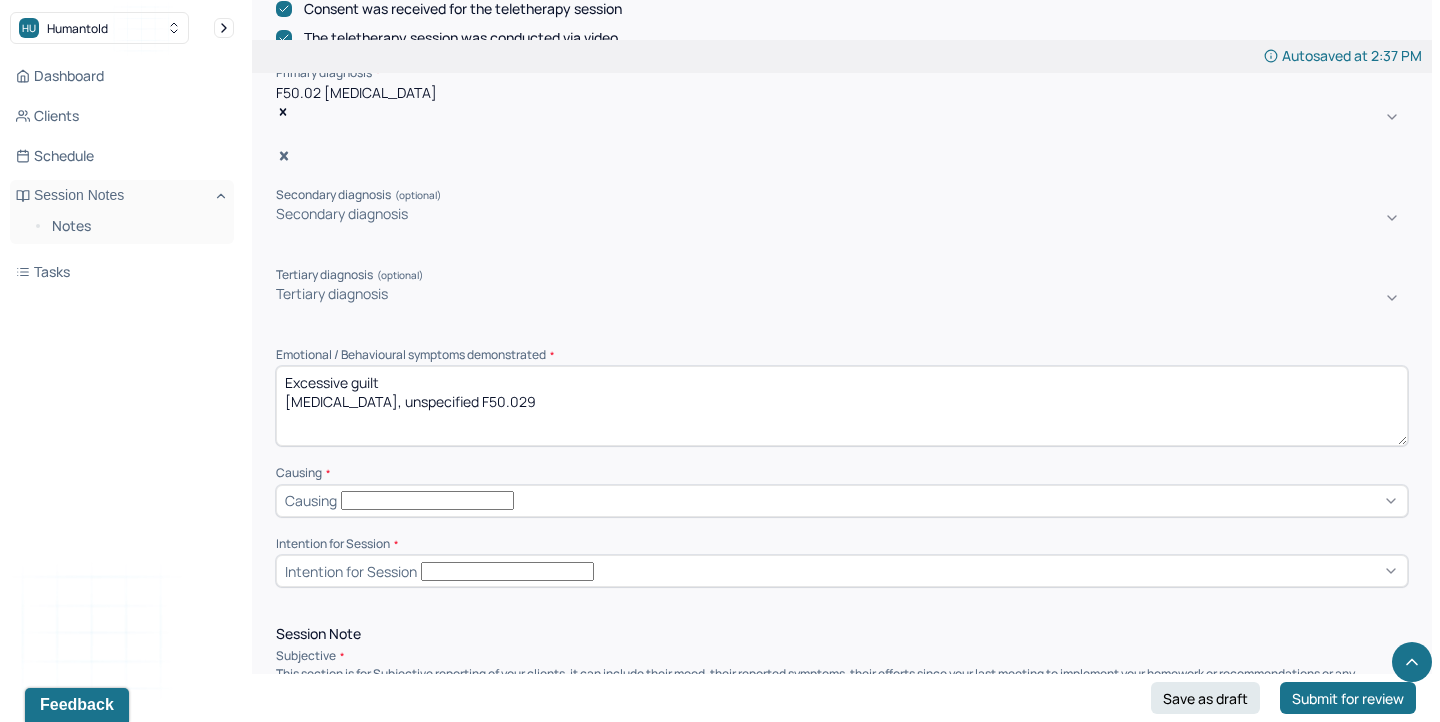 drag, startPoint x: 348, startPoint y: 322, endPoint x: 270, endPoint y: 323, distance: 78.00641 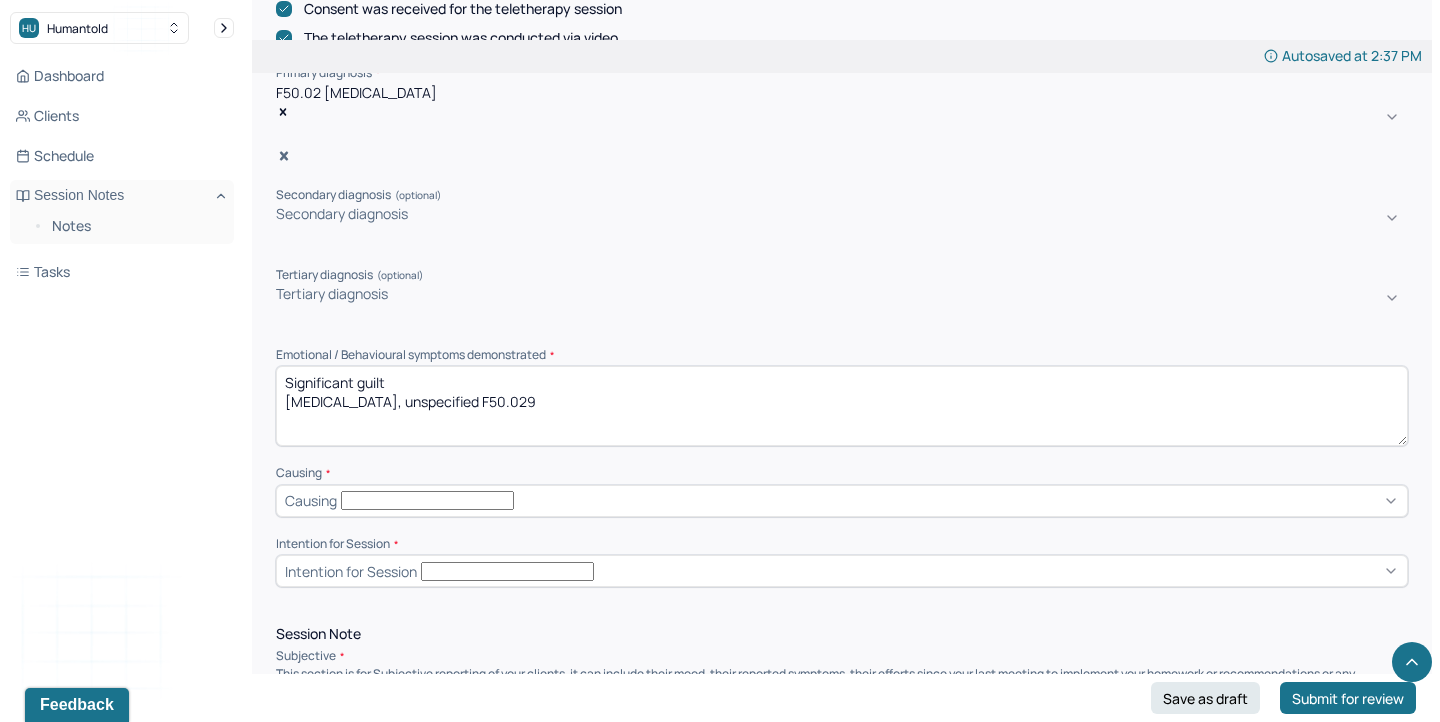 click on "Excessive guilt
[MEDICAL_DATA], unspecified F50.029" at bounding box center [842, 406] 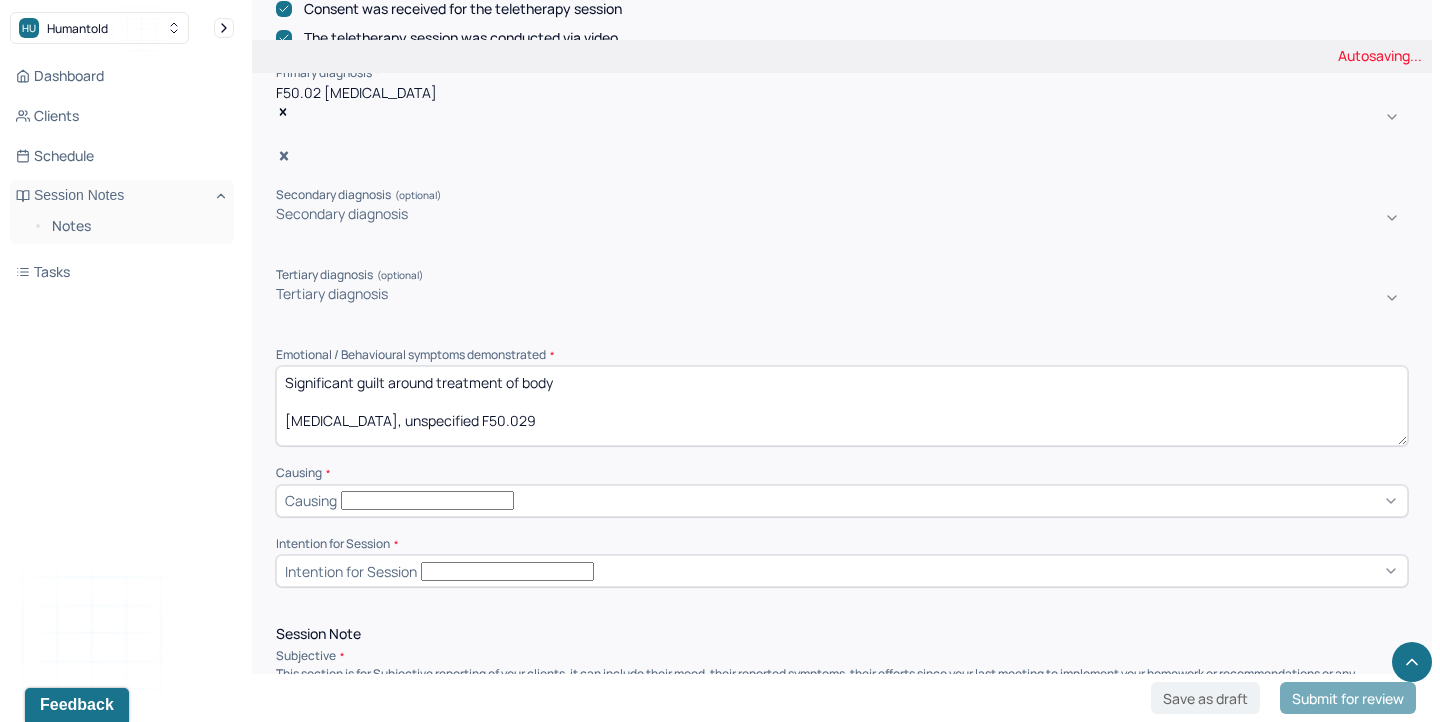 type on "Significant guilt around treatment of body
[MEDICAL_DATA], unspecified F50.029" 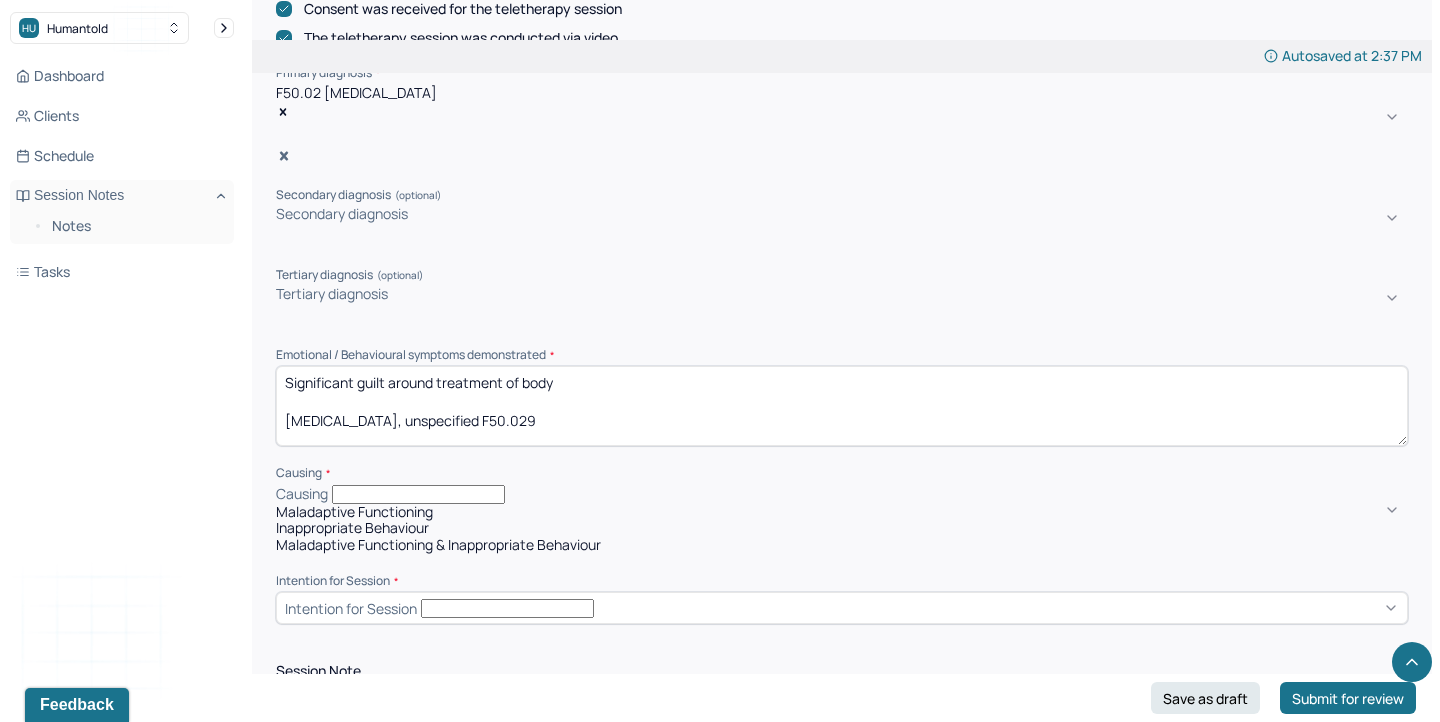click on "Maladaptive Functioning" at bounding box center (842, 512) 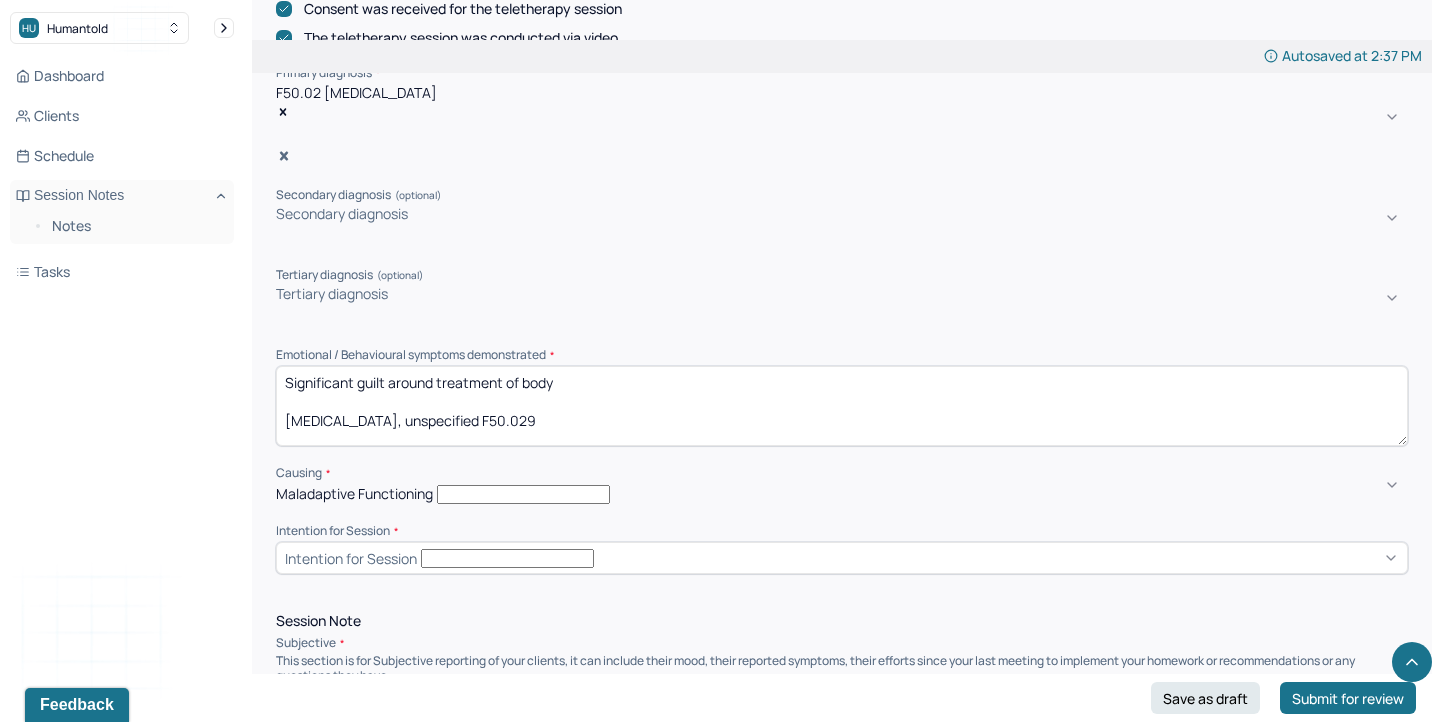 click on "Intention for Session" at bounding box center (351, 558) 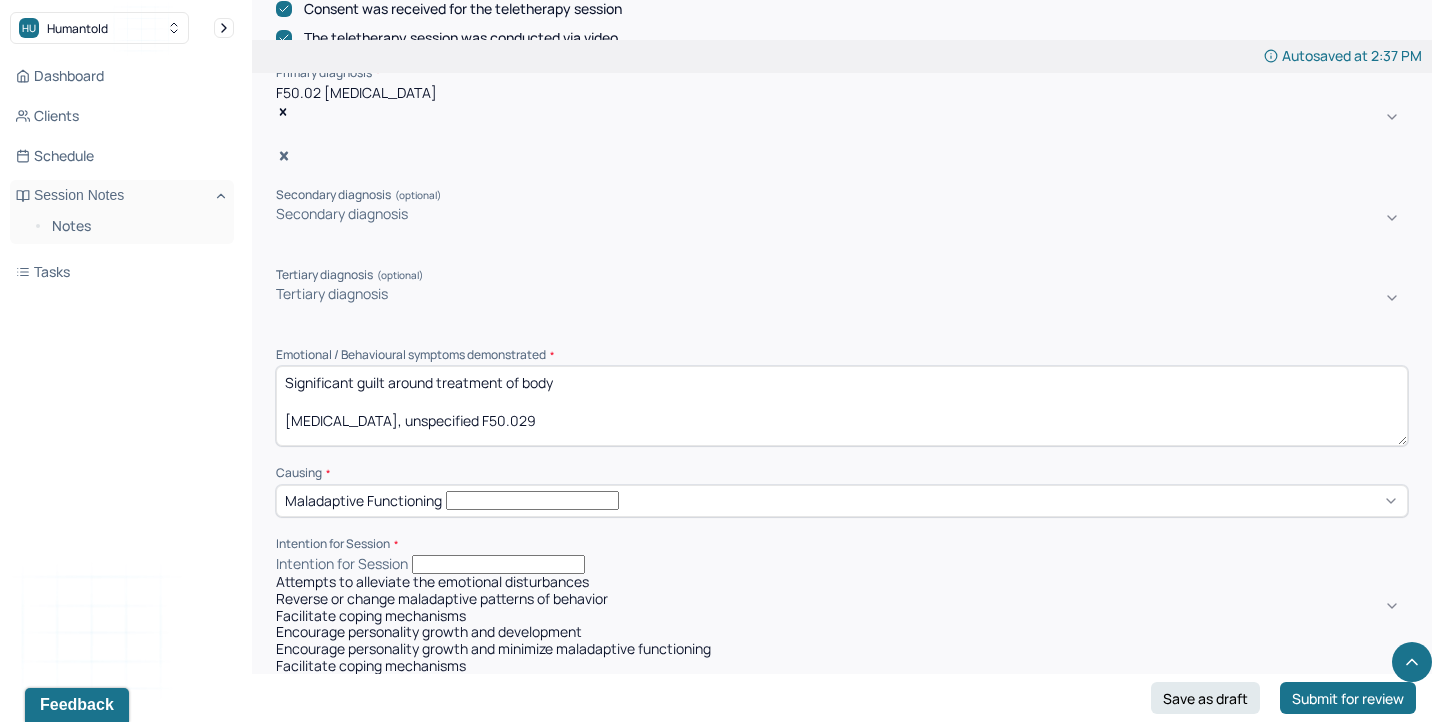 click on "Reverse or change maladaptive patterns of behavior" at bounding box center (842, 599) 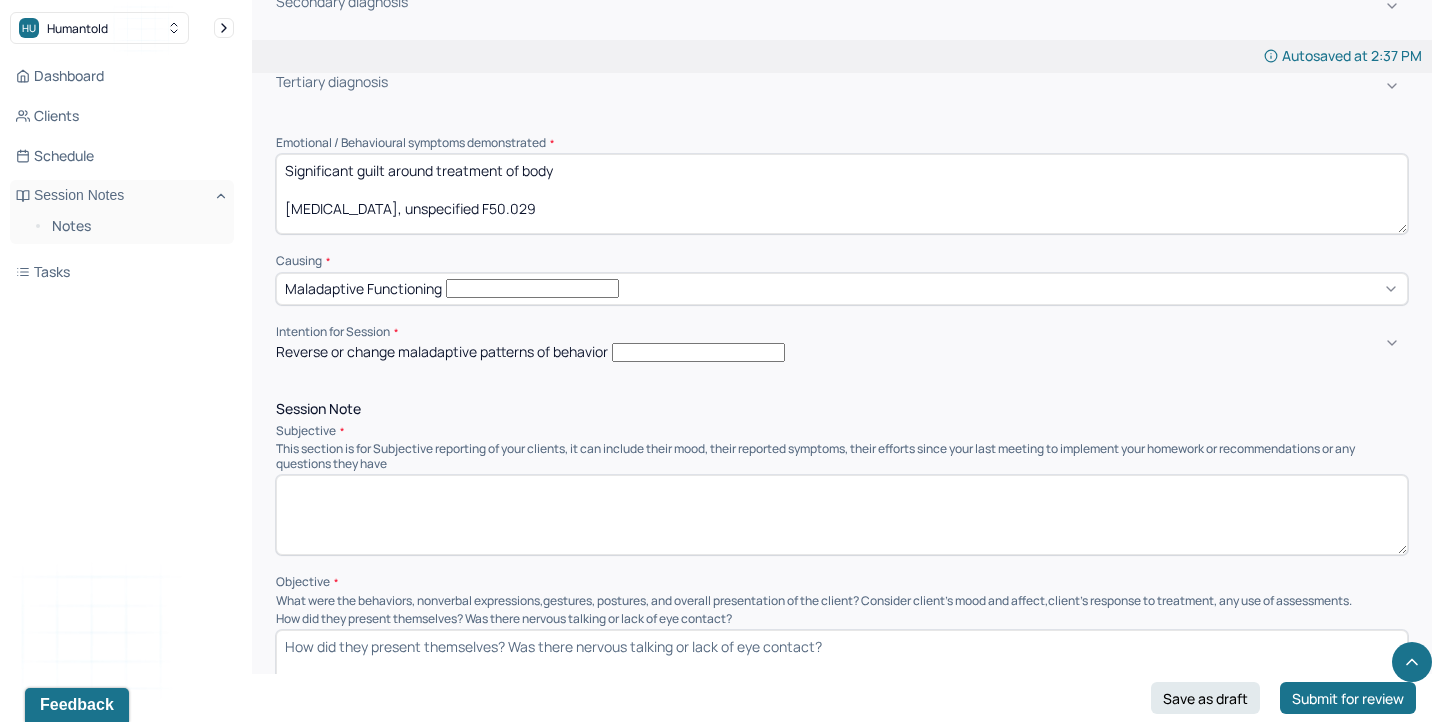 scroll, scrollTop: 891, scrollLeft: 0, axis: vertical 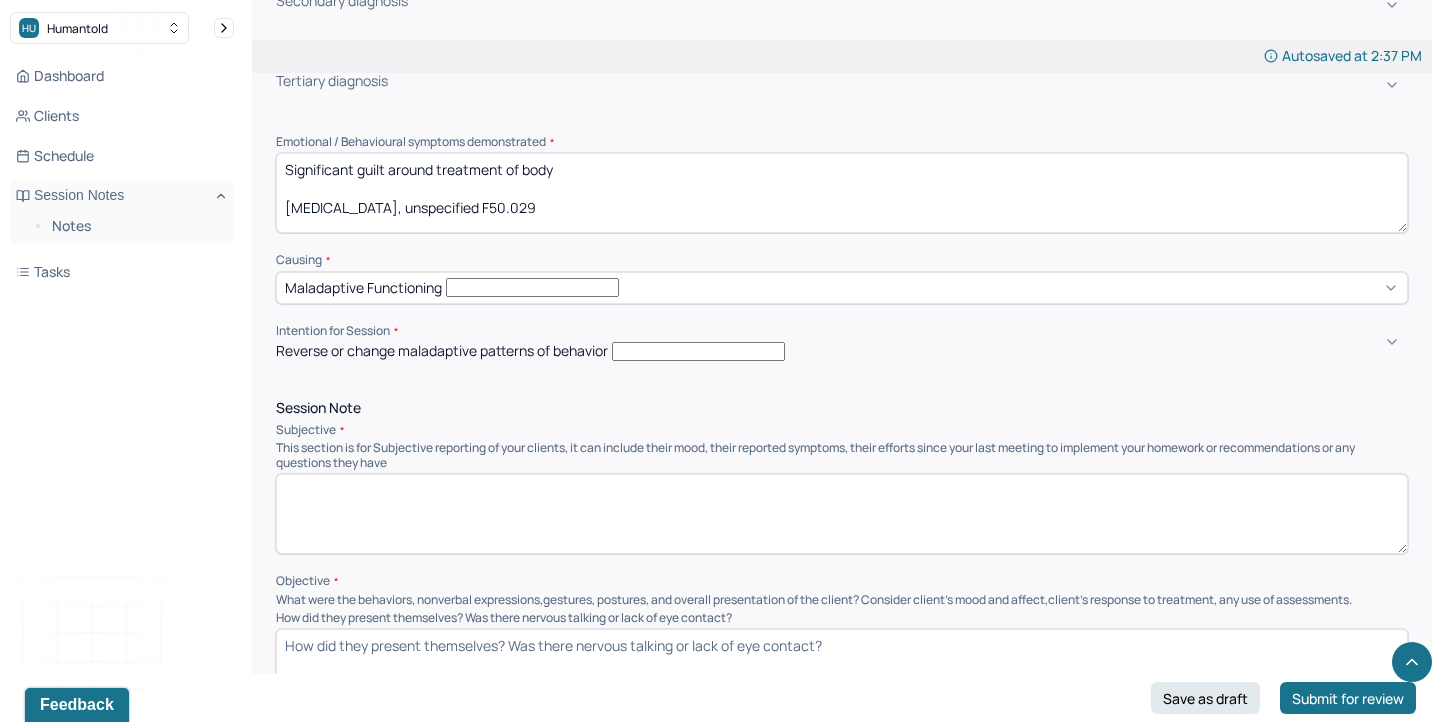 click at bounding box center (842, 514) 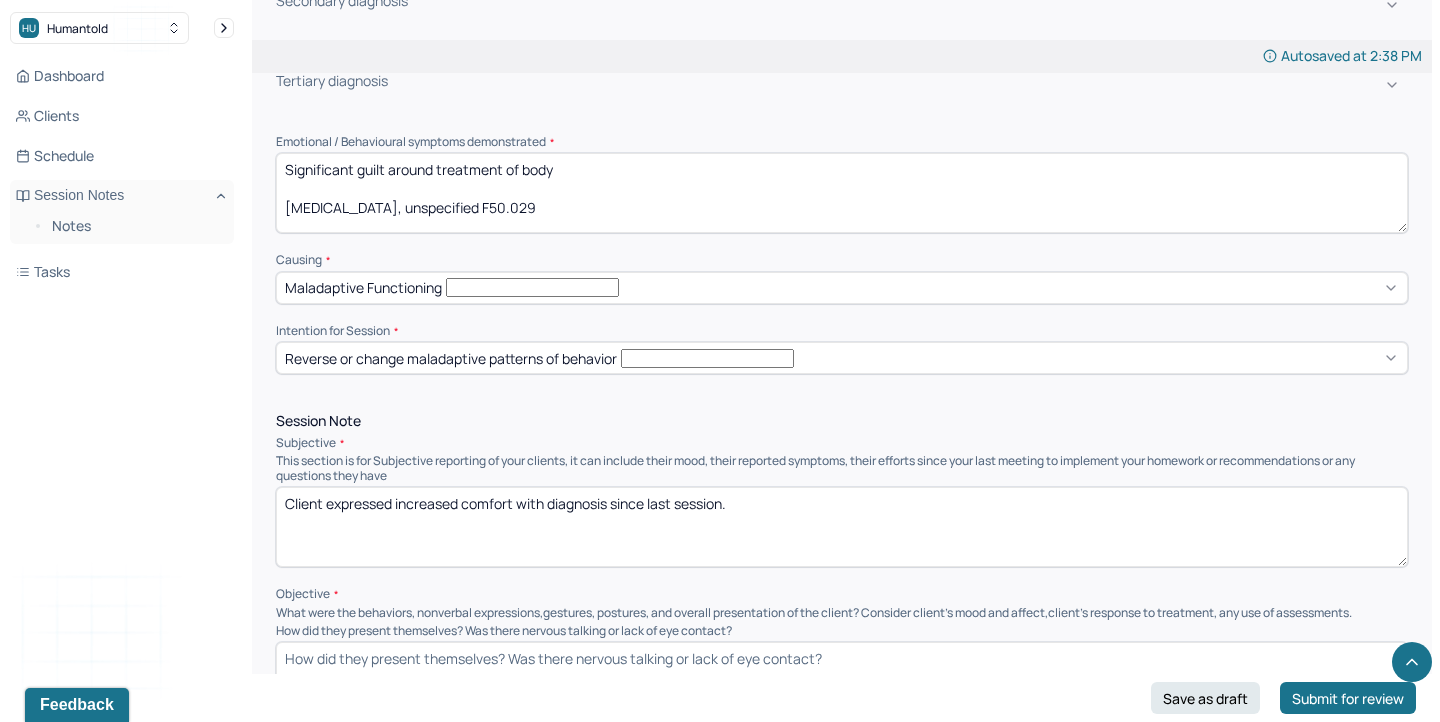 click on "Client expressed increased comfort with diagnosis since last session." at bounding box center (842, 527) 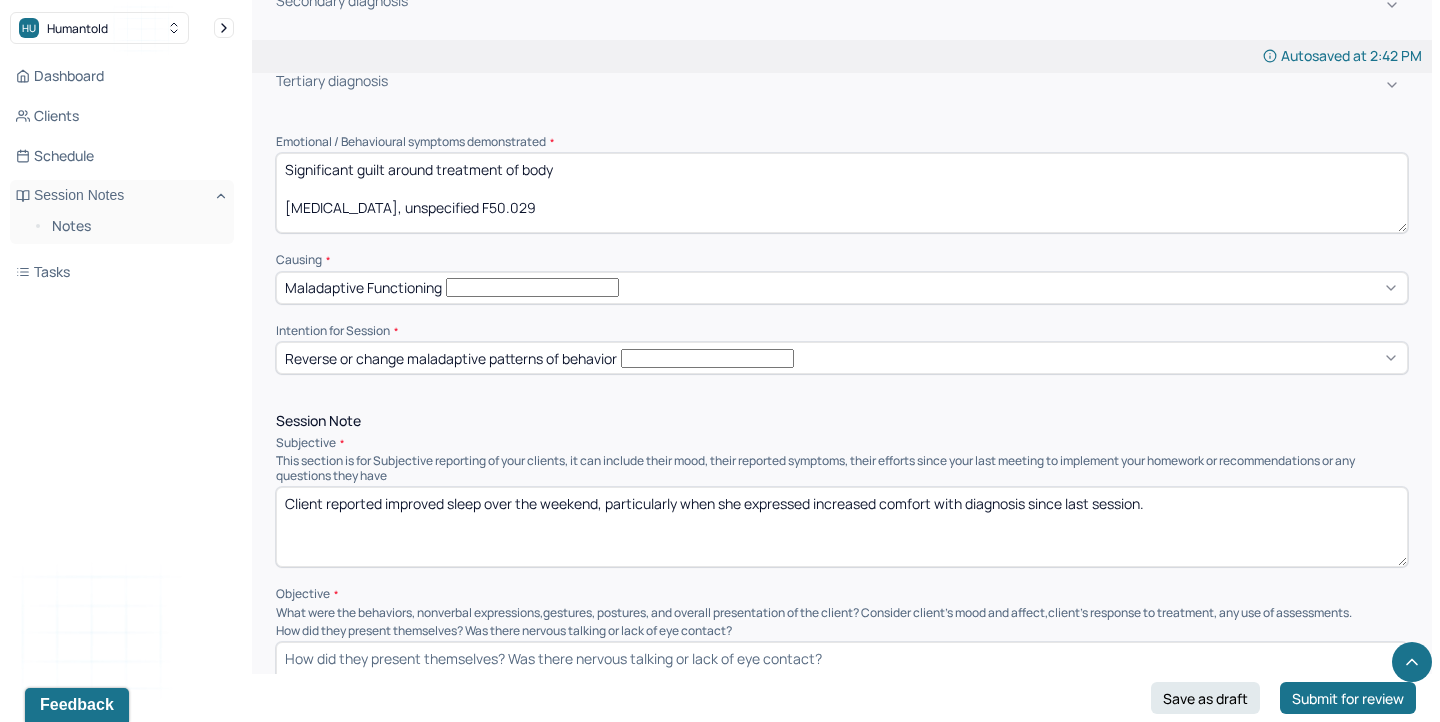 click on "Client reported improved sleep over the weekend, partcicularly when she expressed increased comfort with diagnosis since last session." at bounding box center [842, 527] 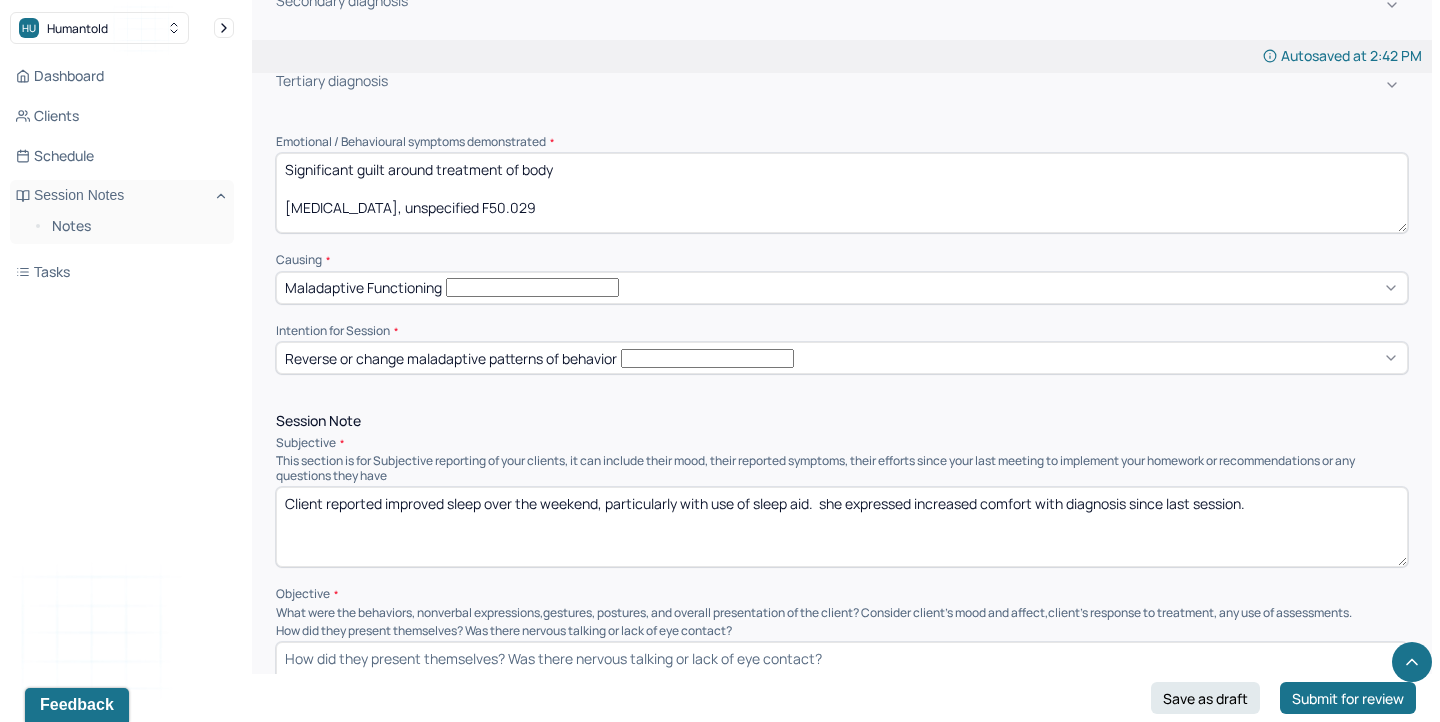 drag, startPoint x: 840, startPoint y: 441, endPoint x: 818, endPoint y: 439, distance: 22.090721 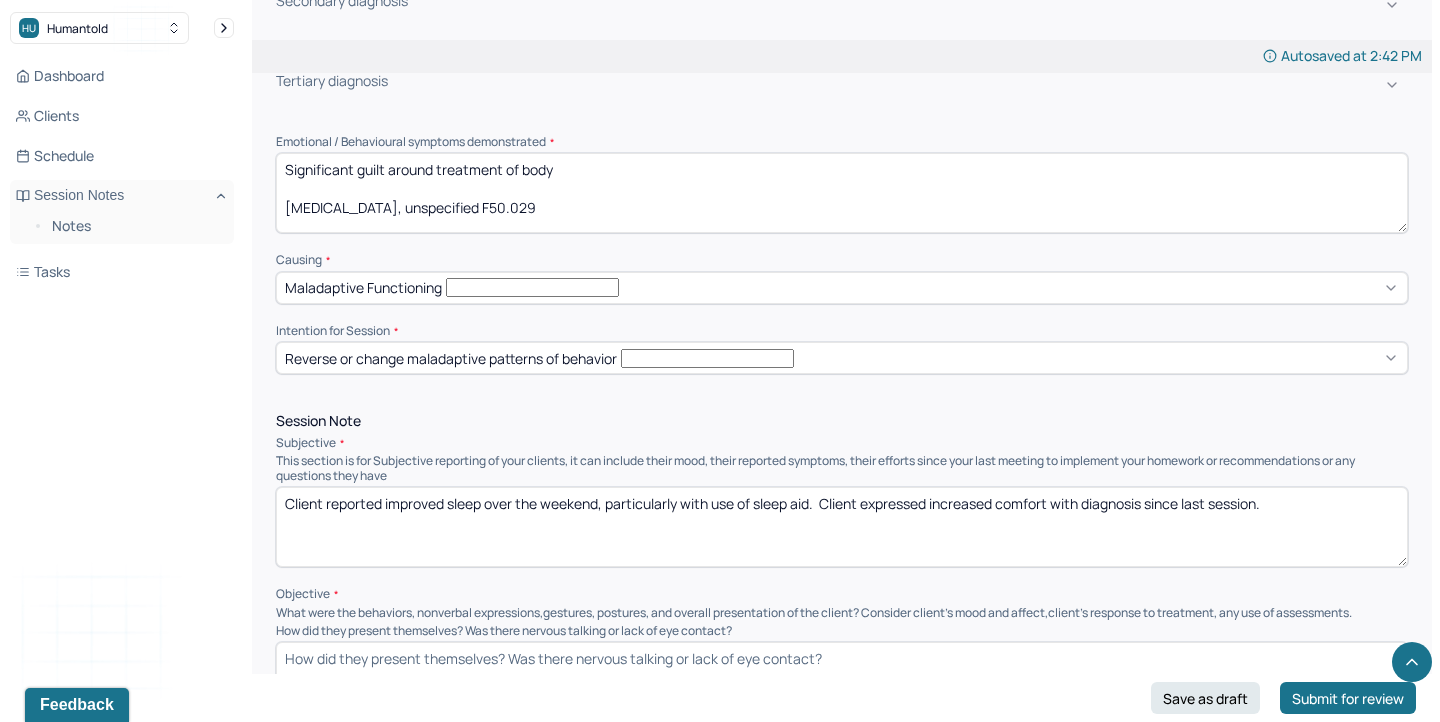 click on "Client reported improved sleep over the weekend, particularly with use of sleep aid.  Client expressed increased comfort with diagnosis since last session." at bounding box center [842, 527] 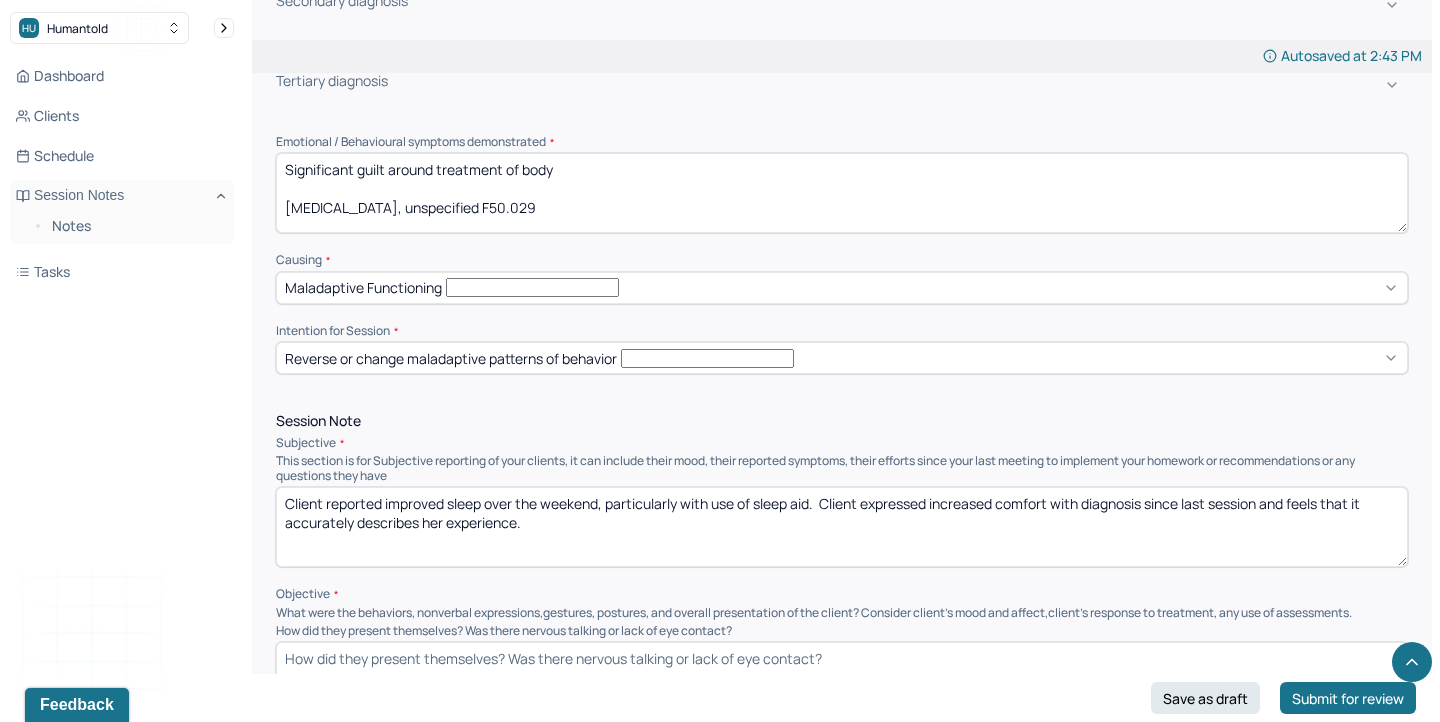 click on "Client reported improved sleep over the weekend, particularly with use of sleep aid.  Client expressed increased comfort with diagnosis since last session and feels that it accurately describes her expereince." at bounding box center (842, 527) 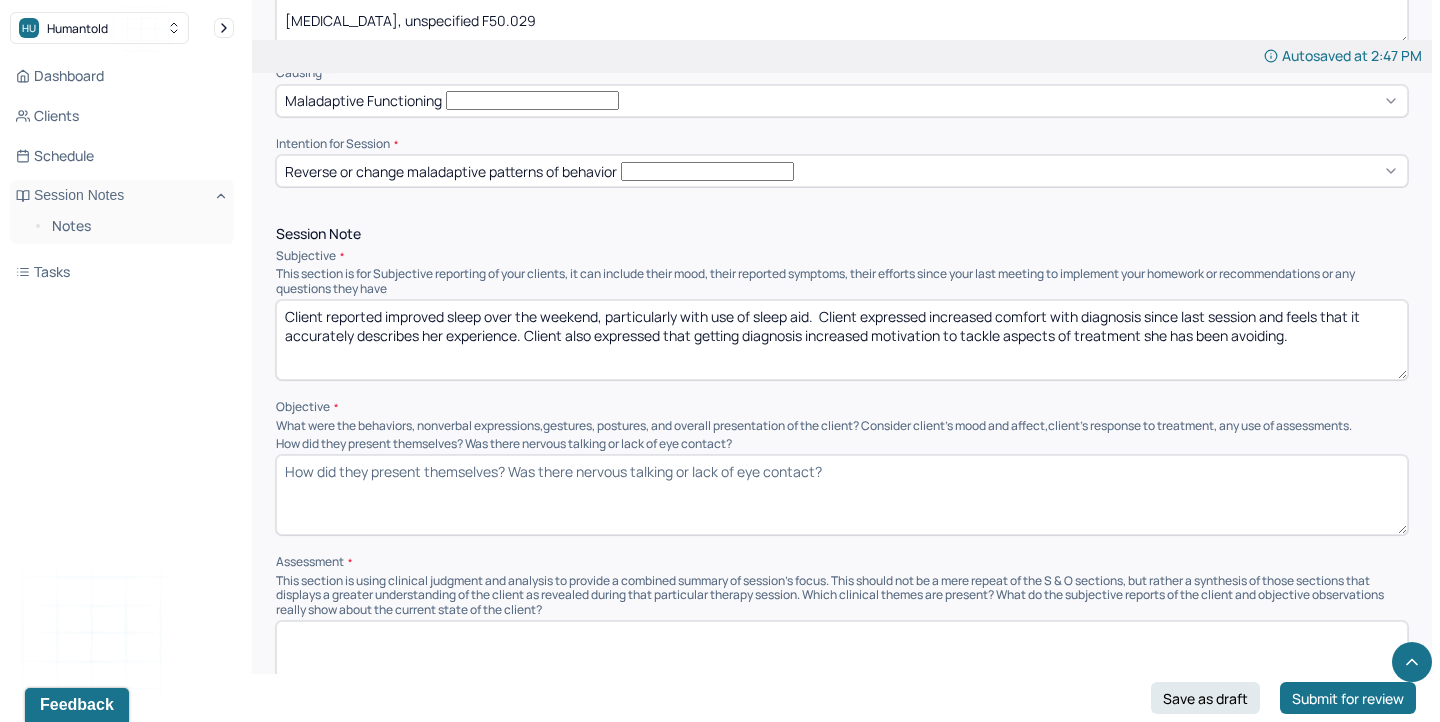 scroll, scrollTop: 1110, scrollLeft: 0, axis: vertical 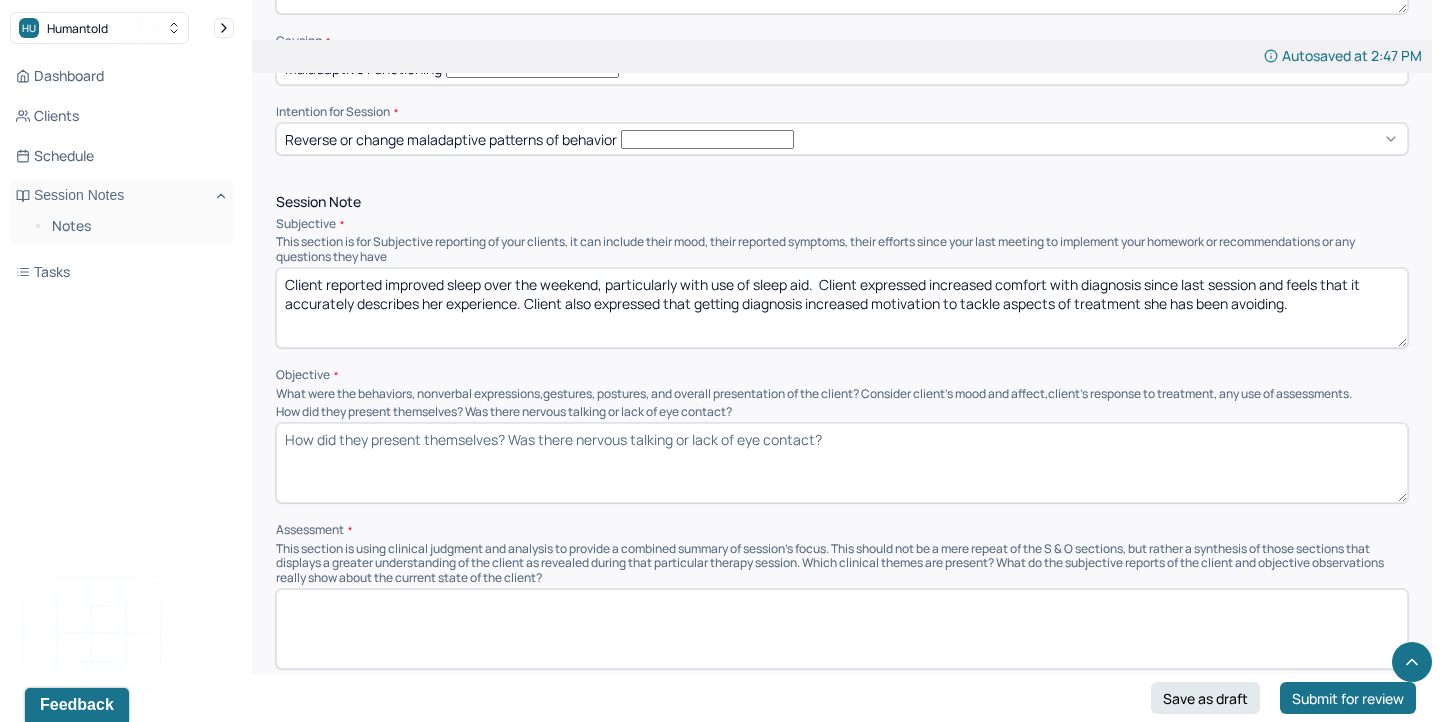 click on "Client reported improved sleep over the weekend, particularly with use of sleep aid.  Client expressed increased comfort with diagnosis since last session and feels that it accurately describes her experience. Client also expressed that getting diagnosis increased motivation to tackle aspects of treatment she has been avoiding." at bounding box center [842, 308] 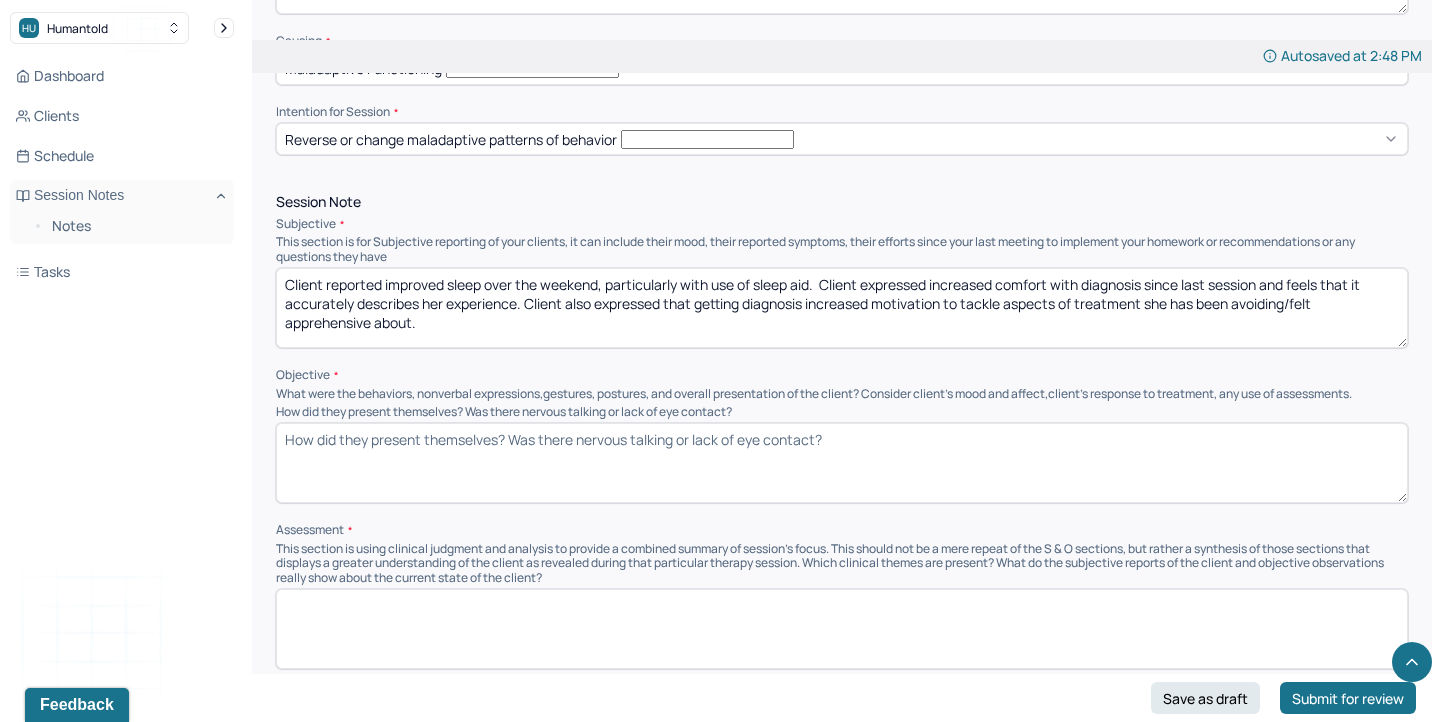 type on "Client reported improved sleep over the weekend, particularly with use of sleep aid.  Client expressed increased comfort with diagnosis since last session and feels that it accurately describes her experience. Client also expressed that getting diagnosis increased motivation to tackle aspects of treatment she has been avoiding/felt apprehensive about." 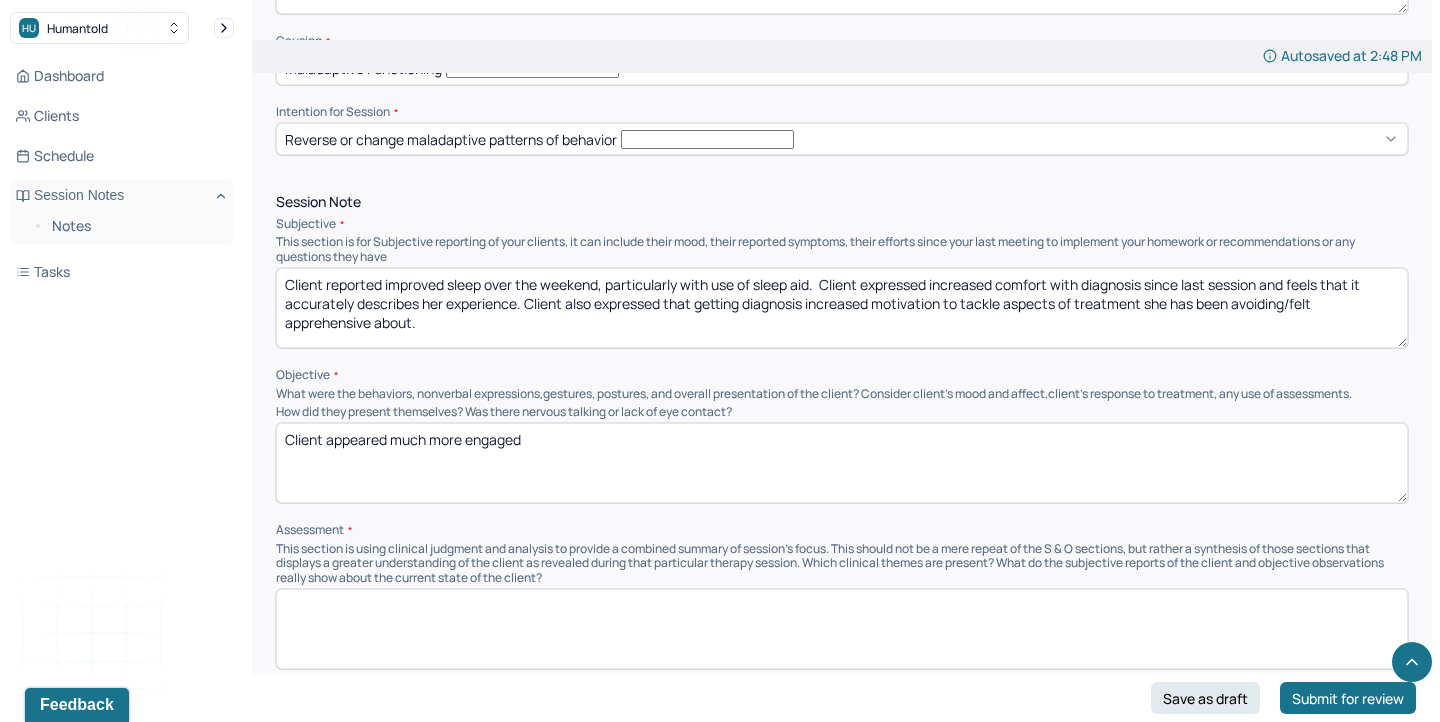 drag, startPoint x: 426, startPoint y: 378, endPoint x: 393, endPoint y: 382, distance: 33.24154 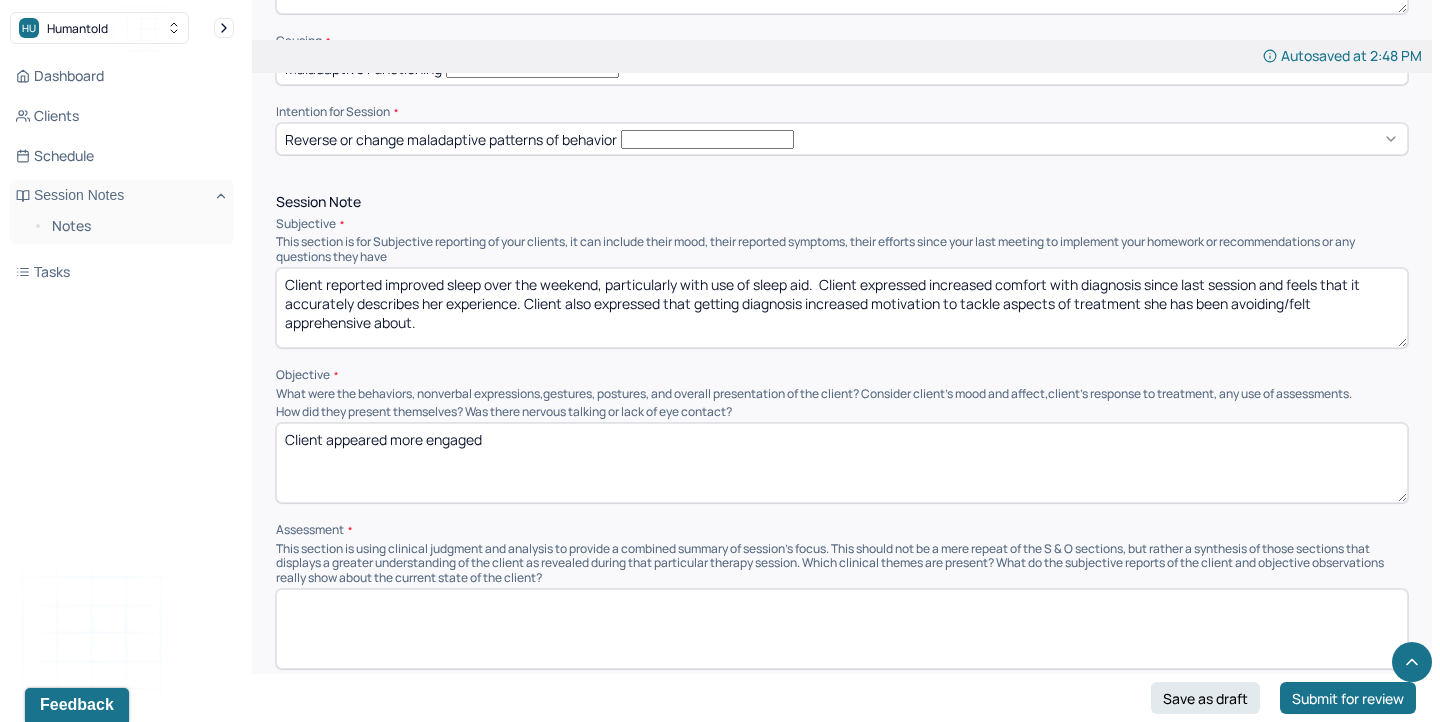 click on "Client appeared much more engaged" at bounding box center [842, 463] 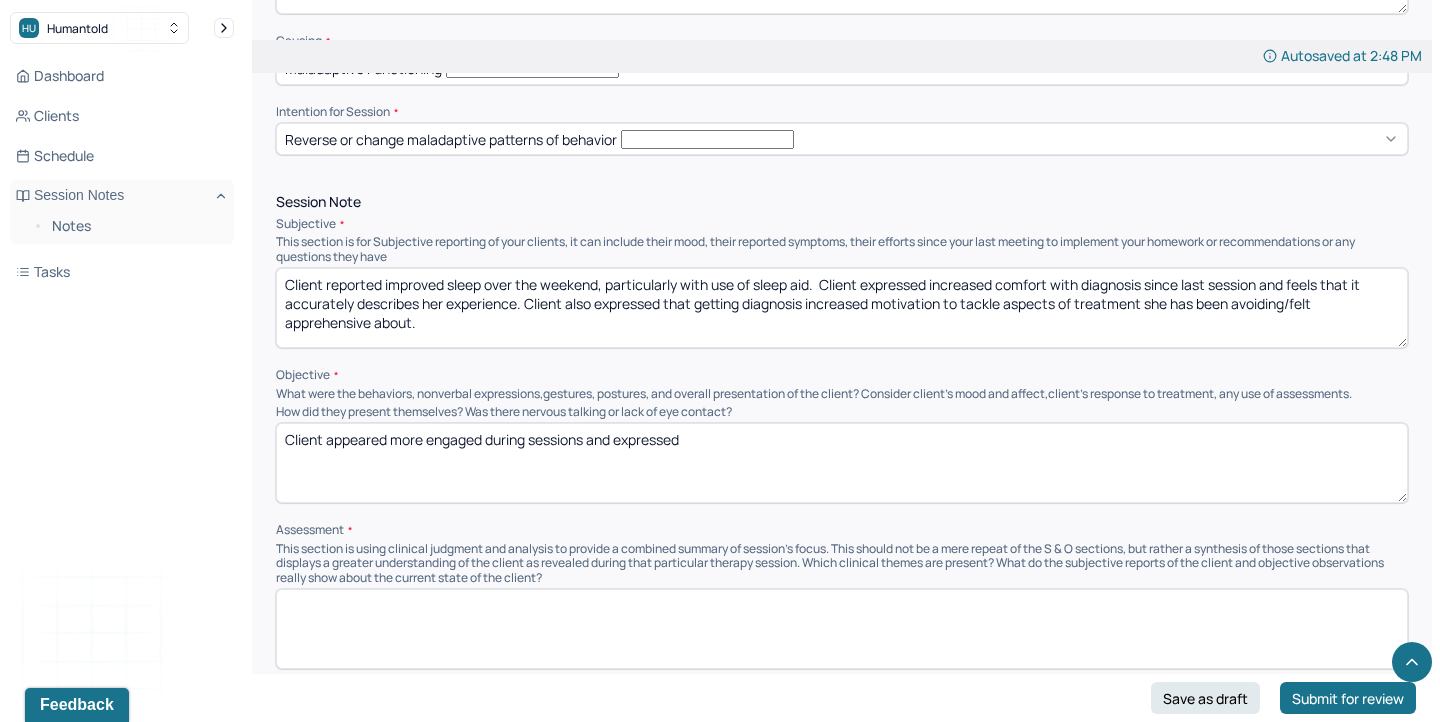 click on "Client appeared more engaged during sessions and expressed" at bounding box center [842, 463] 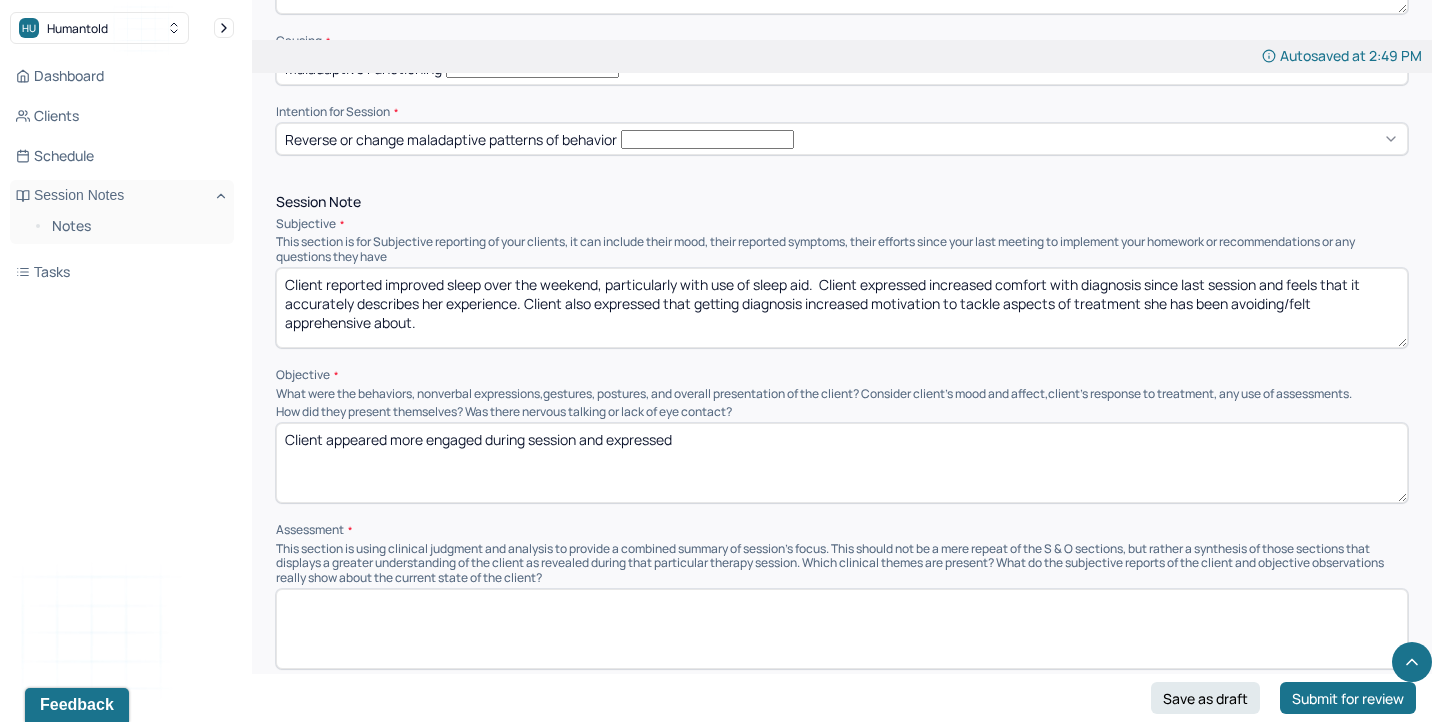 click on "Client appeared more engaged during session and expressed" at bounding box center (842, 463) 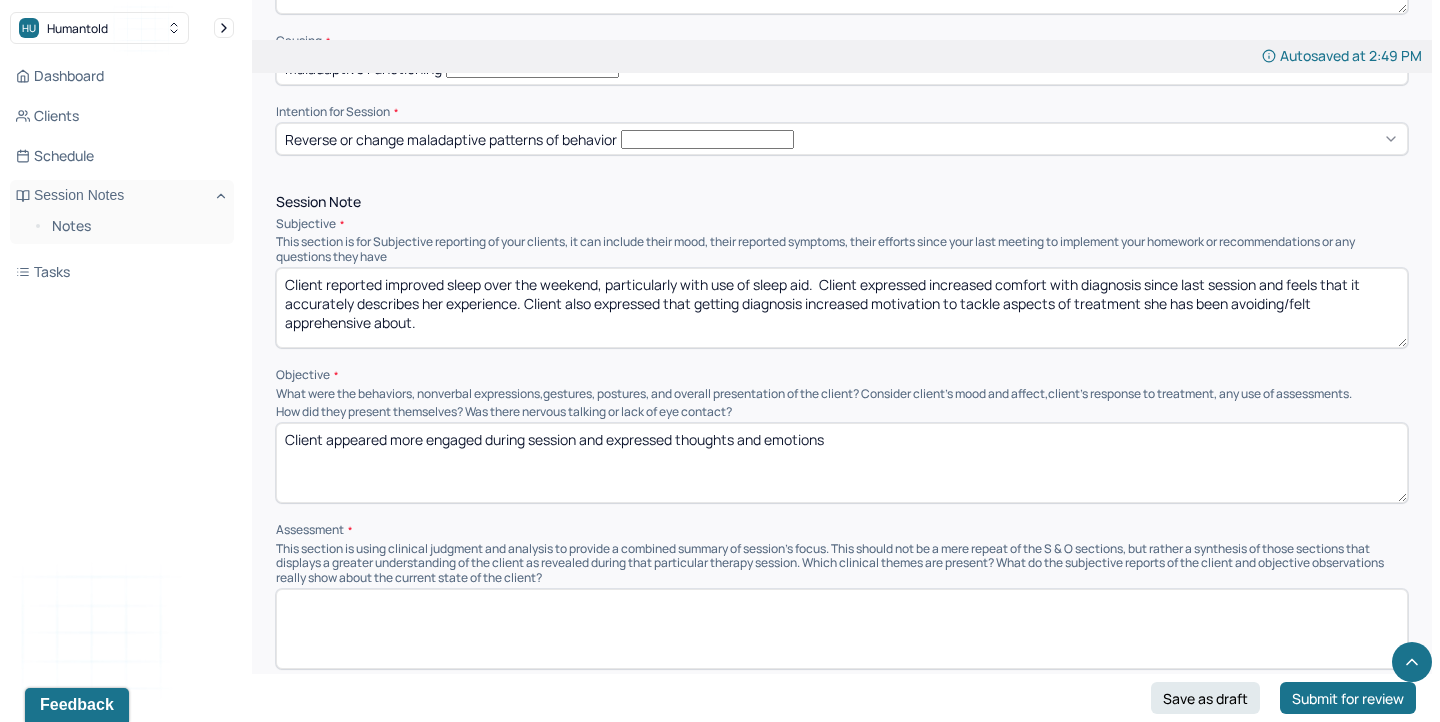 click on "Client appeared more engaged during session and expressed thoughts and emotions" at bounding box center [842, 463] 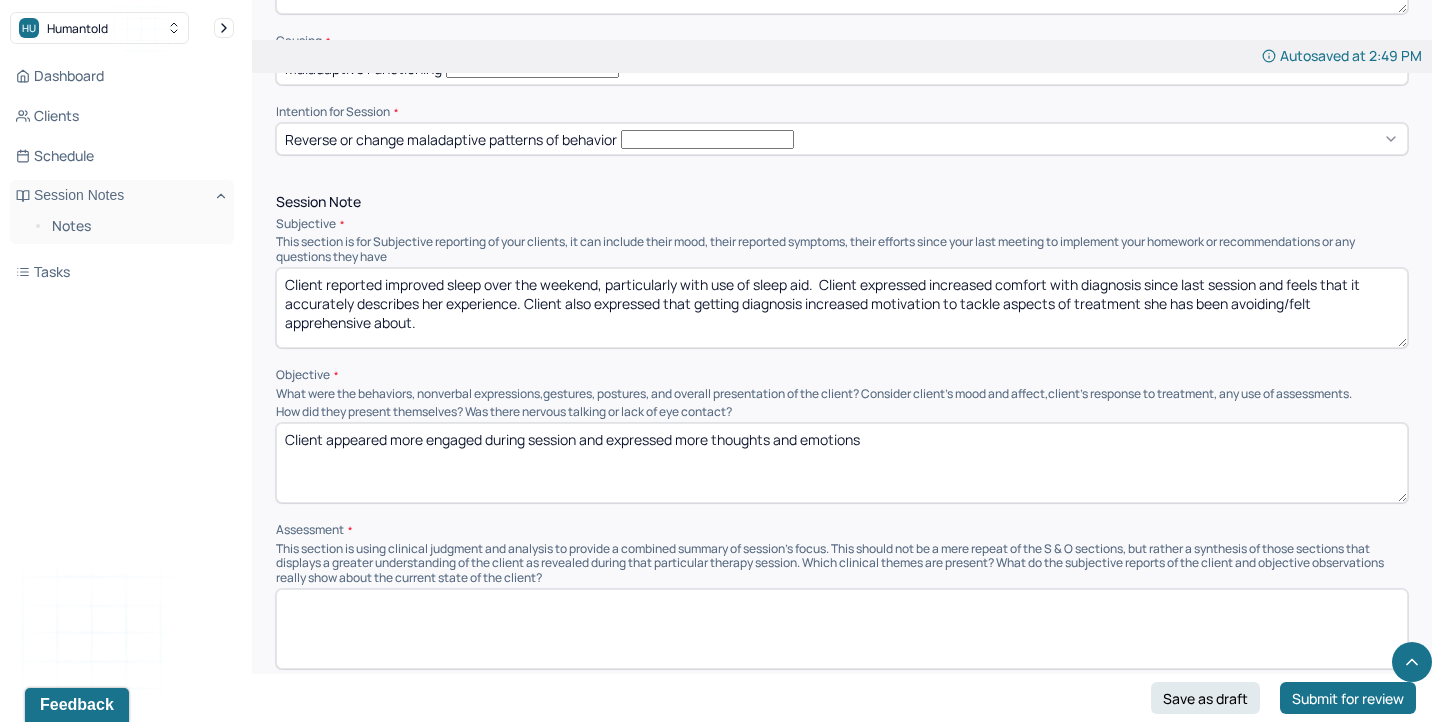 click on "Client appeared more engaged during session and expressed thoughts and emotions" at bounding box center [842, 463] 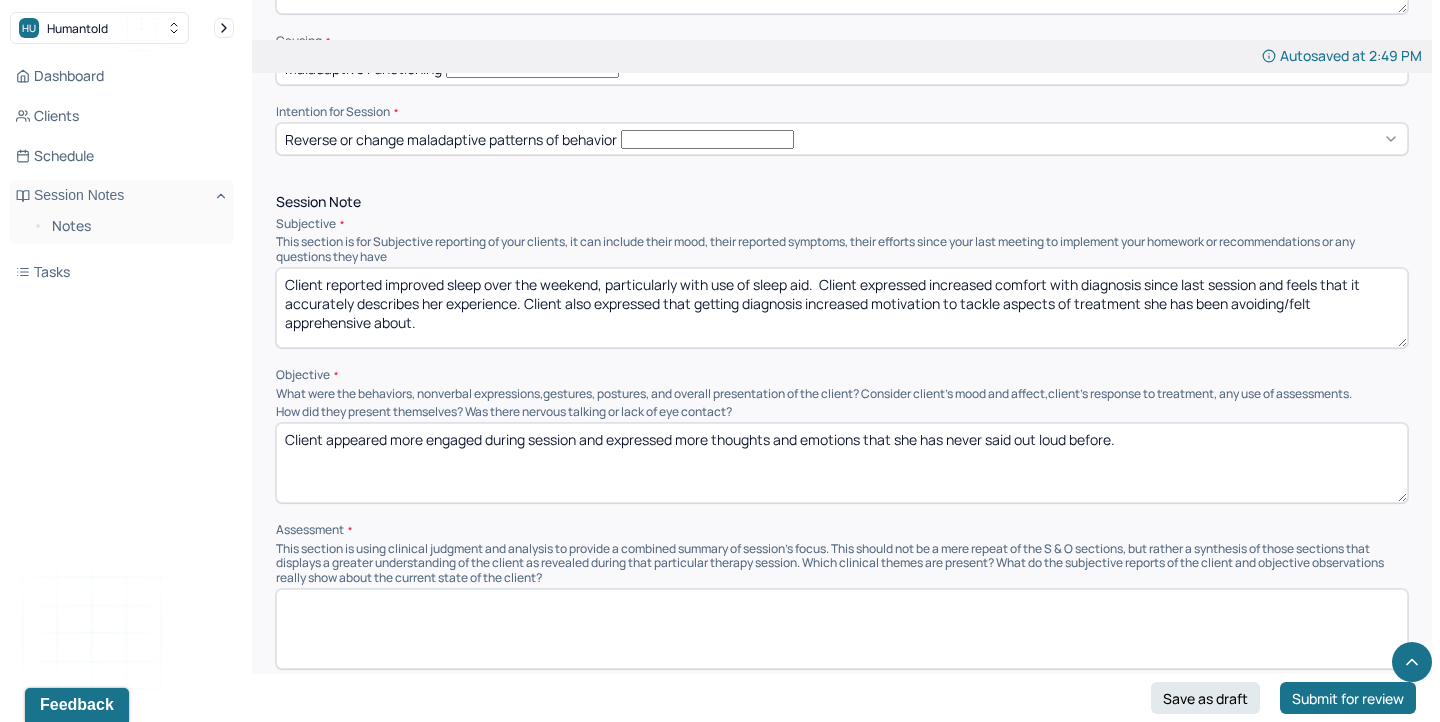 type on "Client appeared more engaged during session and expressed more thoughts and emotions that she has never said out loud before." 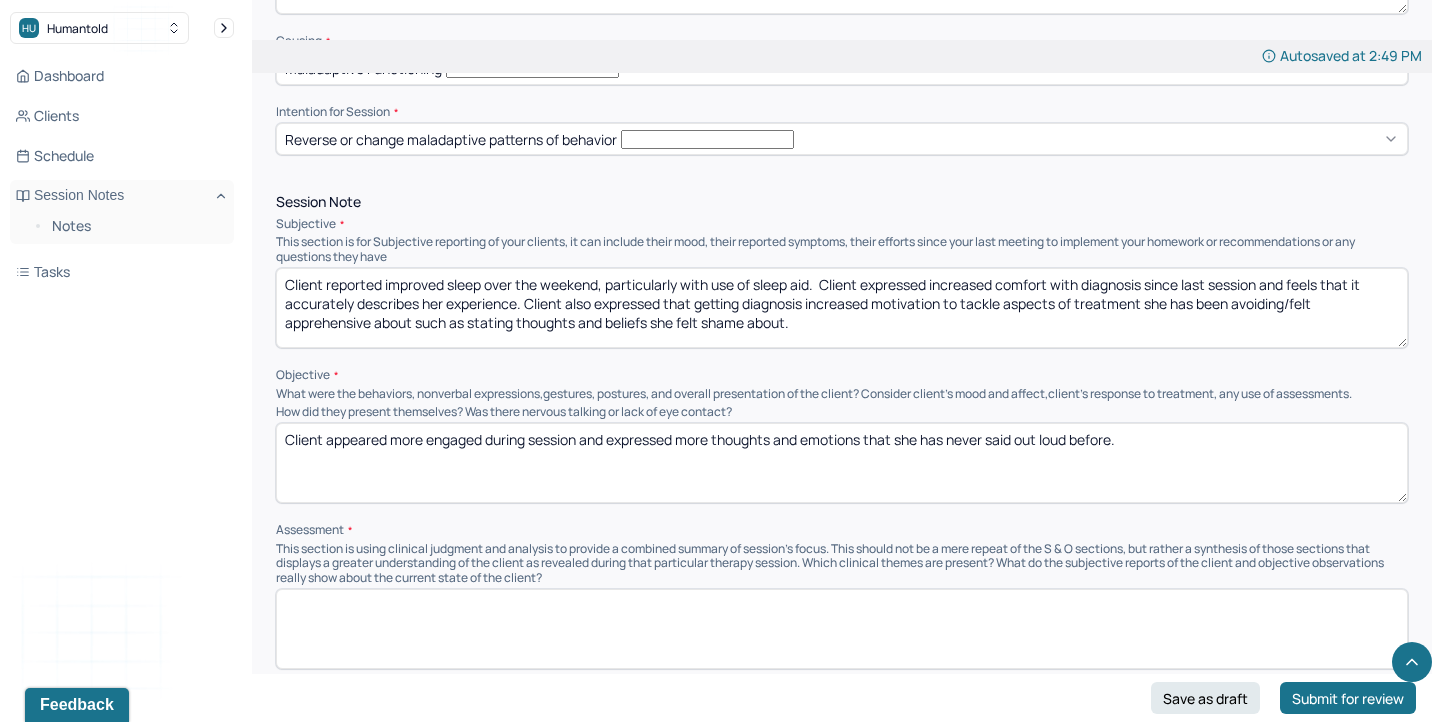 click on "Client reported improved sleep over the weekend, particularly with use of sleep aid.  Client expressed increased comfort with diagnosis since last session and feels that it accurately describes her experience. Client also expressed that getting diagnosis increased motivation to tackle aspects of treatment she has been avoiding/felt apprehensive about such as stating thoughts and beliefs" at bounding box center (842, 308) 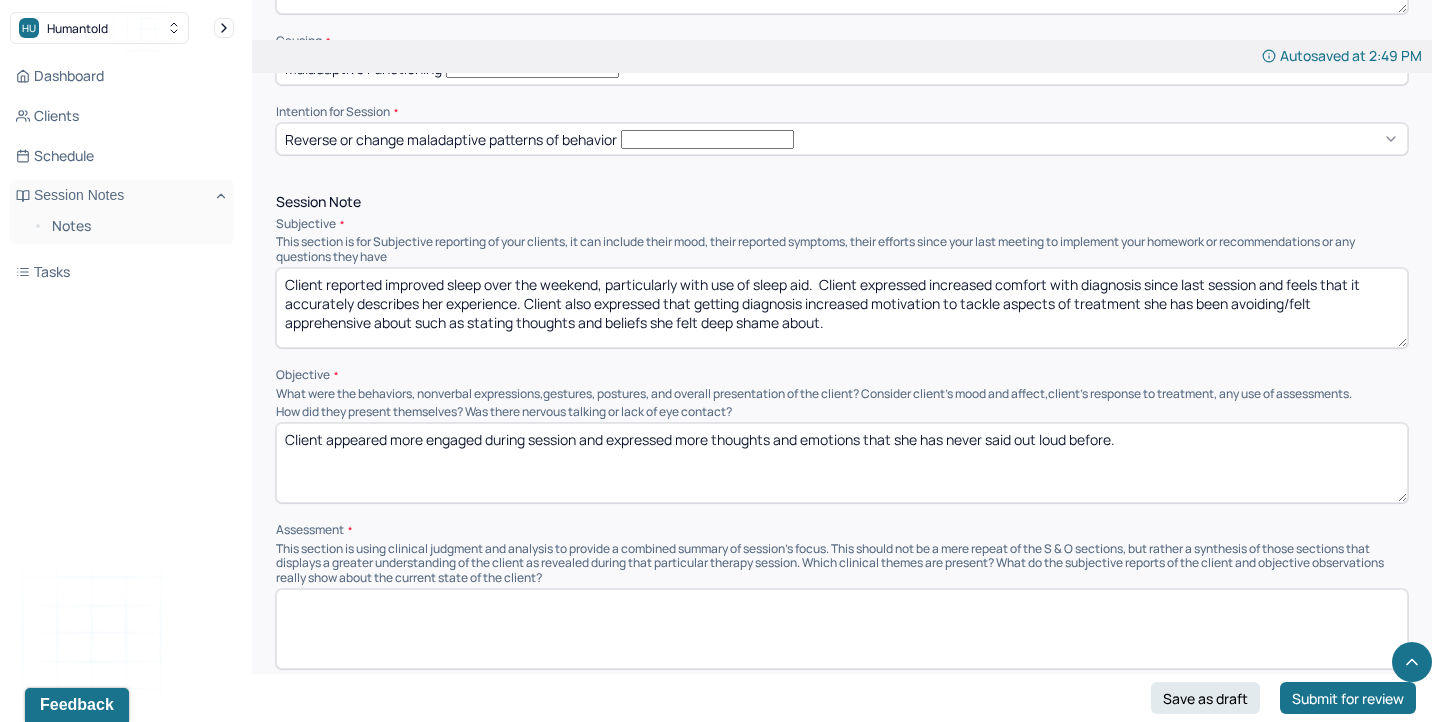 drag, startPoint x: 1134, startPoint y: 376, endPoint x: 626, endPoint y: 357, distance: 508.3552 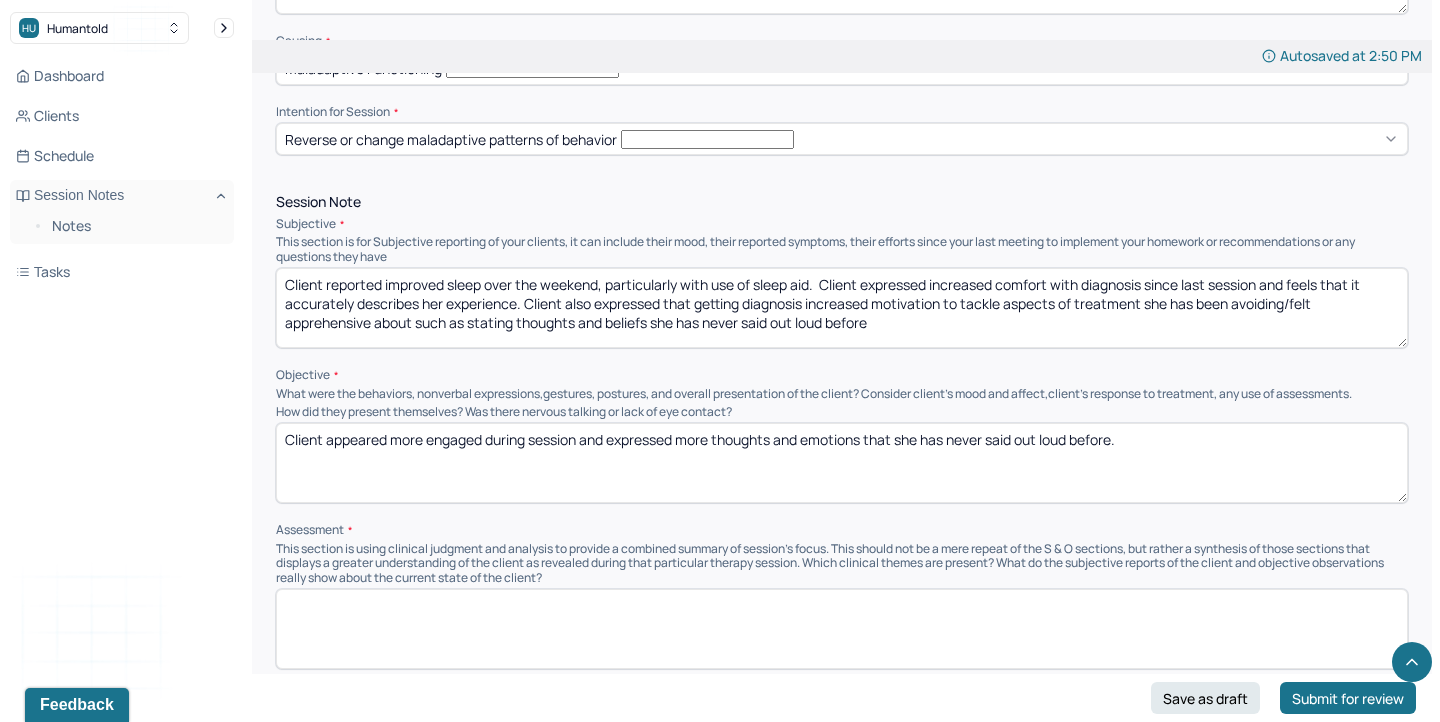 type on "Client reported improved sleep over the weekend, particularly with use of sleep aid.  Client expressed increased comfort with diagnosis since last session and feels that it accurately describes her experience. Client also expressed that getting diagnosis increased motivation to tackle aspects of treatment she has been avoiding/felt apprehensive about such as stating thoughts and beliefs she has never said out loud before" 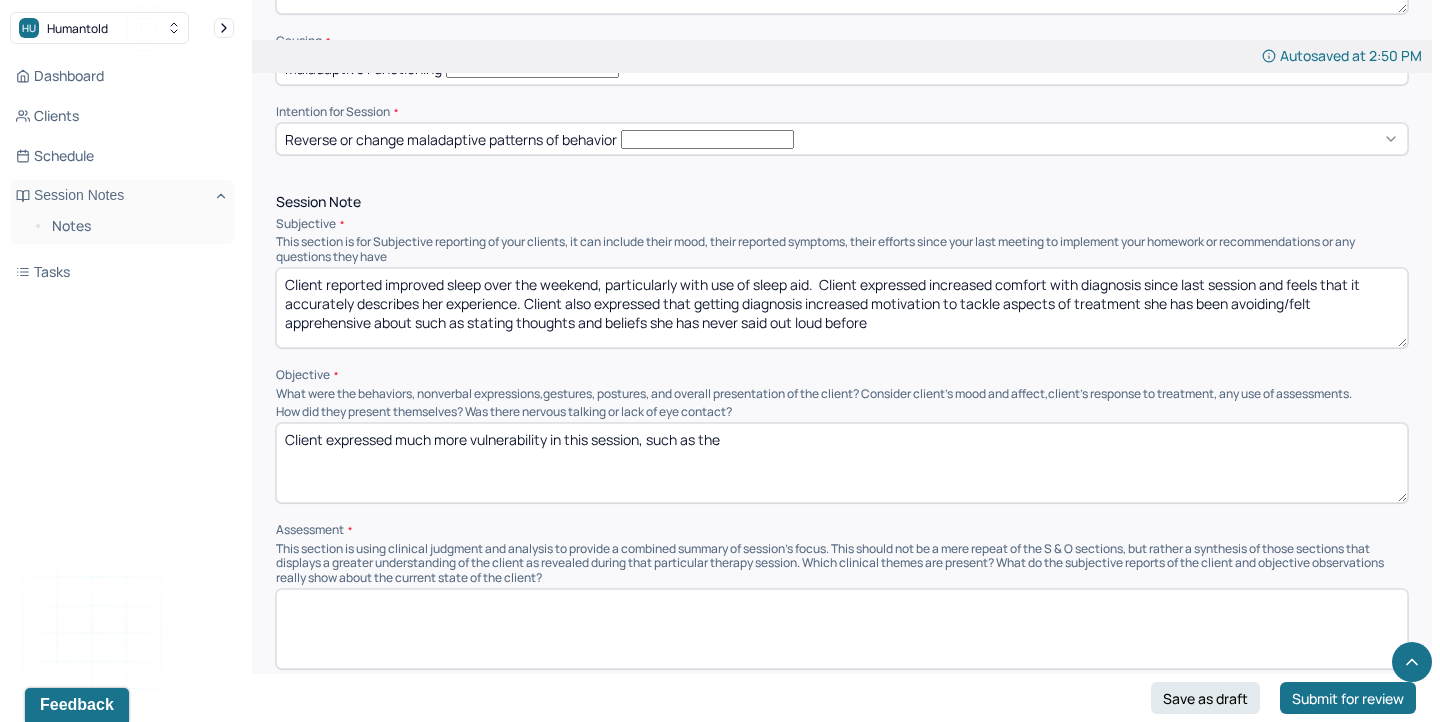 click on "Client expresased much more vulnerability in this session, such as the" at bounding box center [842, 463] 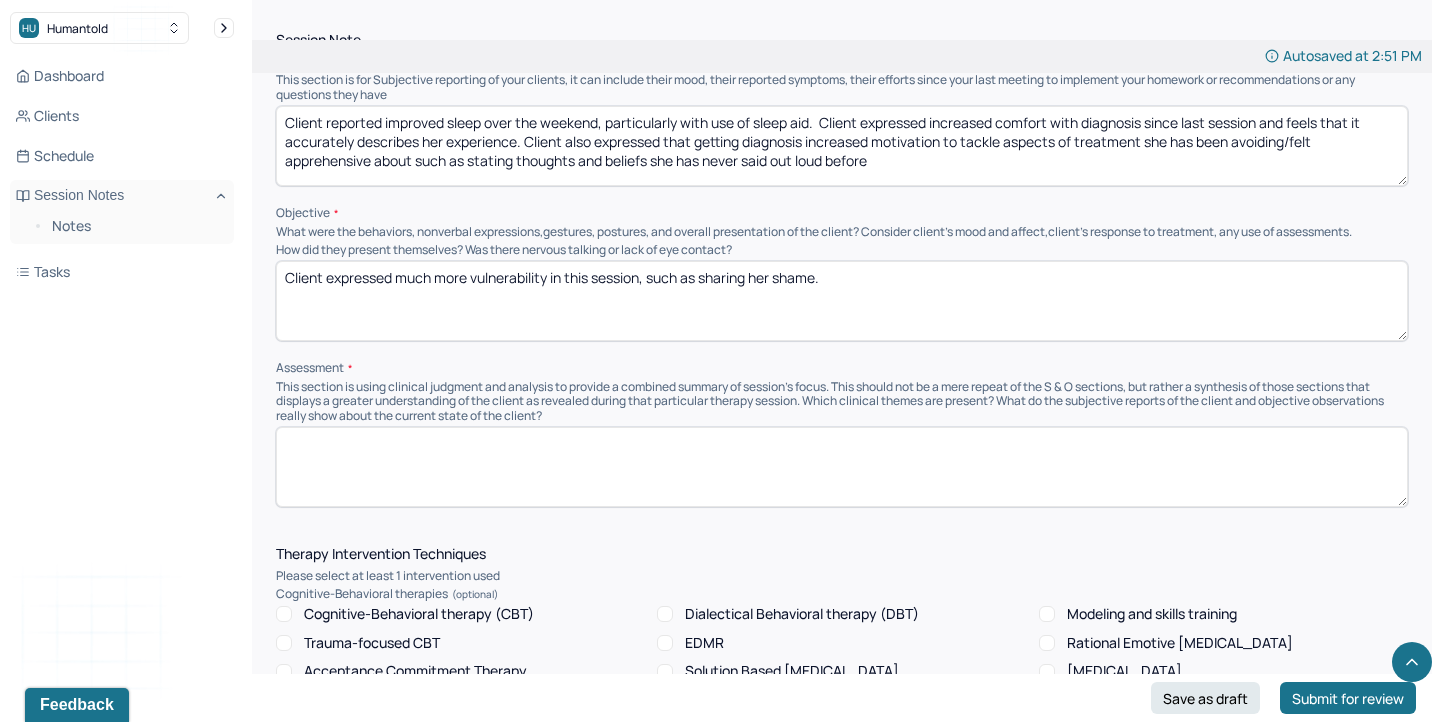 scroll, scrollTop: 1273, scrollLeft: 0, axis: vertical 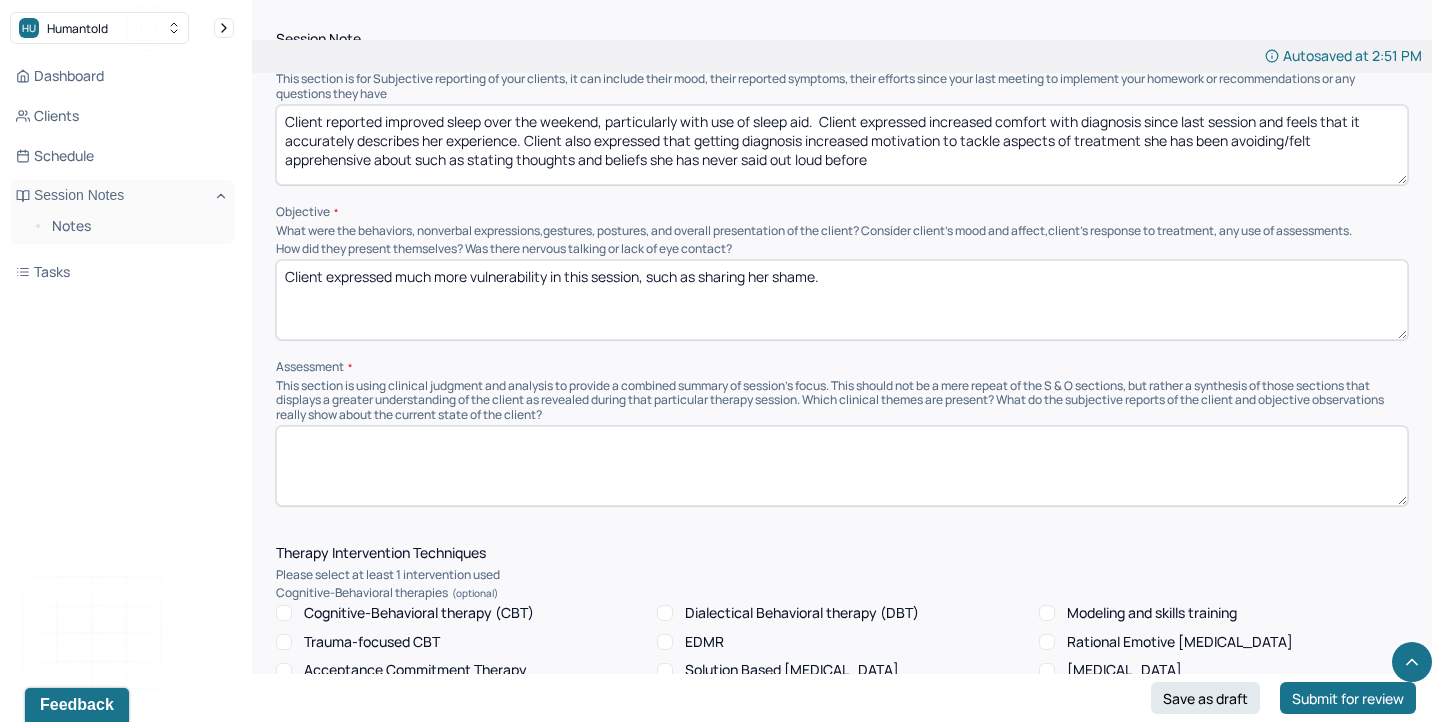 type on "Client expressed much more vulnerability in this session, such as sharing her shame." 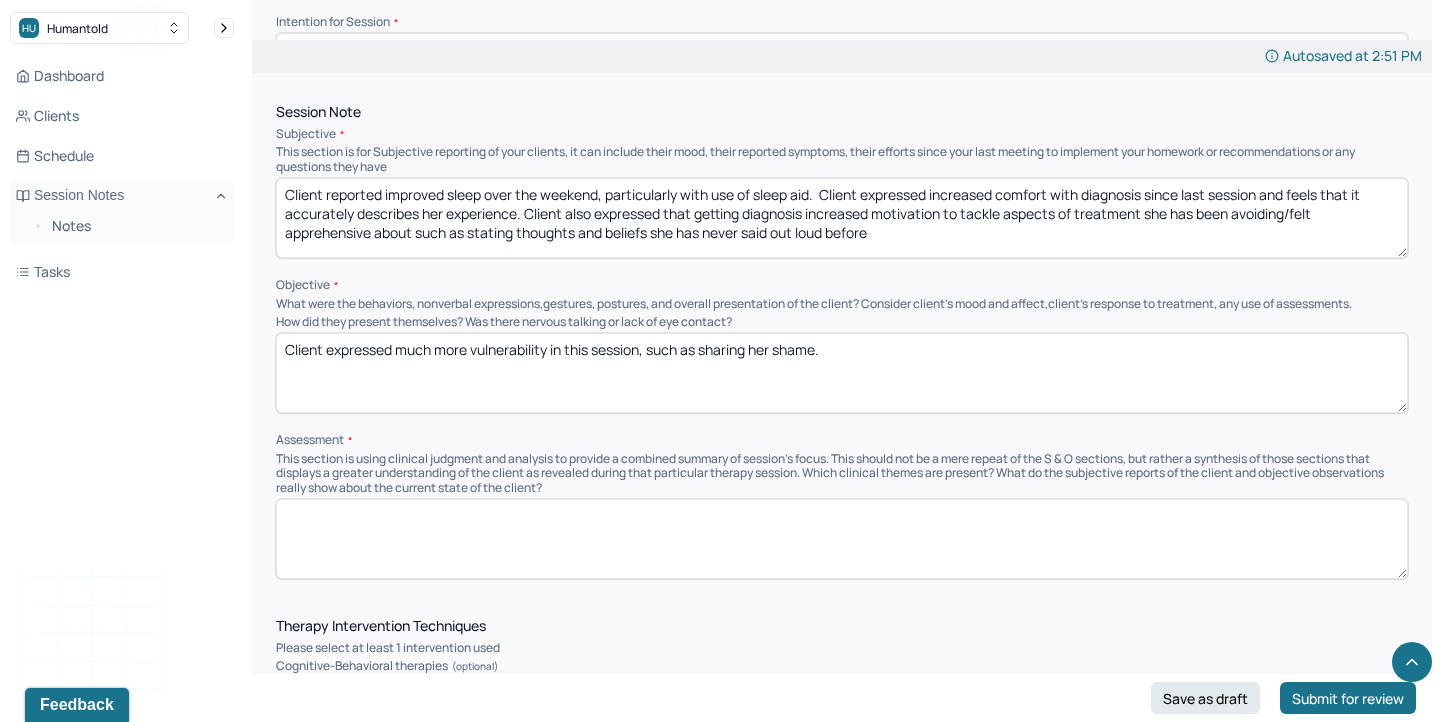 scroll, scrollTop: 1197, scrollLeft: 0, axis: vertical 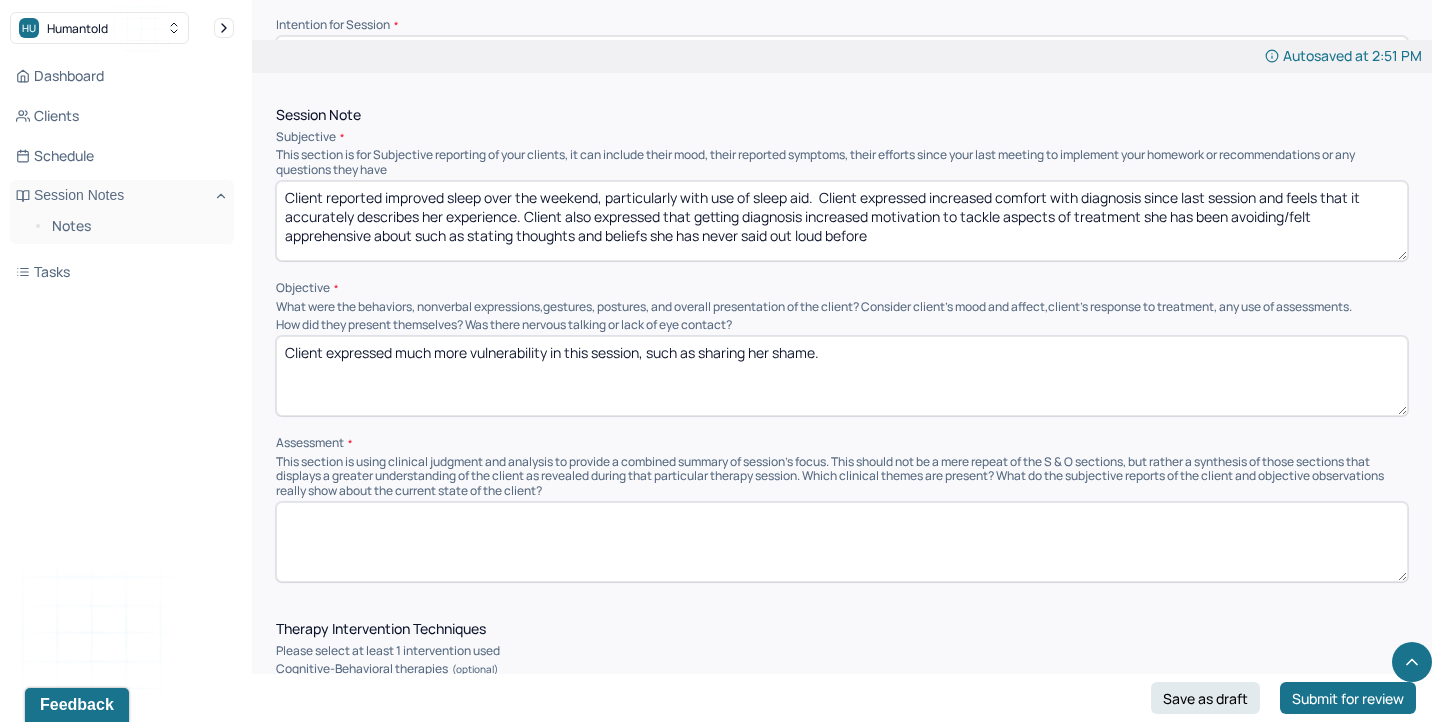 paste on "Client has engaged in disordered eating and compensatory exercising since early adolescence, with binging emerging as a behaviour in the last 2 years. Client's rigidity with restriction and overexercising led to these themes becoming core aspects of her identity which are unraveling the further she gets into treatment. Client is currently struggling with letting go of these aspects of her identity because she does not know who she is without them, manifesting in unusual irritation and frustration with recent behaviour. Future sessions will primarily utilize [MEDICAL_DATA] in conjunction with CBT-E to increase client's tolerance of the unknown." 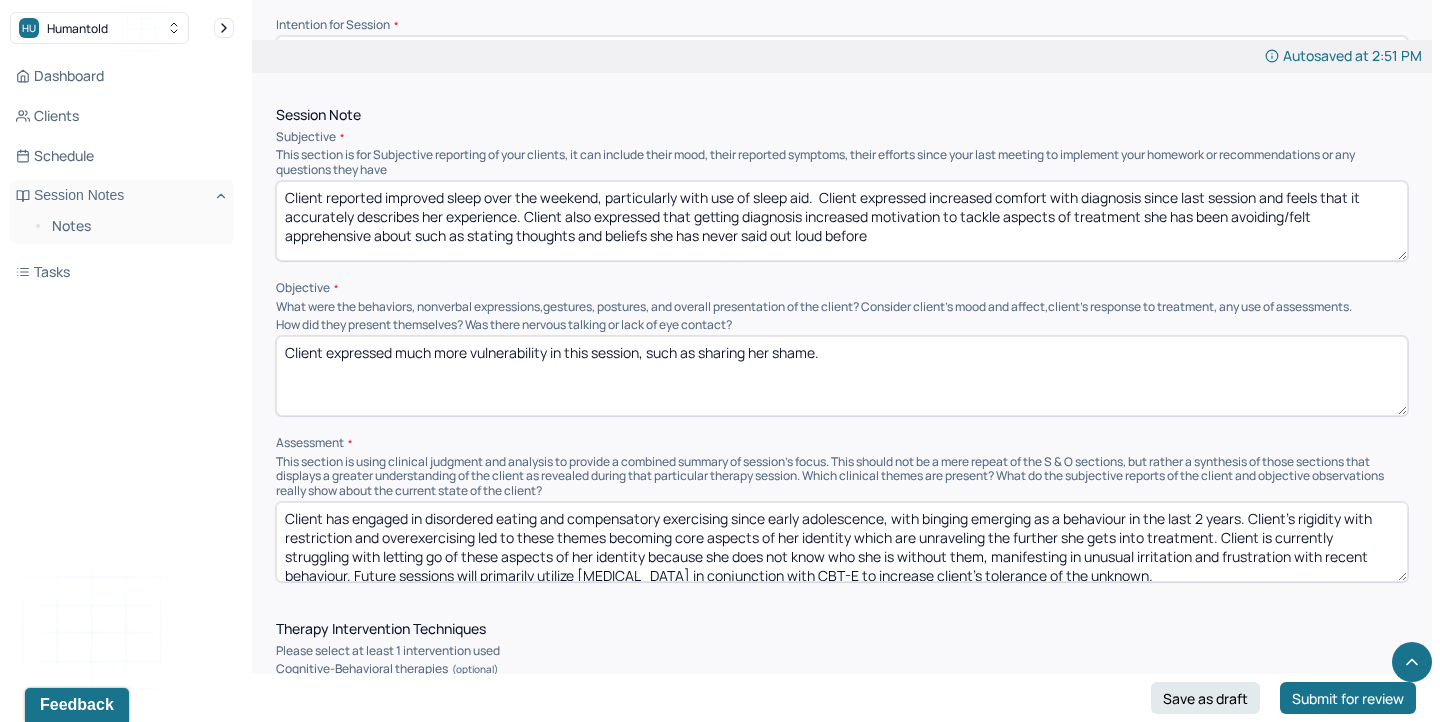 scroll, scrollTop: 3, scrollLeft: 0, axis: vertical 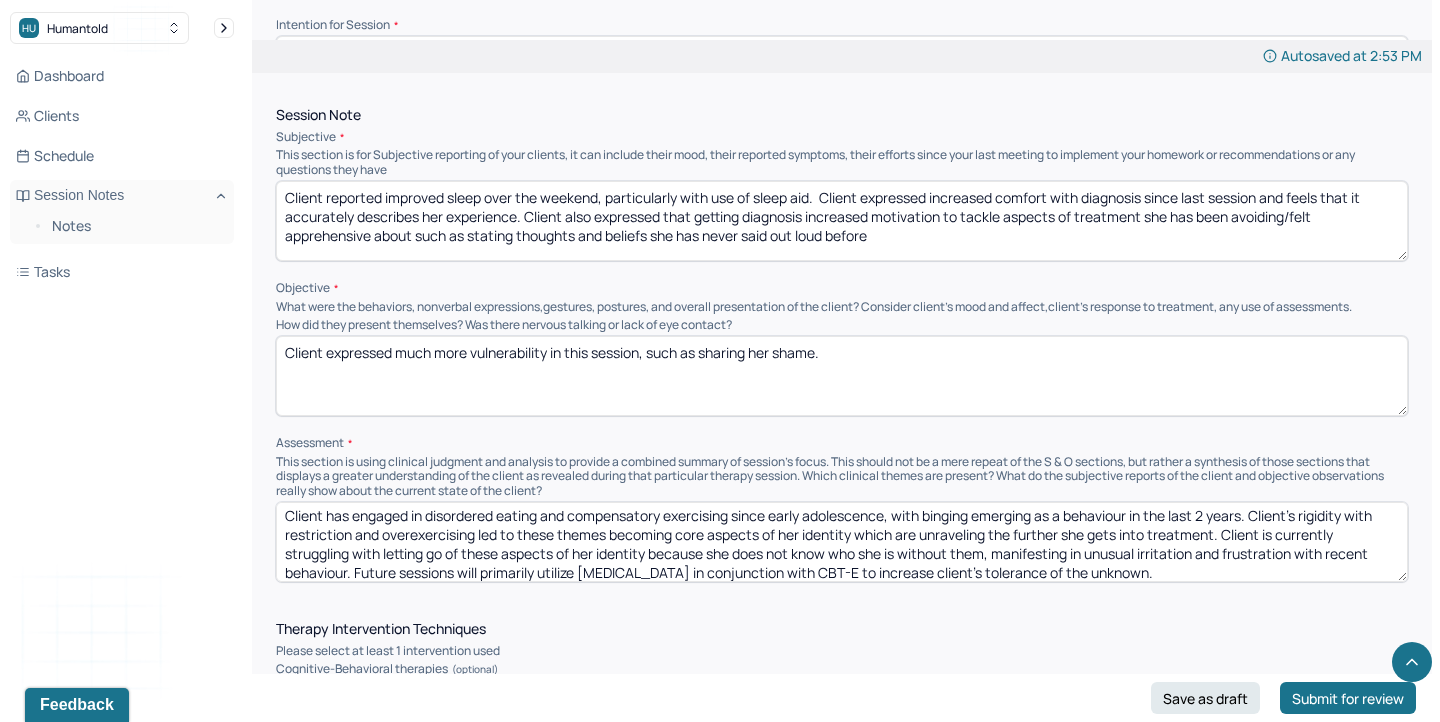type on "Client has engaged in disordered eating and compensatory exercising since early adolescence, with binging emerging as a behaviour in the last 2 years. Client's rigidity with restriction and overexercising led to these themes becoming core aspects of her identity which are unraveling the further she gets into treatment. Client is currently struggling with letting go of these aspects of her identity because she does not know who she is without them, manifesting in unusual irritation and frustration with recent behaviour. Future sessions will primarily utilize [MEDICAL_DATA] in conjunction with CBT-E to increase client's tolerance of the unknown." 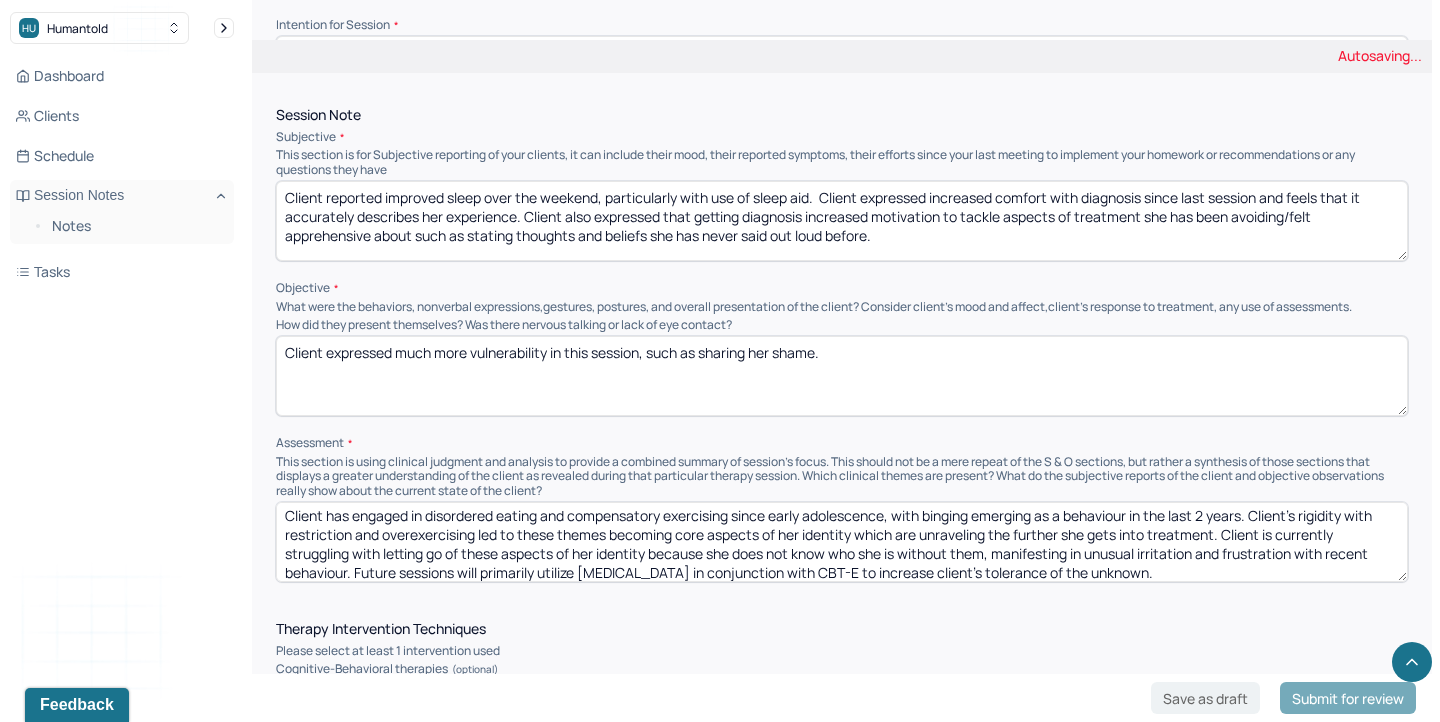 type on "Client reported improved sleep over the weekend, particularly with use of sleep aid.  Client expressed increased comfort with diagnosis since last session and feels that it accurately describes her experience. Client also expressed that getting diagnosis increased motivation to tackle aspects of treatment she has been avoiding/felt apprehensive about such as stating thoughts and beliefs she has never said out loud before." 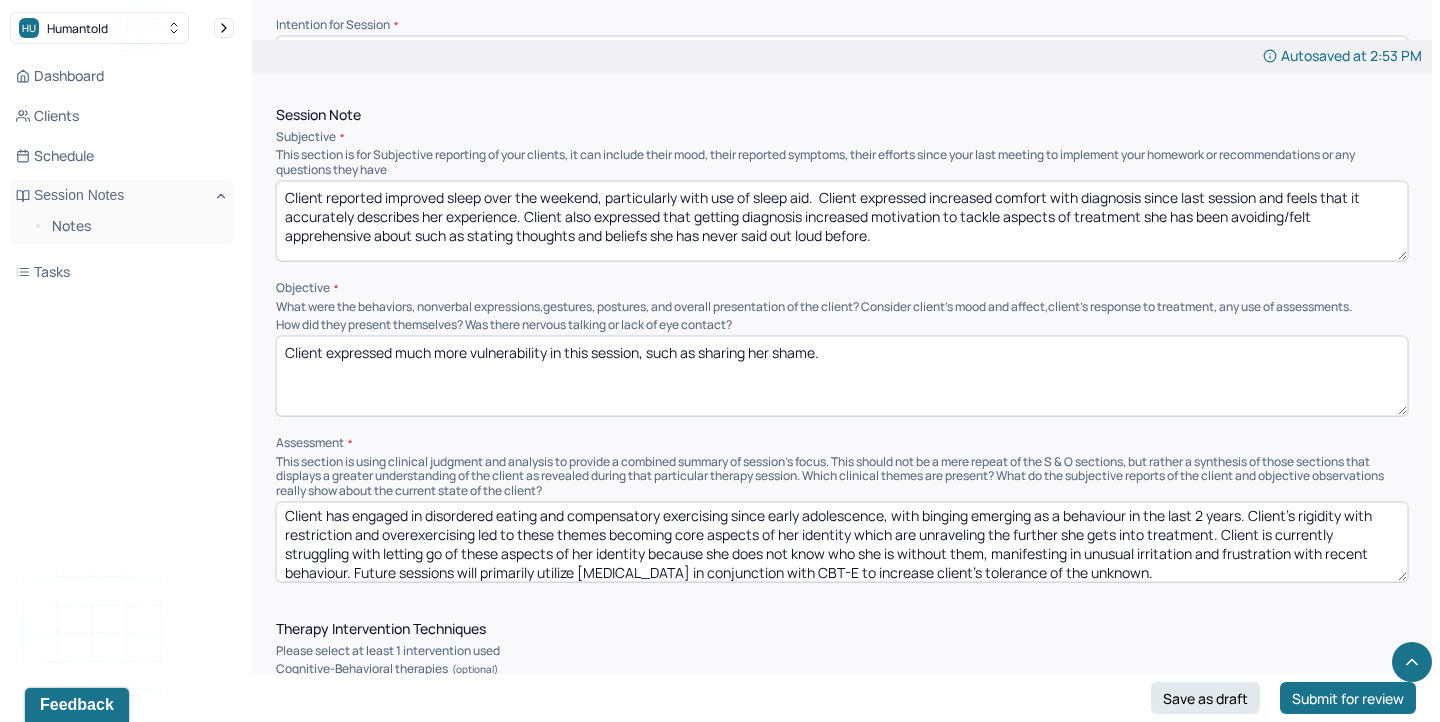 scroll, scrollTop: 0, scrollLeft: 0, axis: both 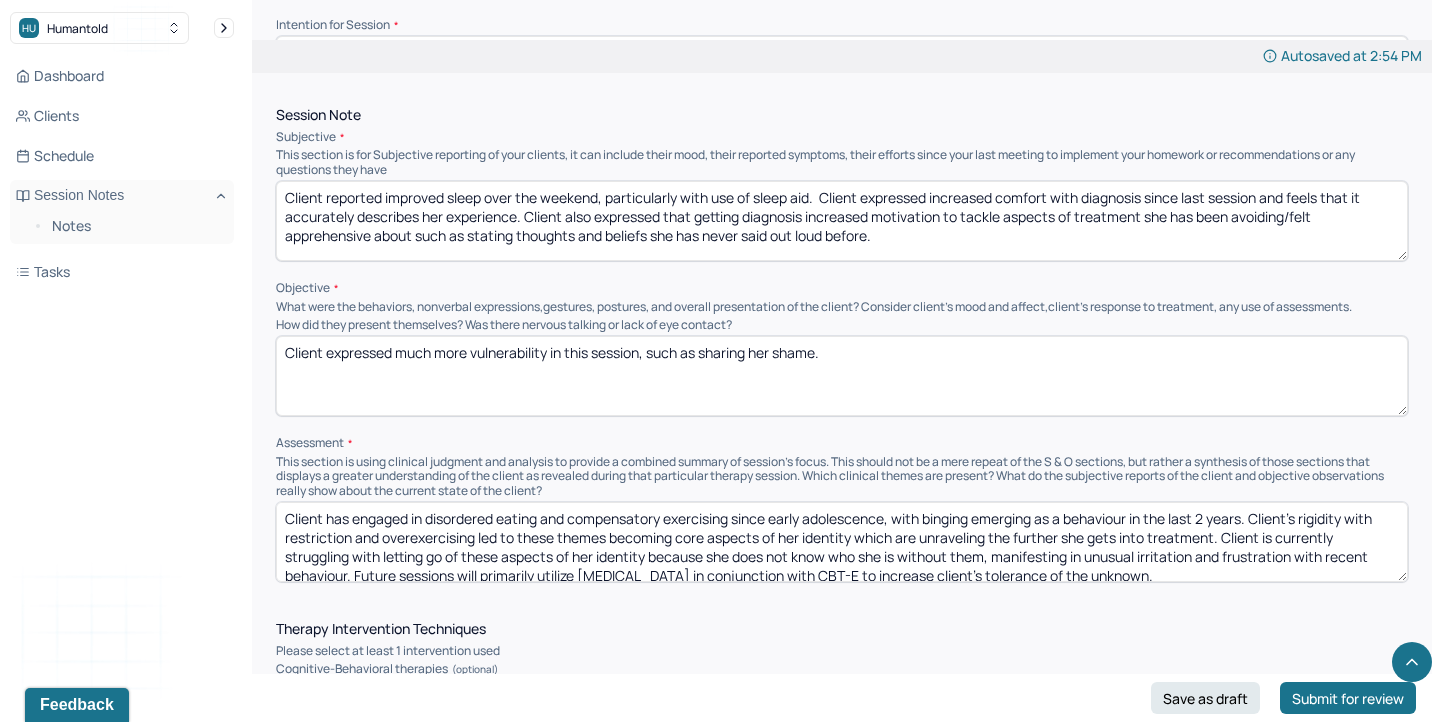 drag, startPoint x: 1307, startPoint y: 511, endPoint x: 398, endPoint y: 391, distance: 916.8866 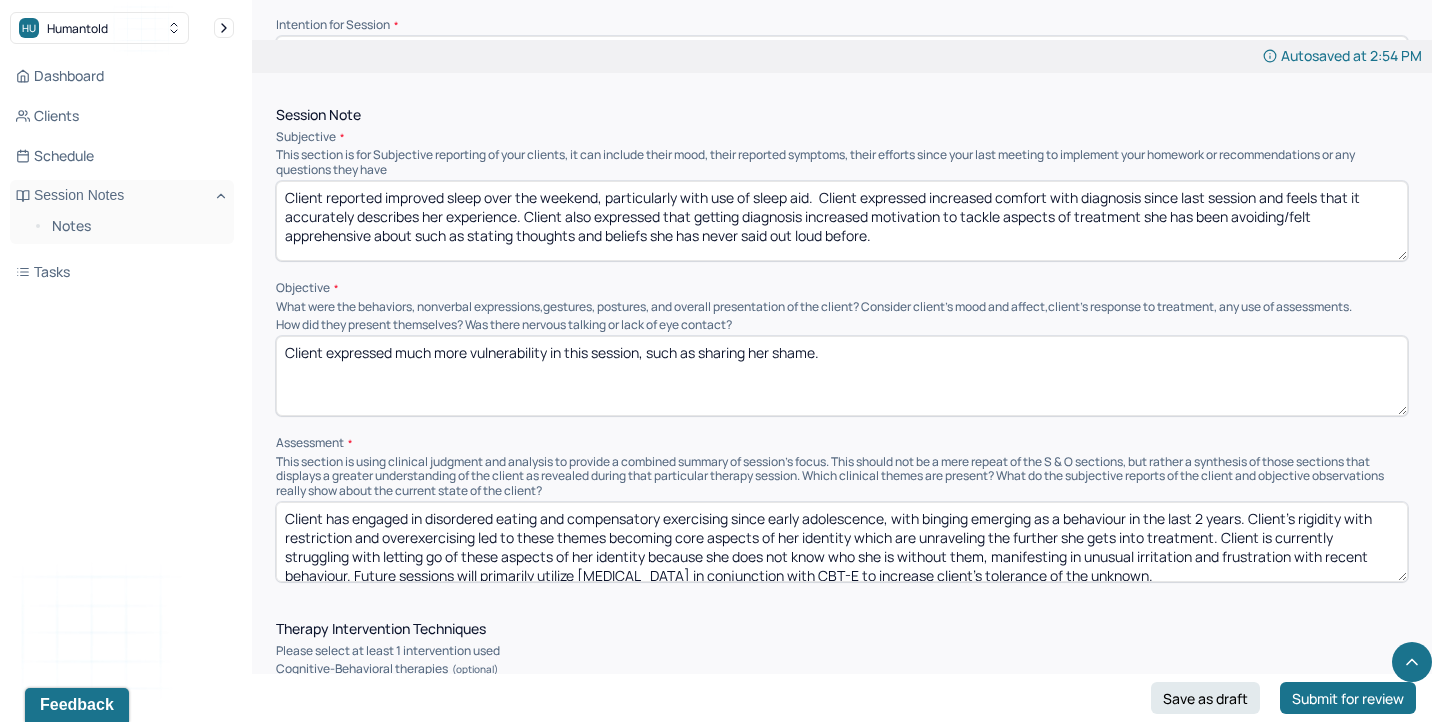 paste on "meets criteria for [MEDICAL_DATA], binge [MEDICAL_DATA] shown by significantly low body weight, intense fear of gaining weight or becoming fat, and disturbance in the way in which her shape is experienced, and undue influence of body weight or shape on self evaluation. Client feels comfort in finally having a name for what she has been experiencing, shown through how she can now share the extremely critical thoughts she has had about her body and self worth. Future sessions will continue work on accepting unknown as well as in depth identity exploration." 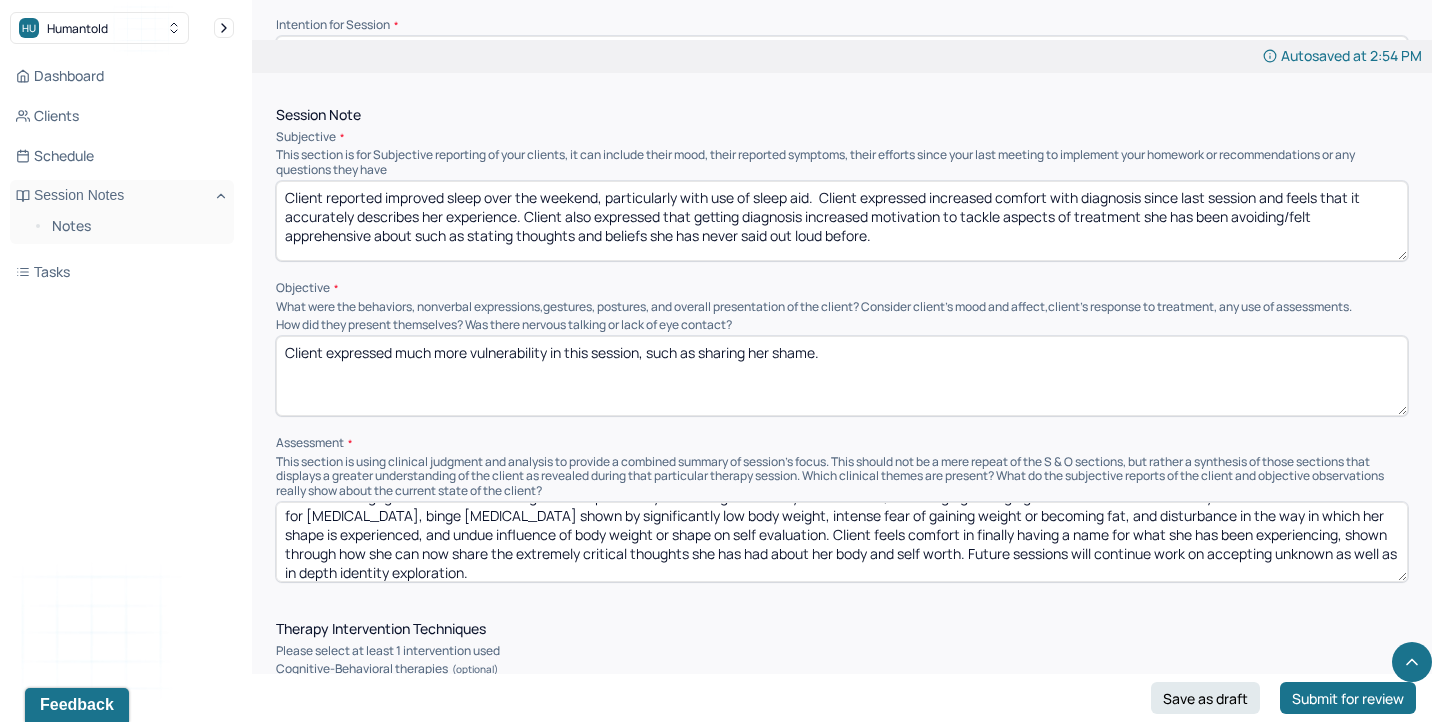scroll, scrollTop: 0, scrollLeft: 0, axis: both 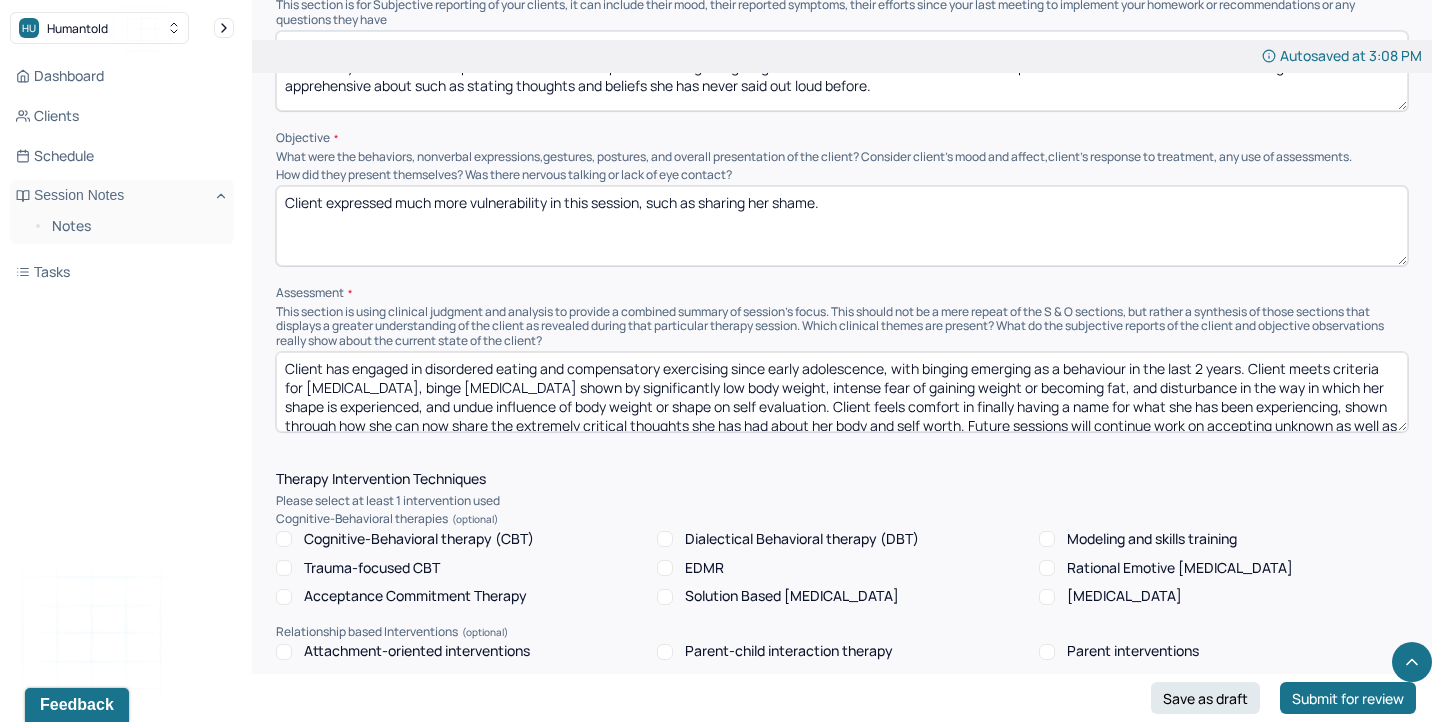 type on "Client has engaged in disordered eating and compensatory exercising since early adolescence, with binging emerging as a behaviour in the last 2 years. Client meets criteria for [MEDICAL_DATA], binge [MEDICAL_DATA] shown by significantly low body weight, intense fear of gaining weight or becoming fat, and disturbance in the way in which her shape is experienced, and undue influence of body weight or shape on self evaluation. Client feels comfort in finally having a name for what she has been experiencing, shown through how she can now share the extremely critical thoughts she has had about her body and self worth. Future sessions will continue work on accepting unknown as well as in depth identity exploration." 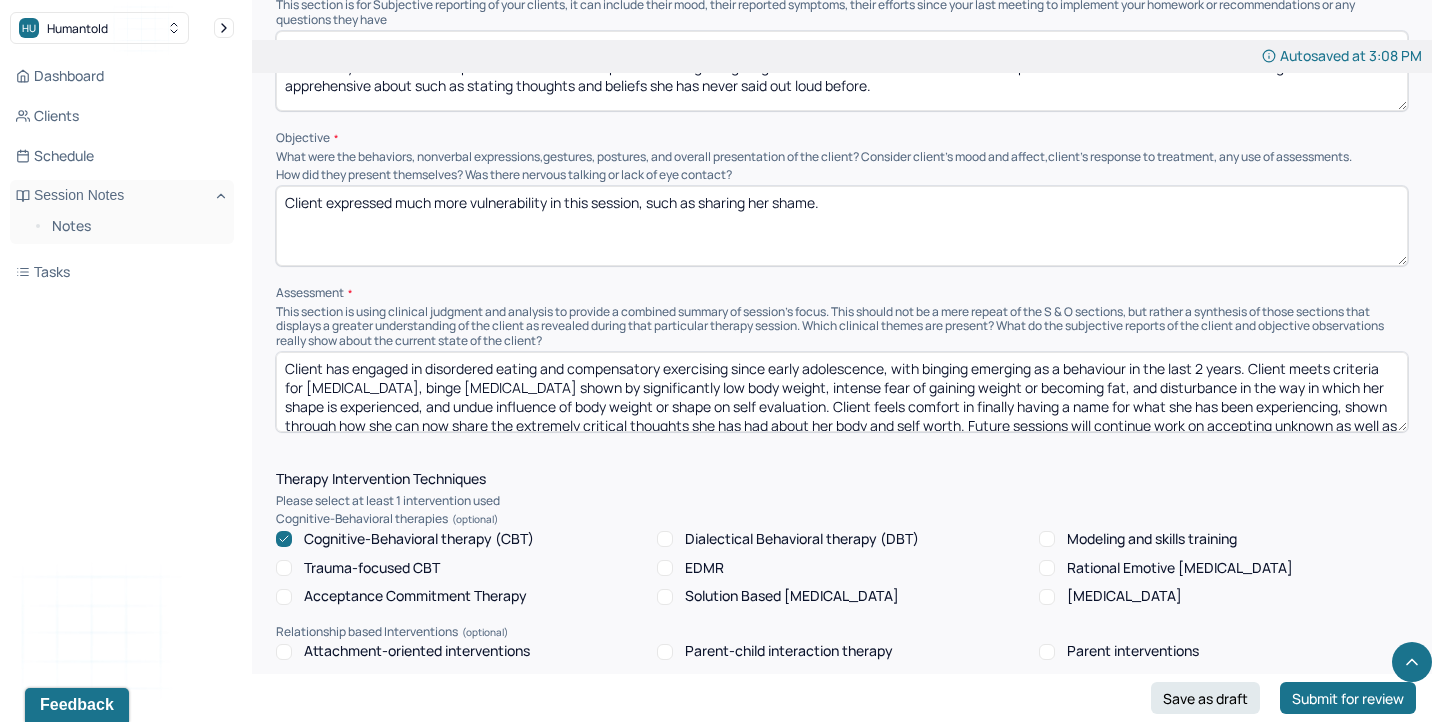 click on "Acceptance Commitment Therapy" at bounding box center [415, 596] 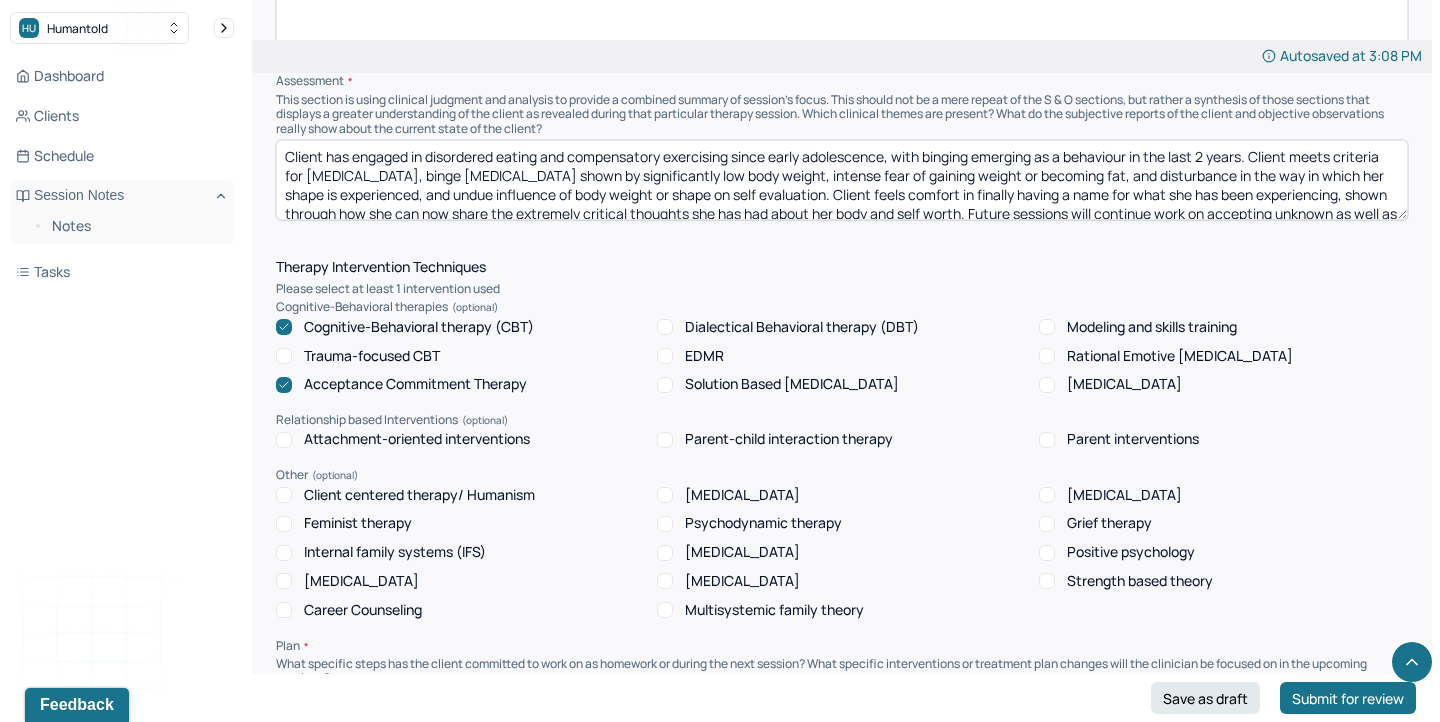 scroll, scrollTop: 1560, scrollLeft: 0, axis: vertical 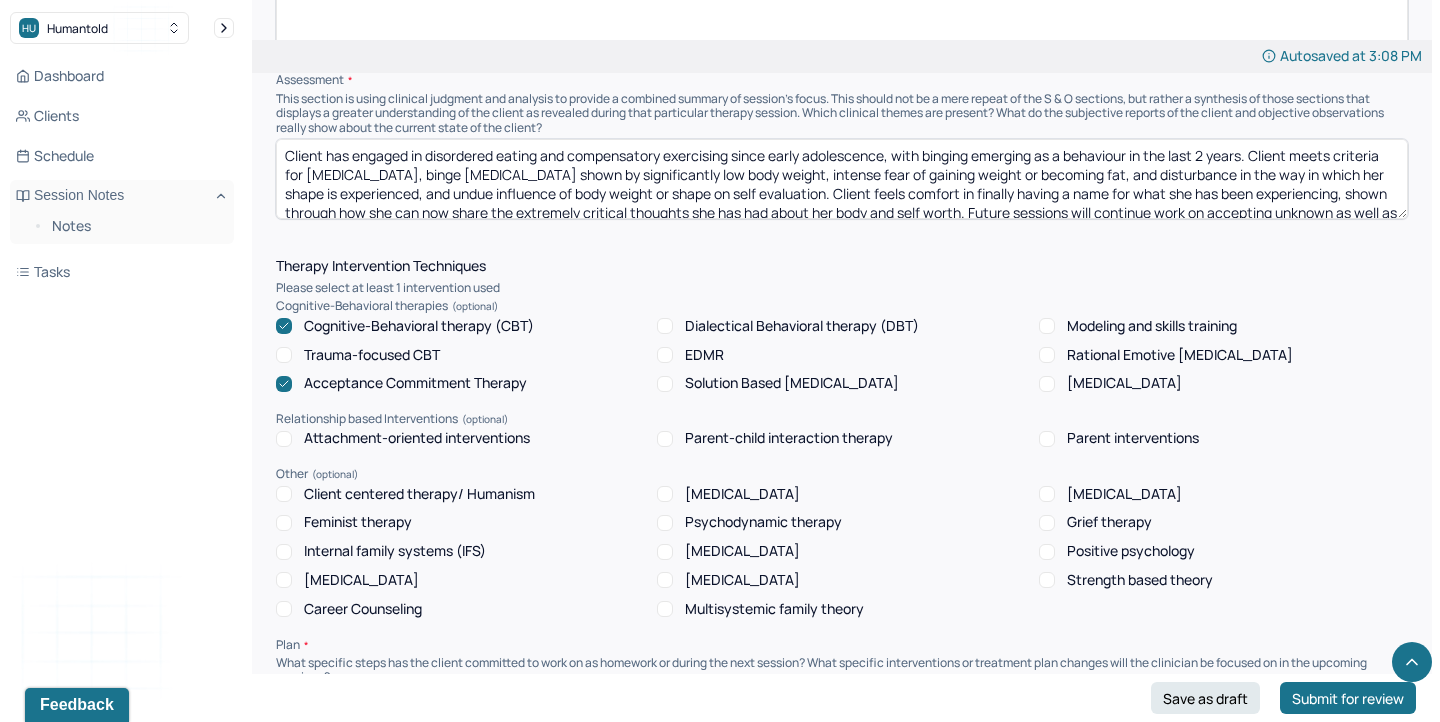 click on "Client centered therapy/ Humanism" at bounding box center [419, 494] 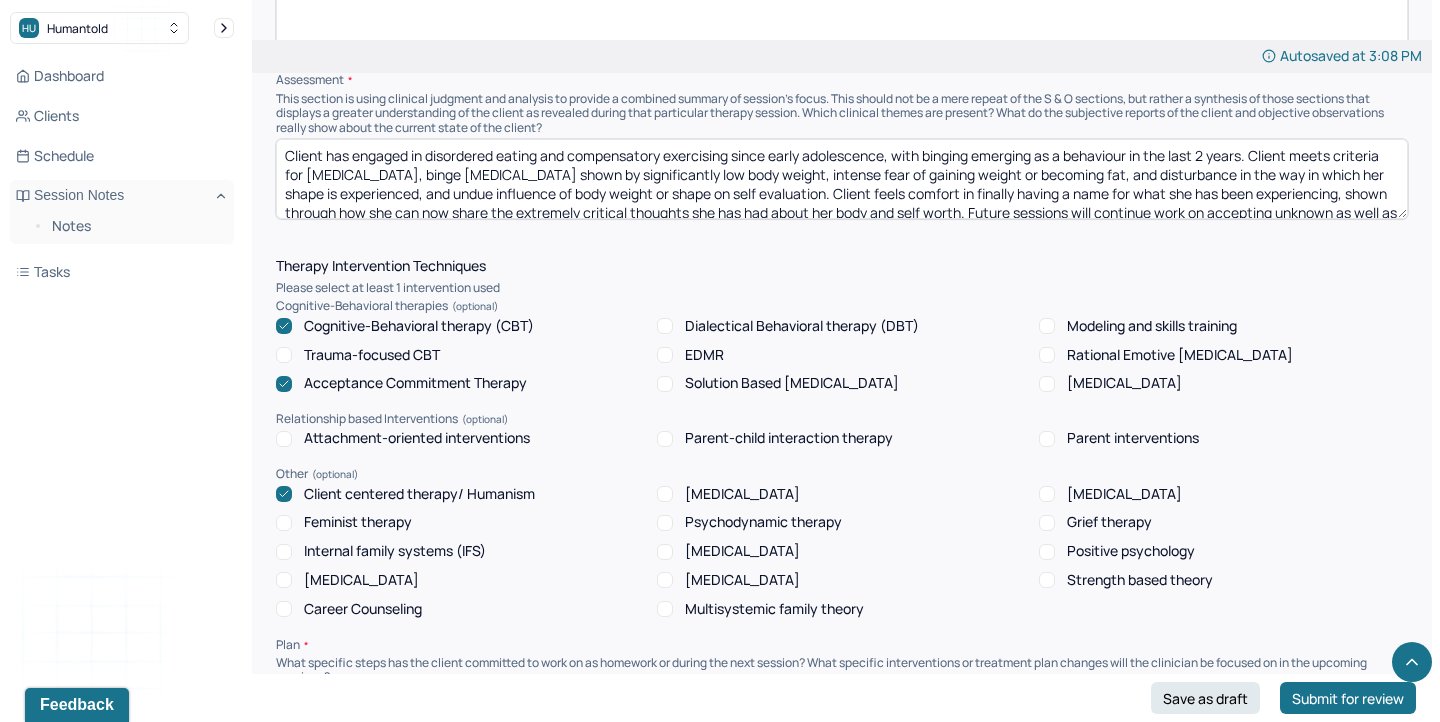 click on "[MEDICAL_DATA]" at bounding box center [361, 580] 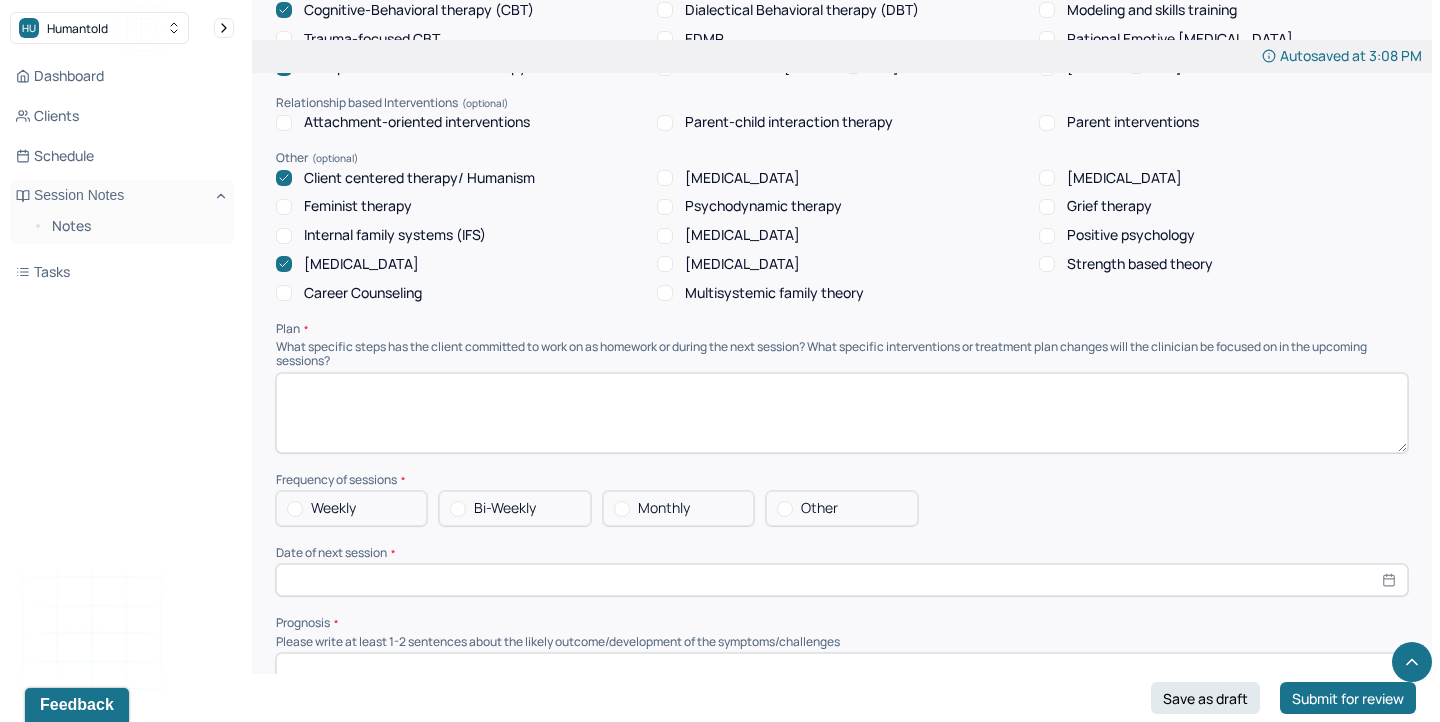 scroll, scrollTop: 1905, scrollLeft: 0, axis: vertical 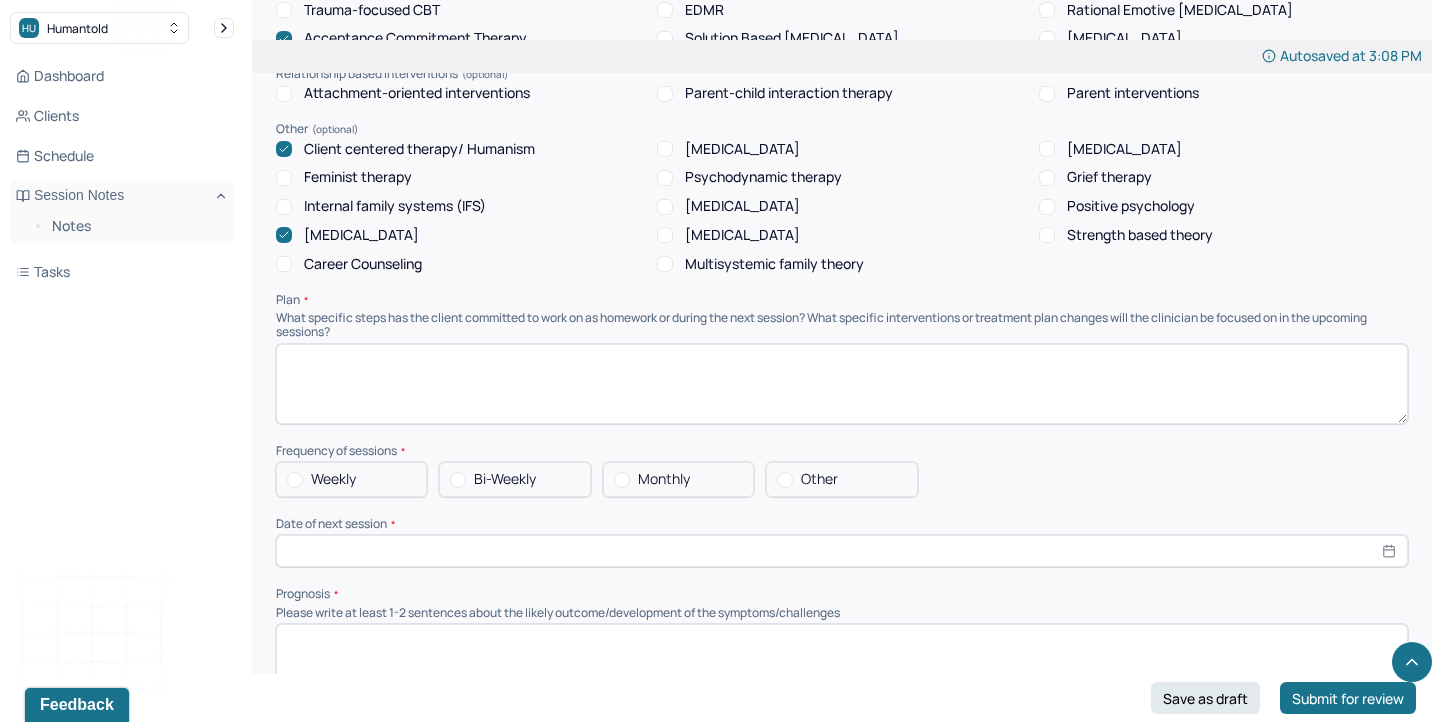 click at bounding box center [842, 384] 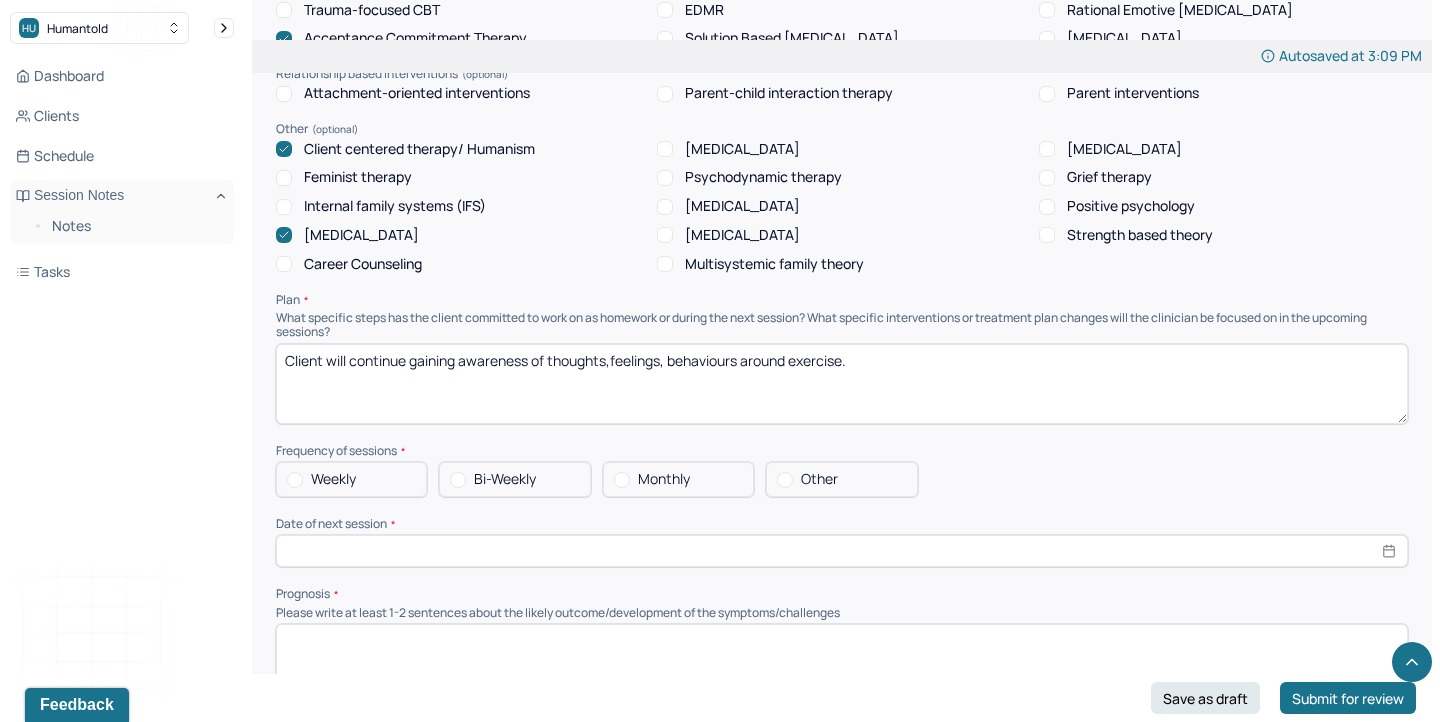click on "Client will continue gaining awareness of thoughts,feelings, behaviours around exercise." at bounding box center (842, 384) 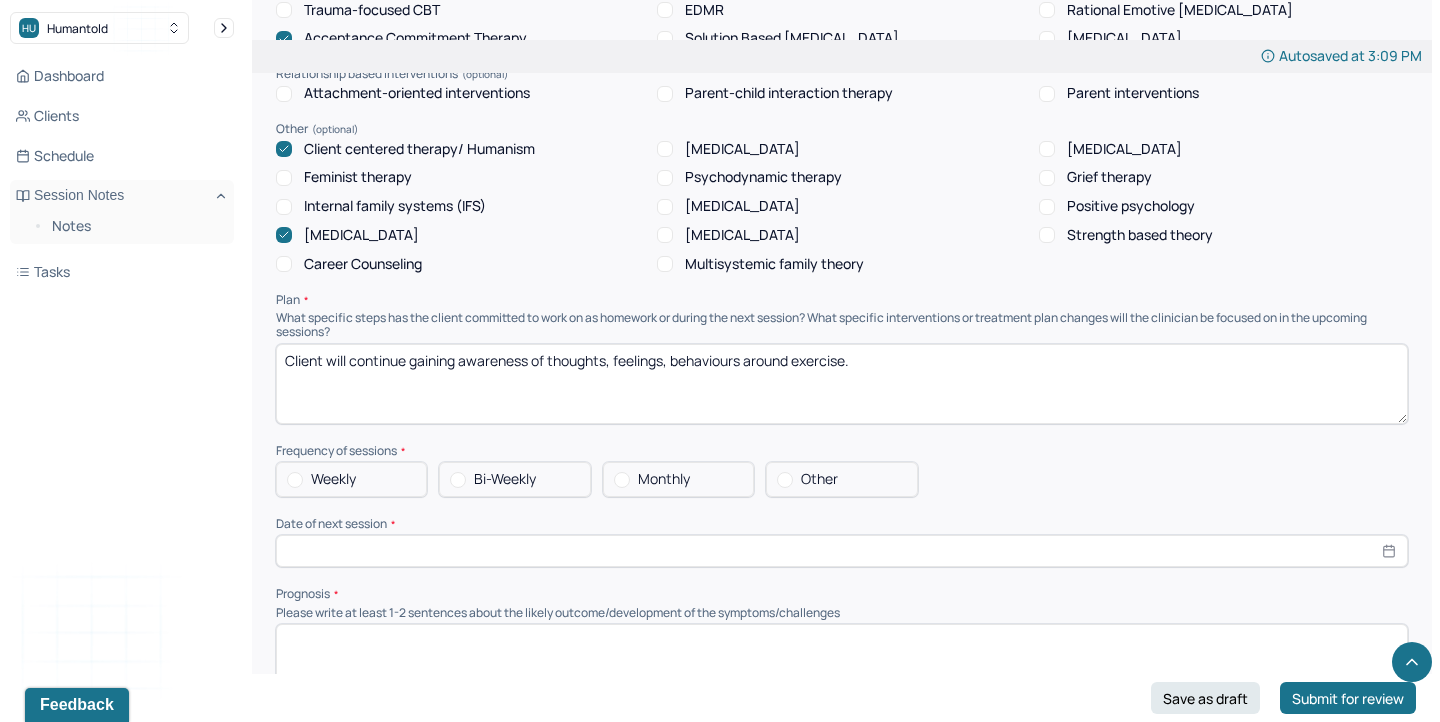 click on "Client will continue gaining awareness of thoughts, feelings, behaviours around exercise." at bounding box center [842, 384] 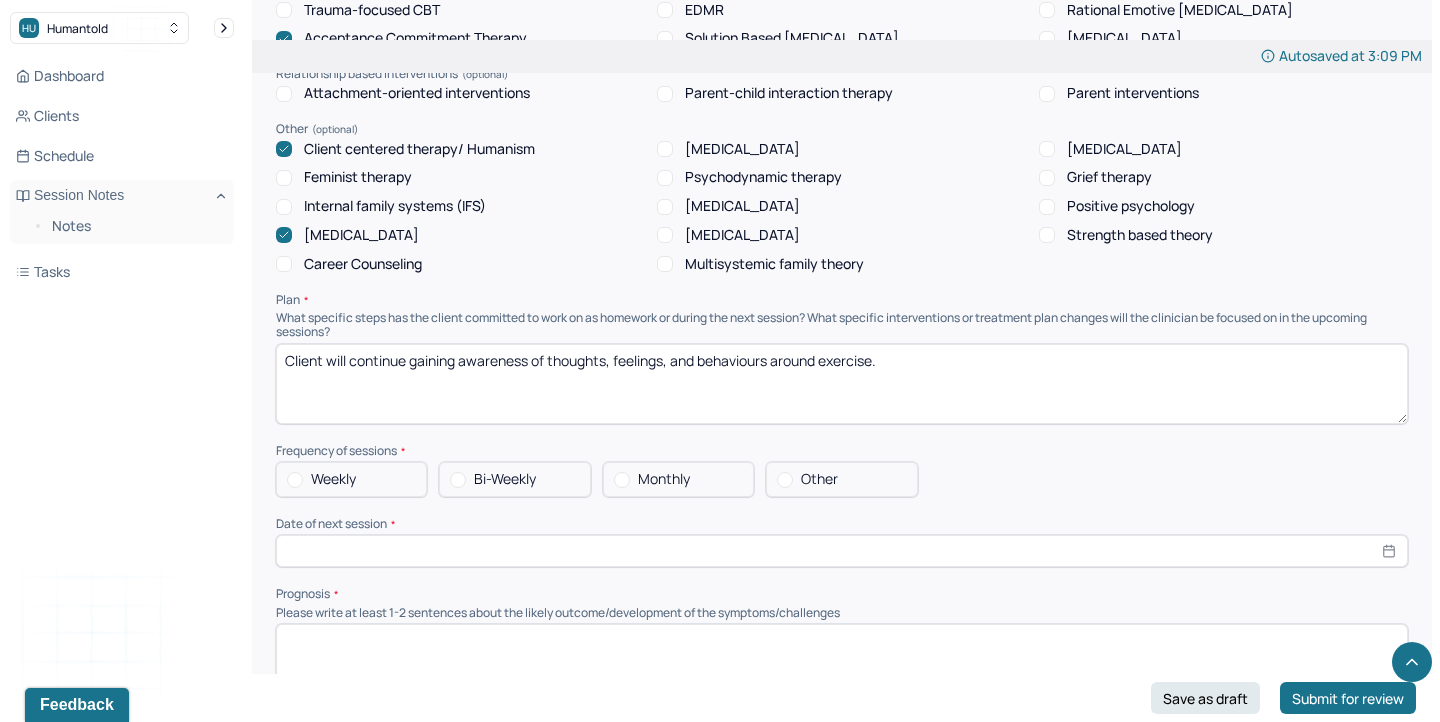 type on "Client will continue gaining awareness of thoughts, feelings, and behaviours around exercise." 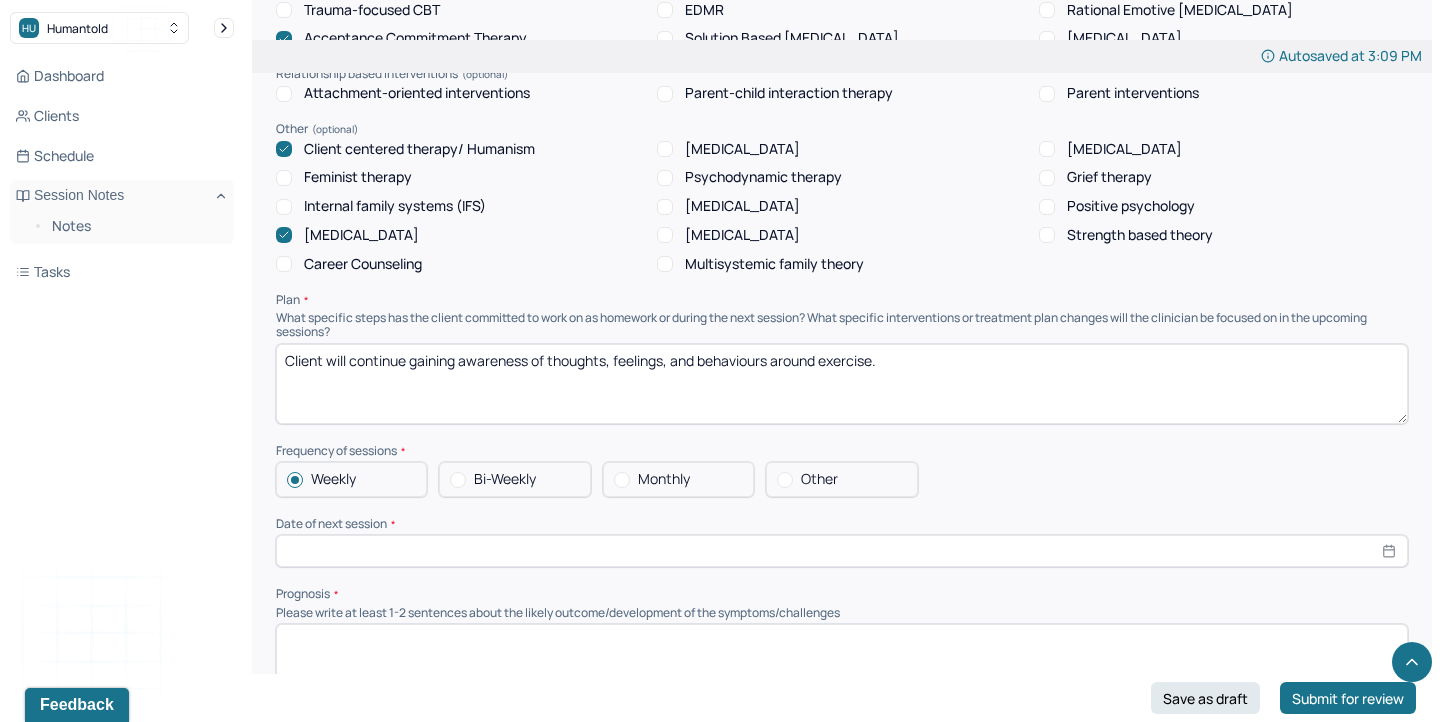 click at bounding box center [842, 551] 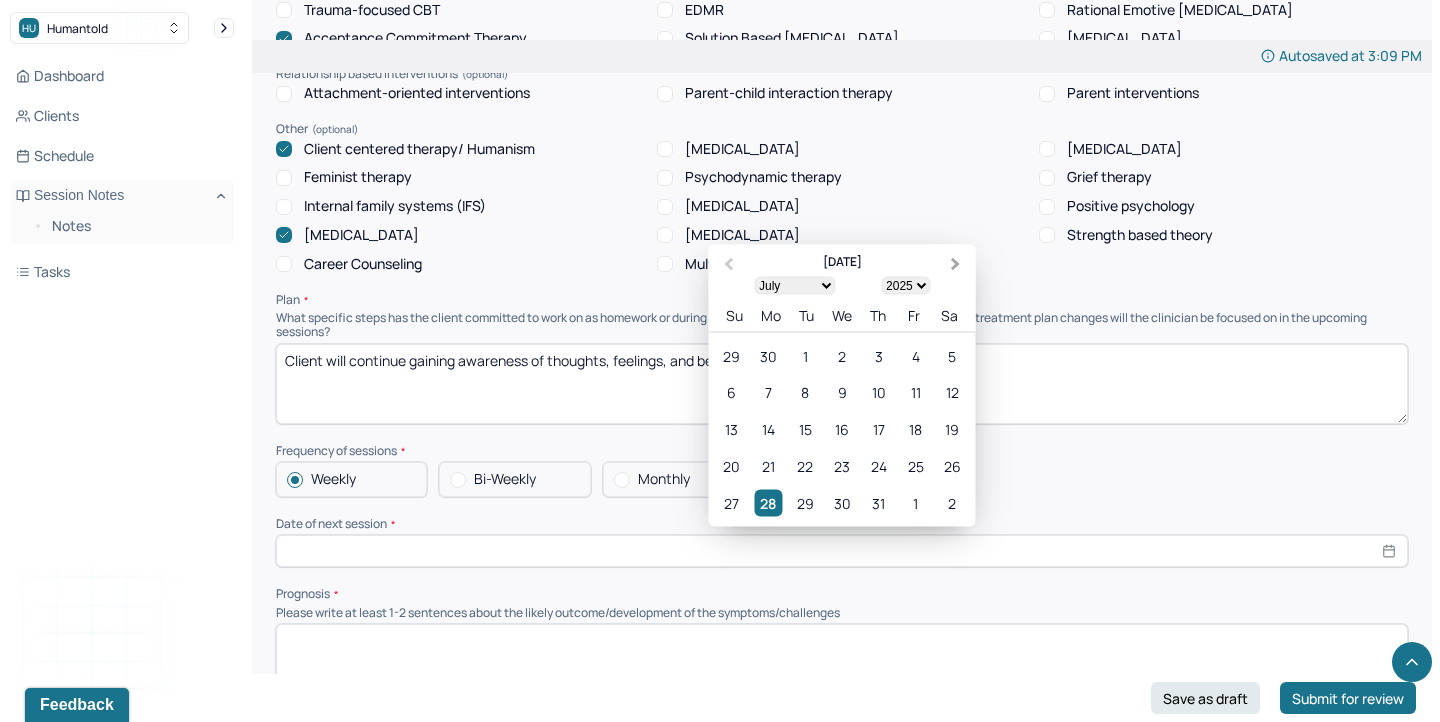 click on "Next Month" at bounding box center (958, 266) 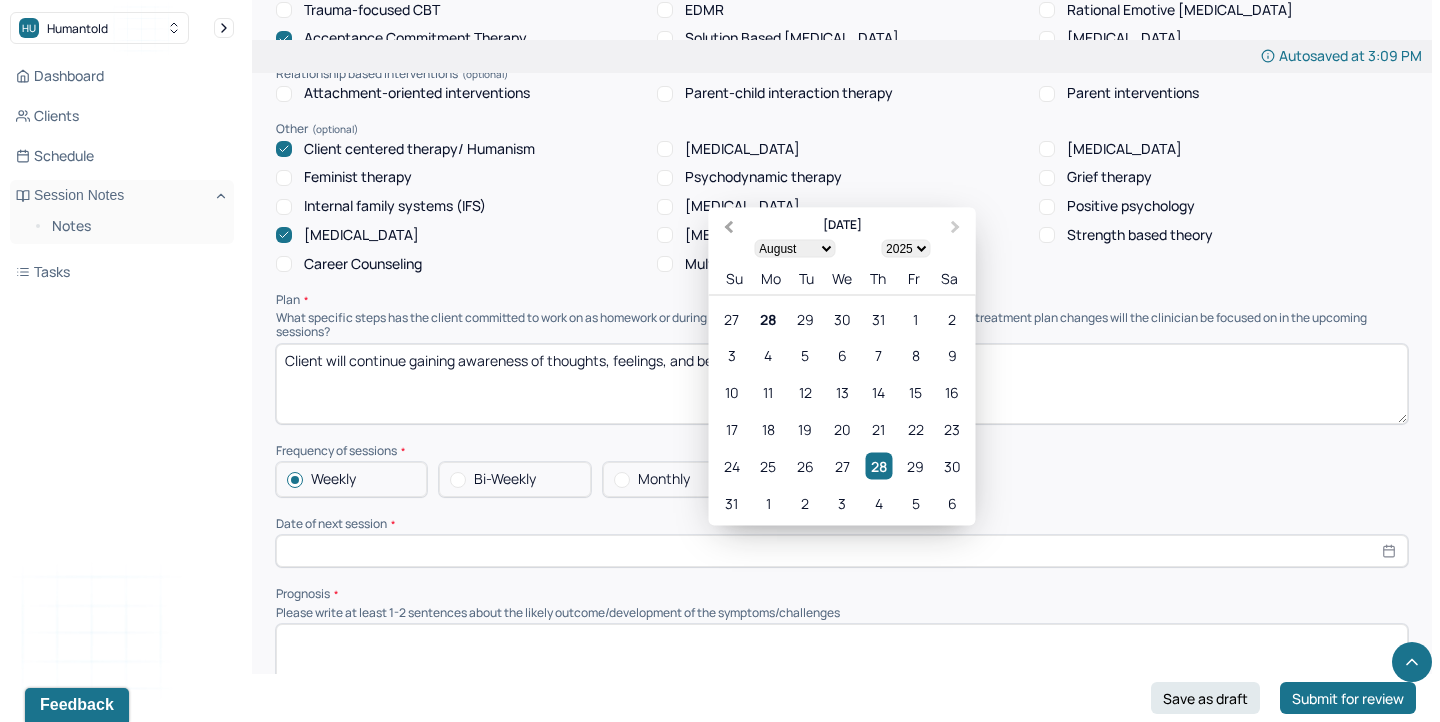 click on "Previous Month" at bounding box center [729, 227] 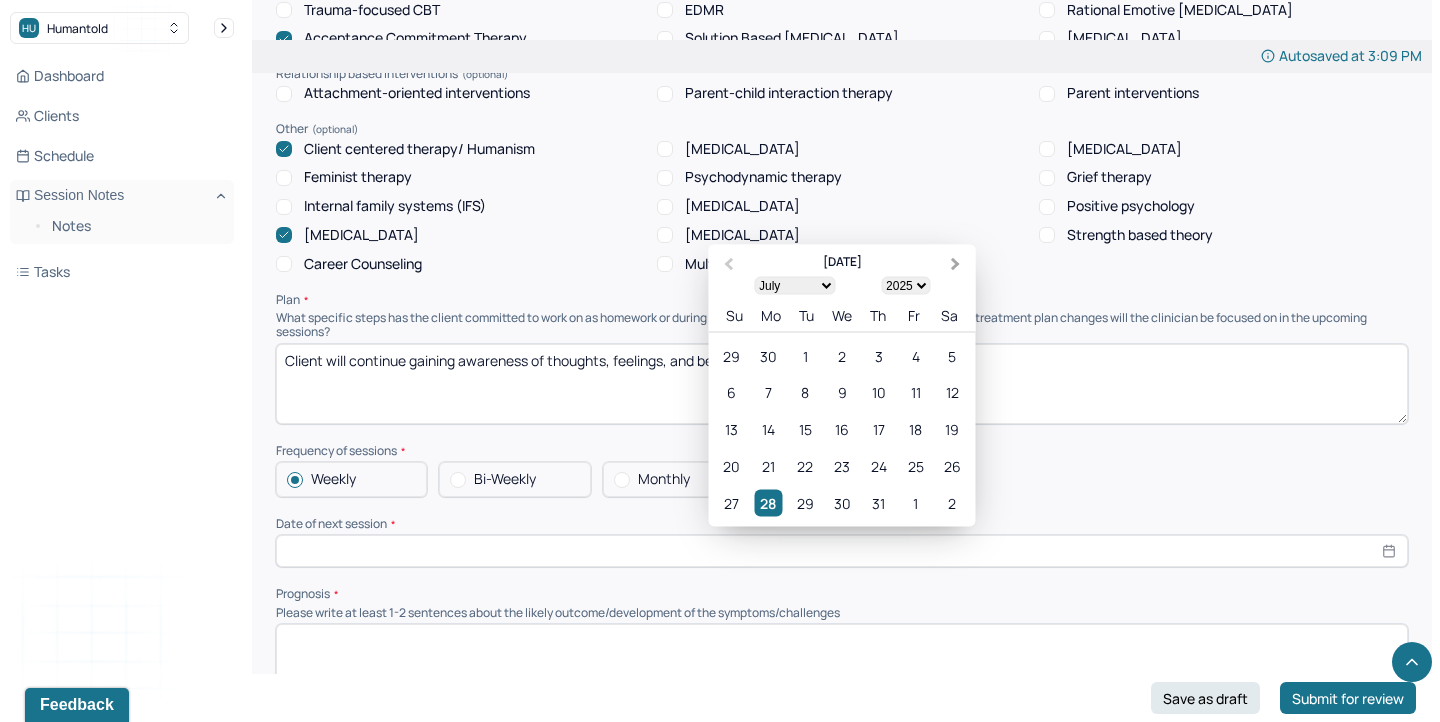 click on "Next Month" at bounding box center [958, 266] 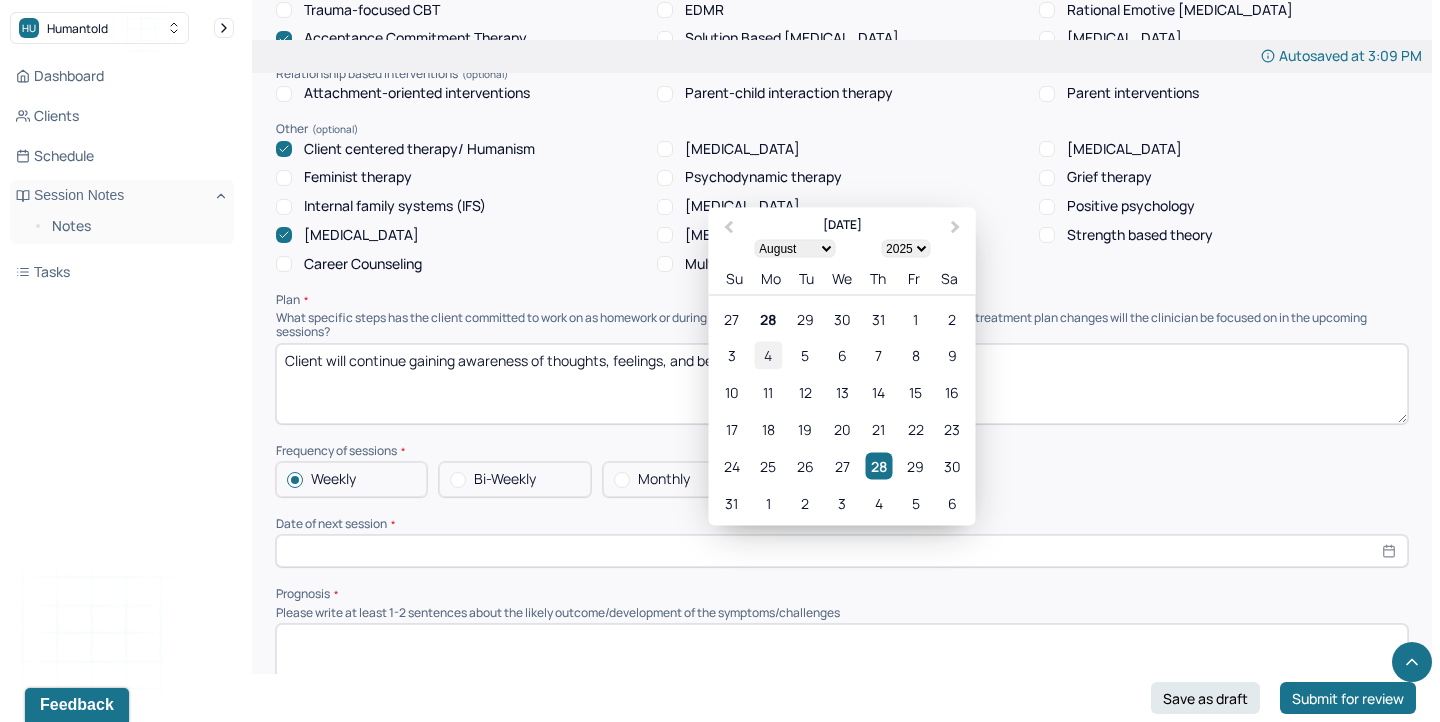 click on "4" at bounding box center (768, 355) 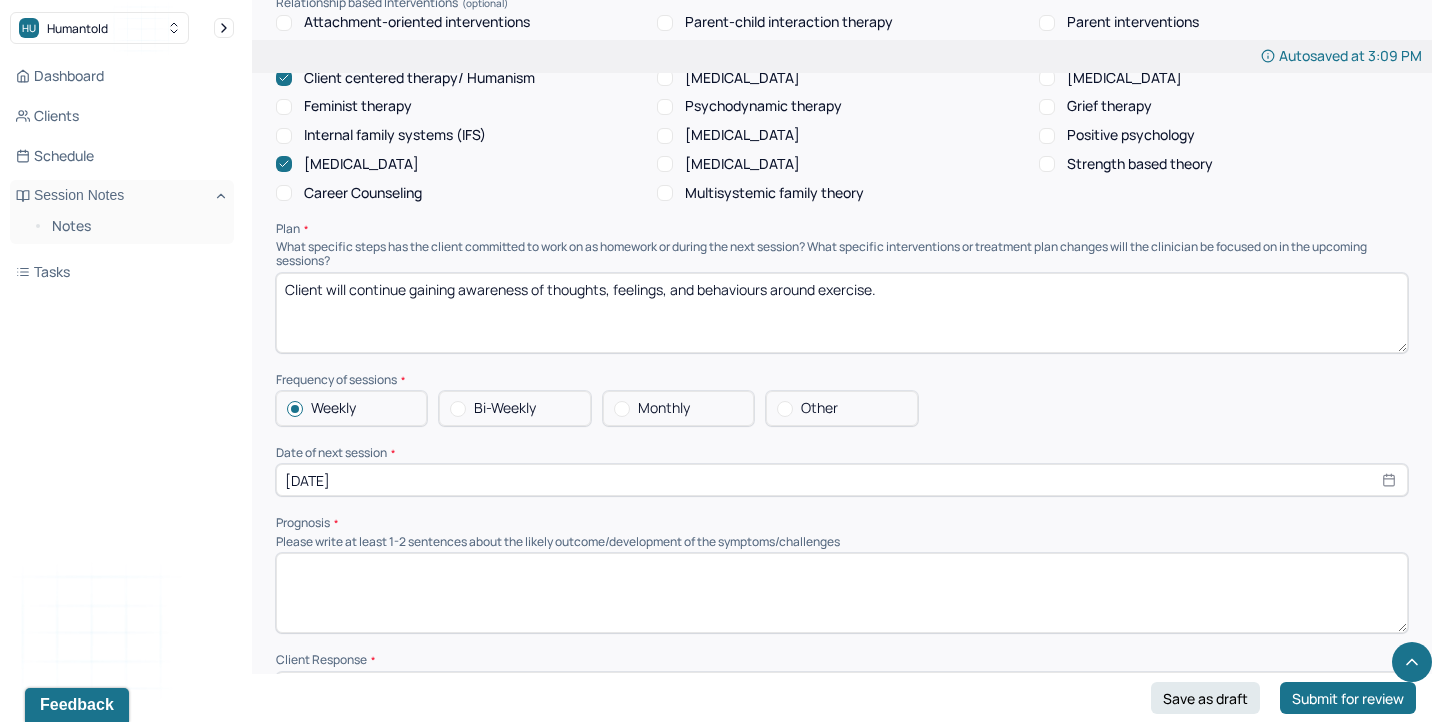 scroll, scrollTop: 1978, scrollLeft: 0, axis: vertical 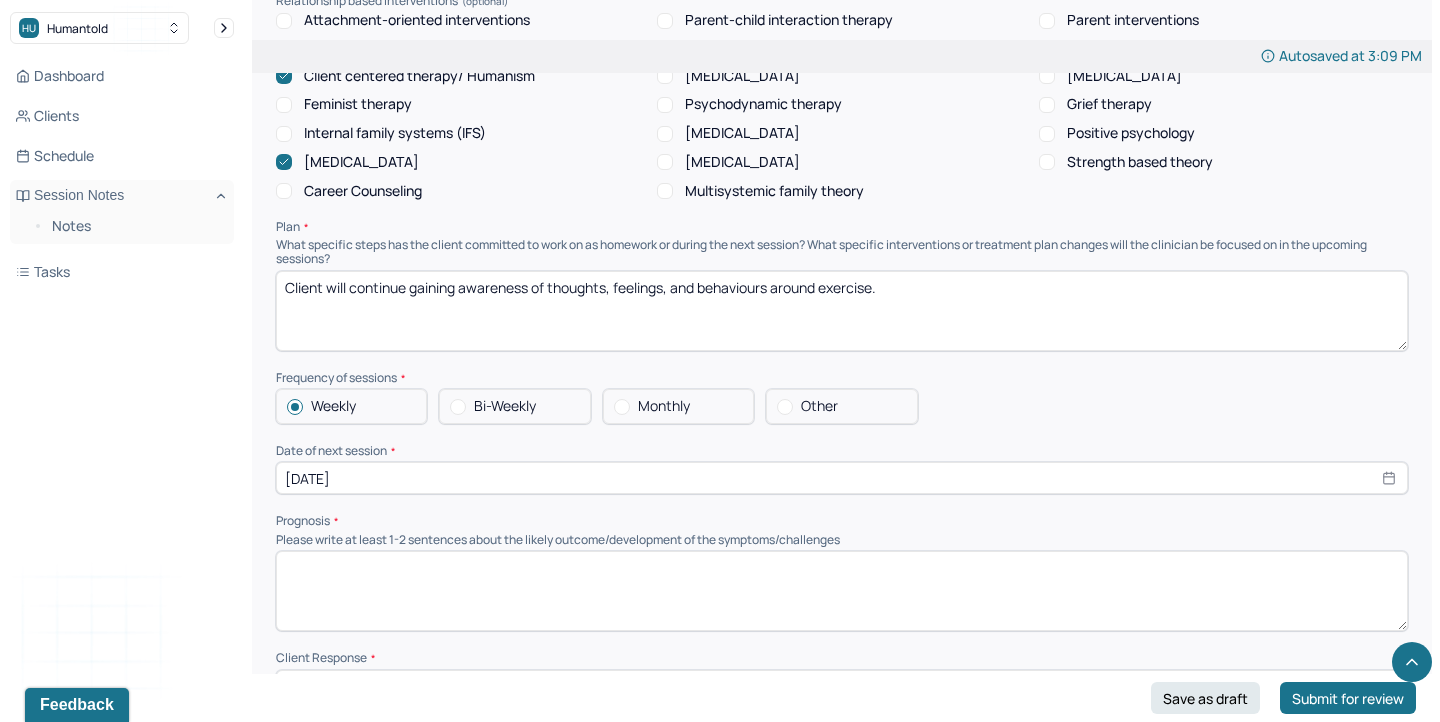 click on "[DATE]" at bounding box center [842, 478] 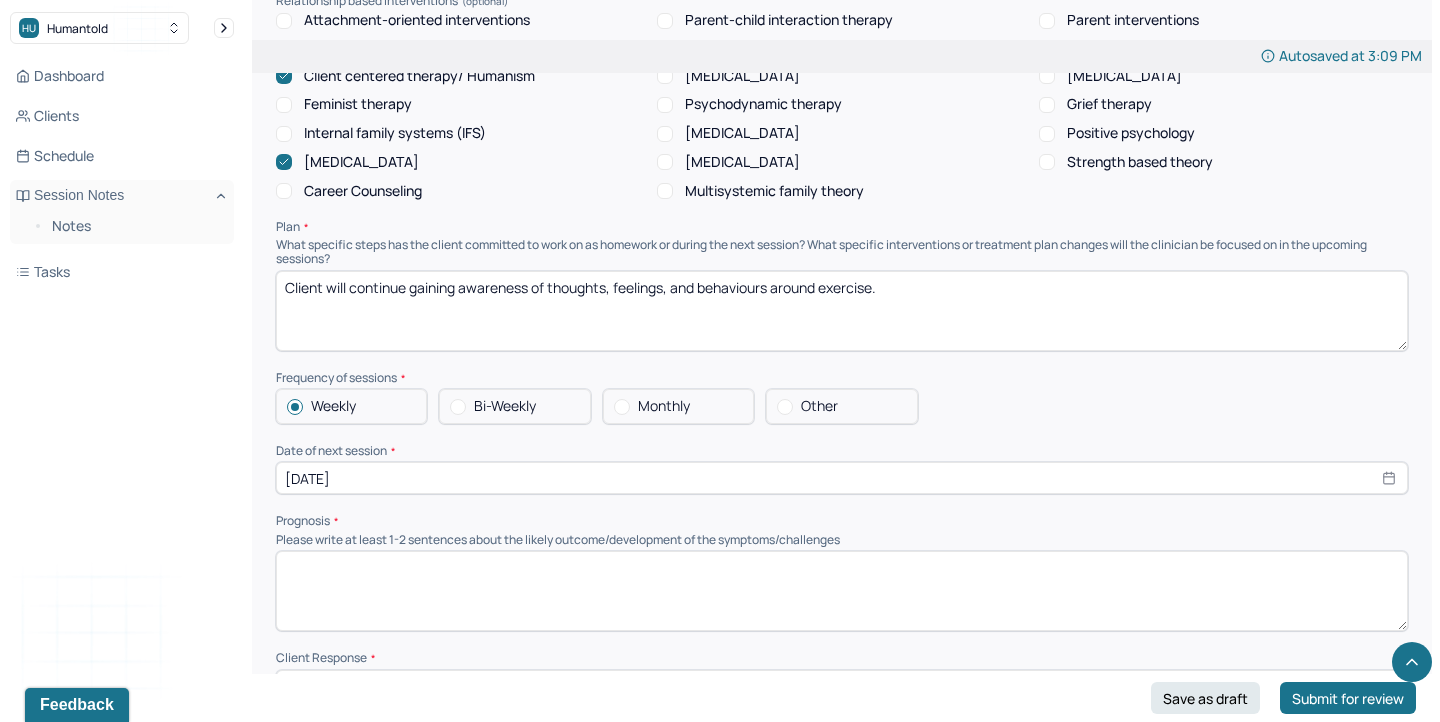 click on "Please write at least 1-2 sentences about the likely outcome/development of the symptoms/challenges" at bounding box center (842, 540) 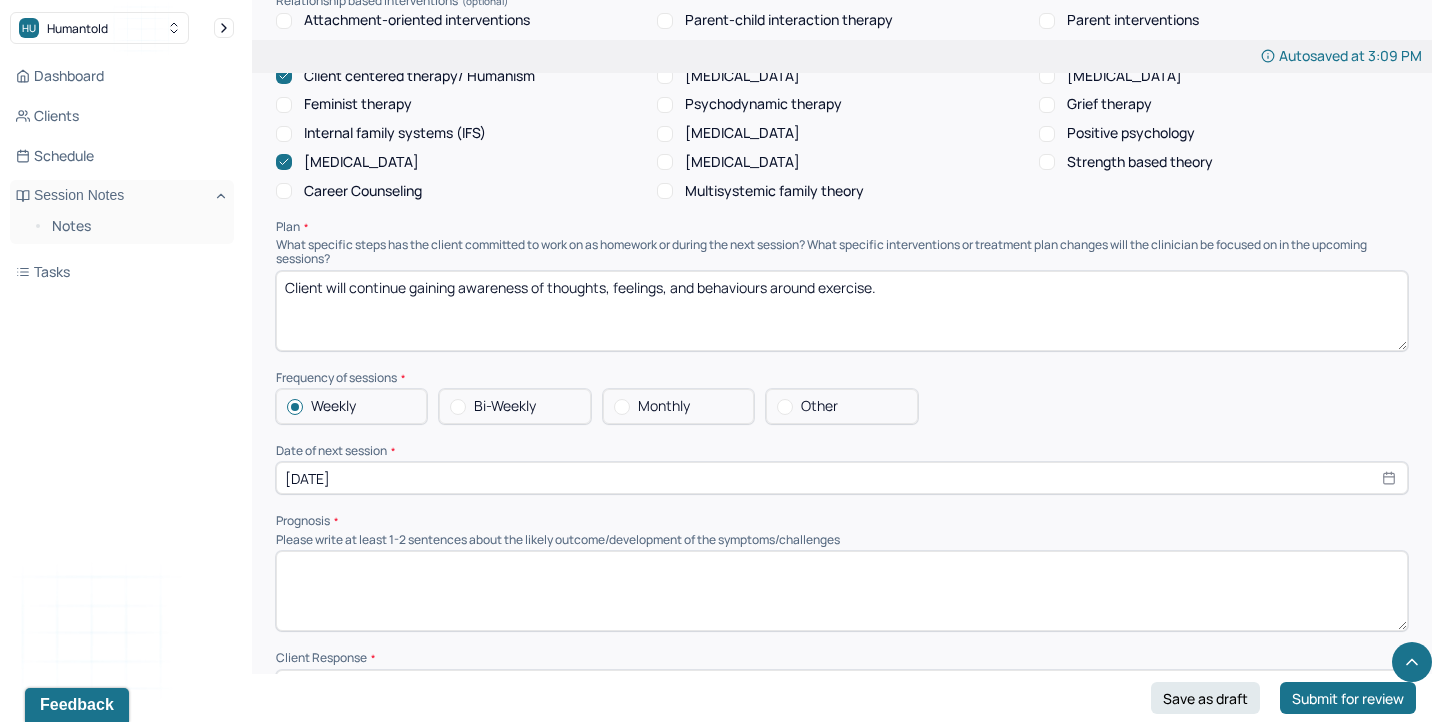 click at bounding box center [842, 591] 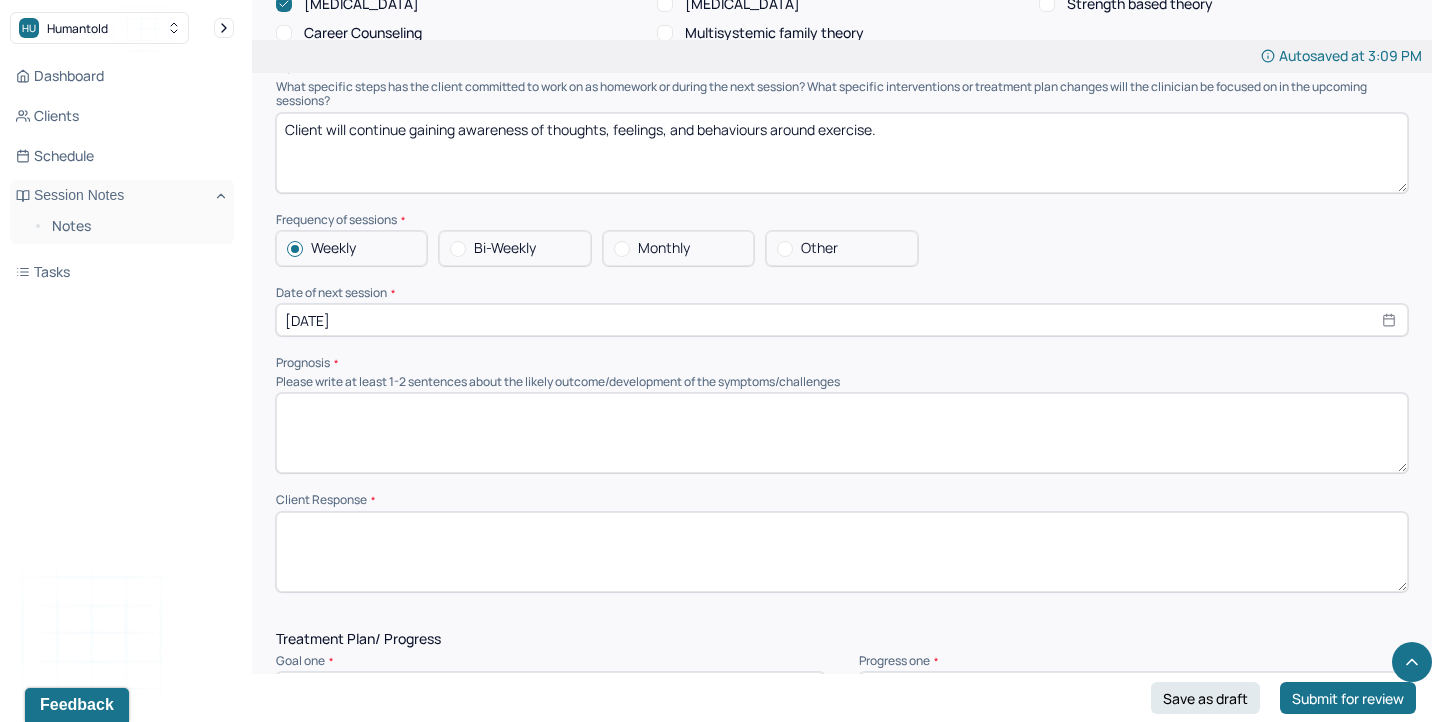 scroll, scrollTop: 2142, scrollLeft: 0, axis: vertical 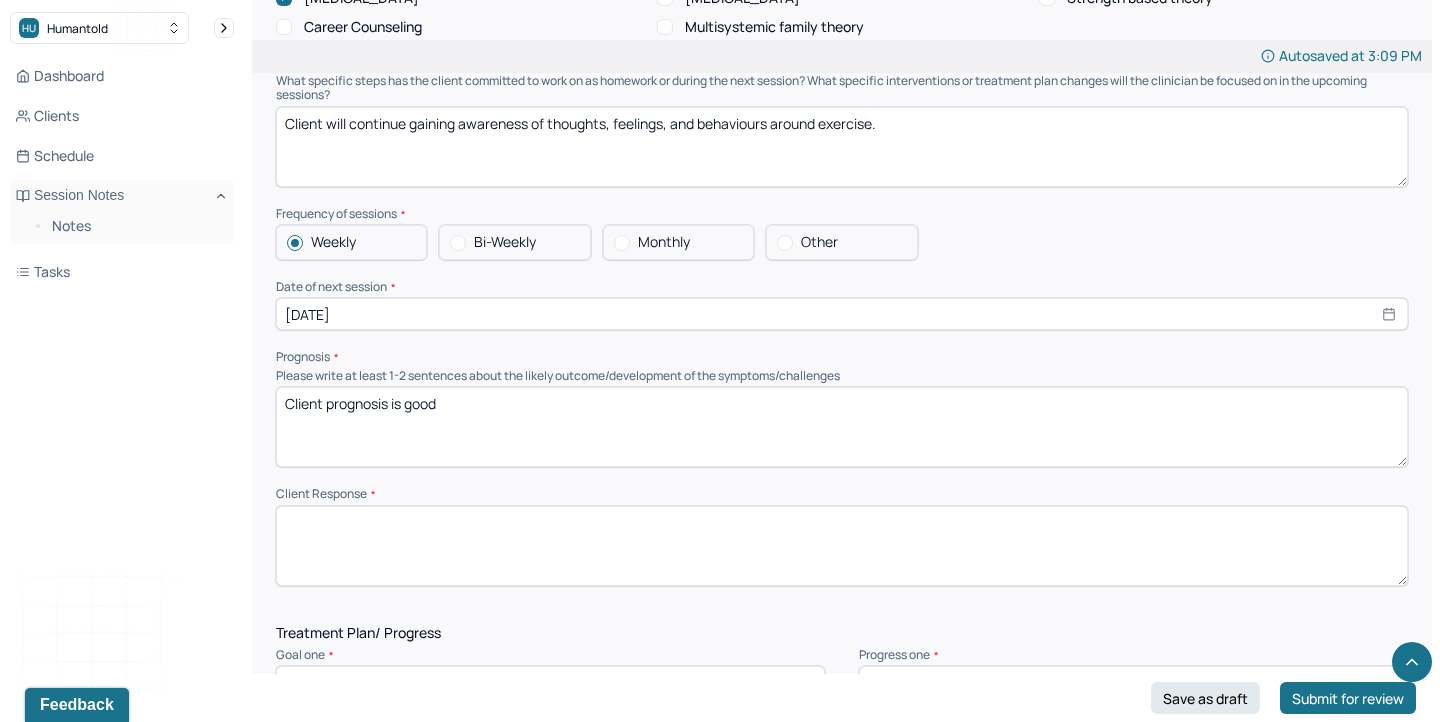 drag, startPoint x: 457, startPoint y: 340, endPoint x: 243, endPoint y: 322, distance: 214.75568 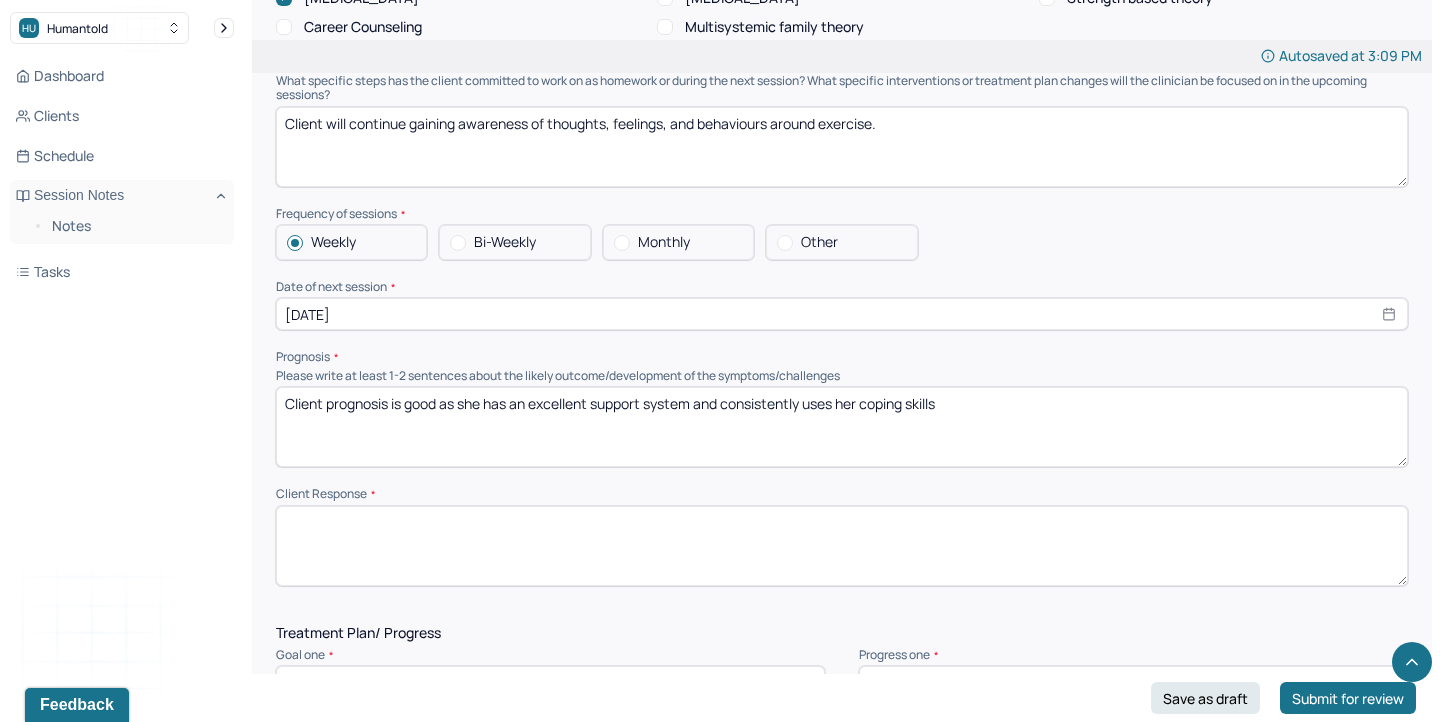type on "Client prognosis is good as she has an excellent support system and consistently uses her coping skills" 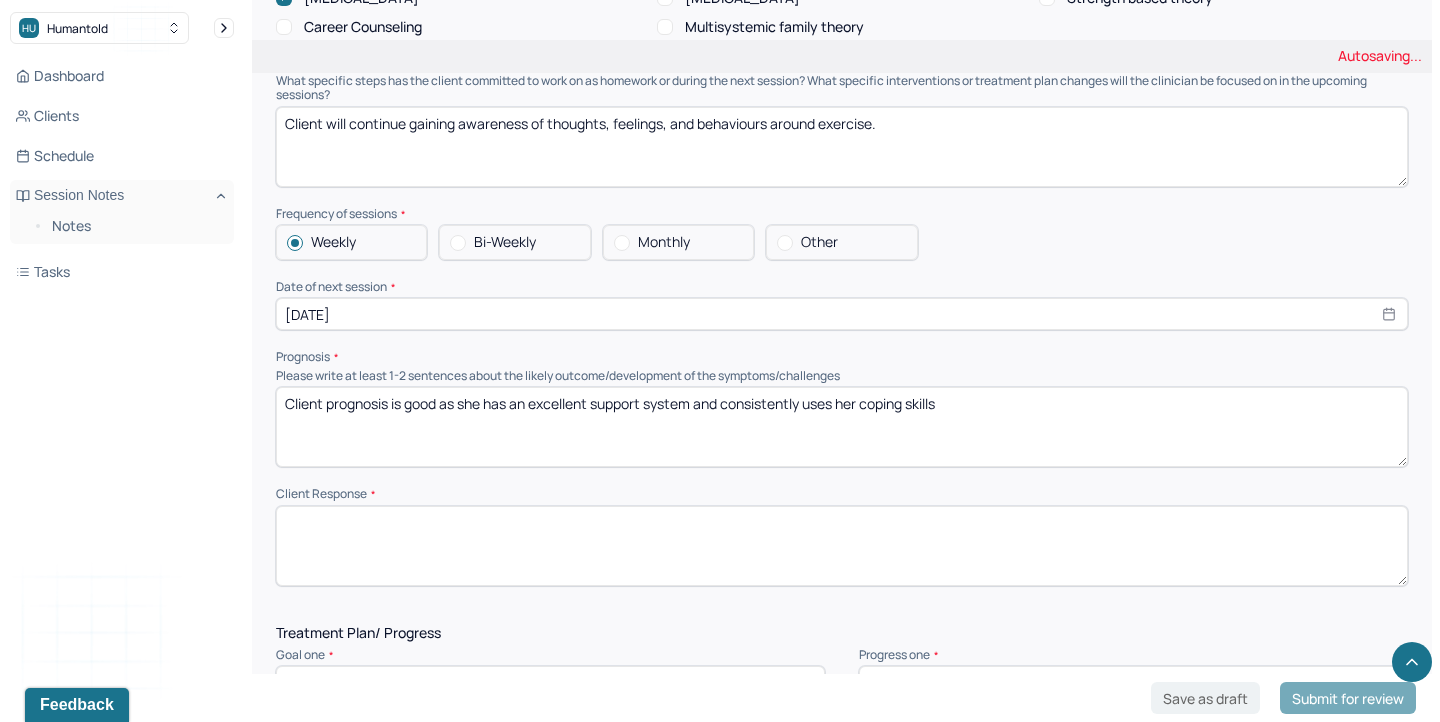 click at bounding box center (842, 546) 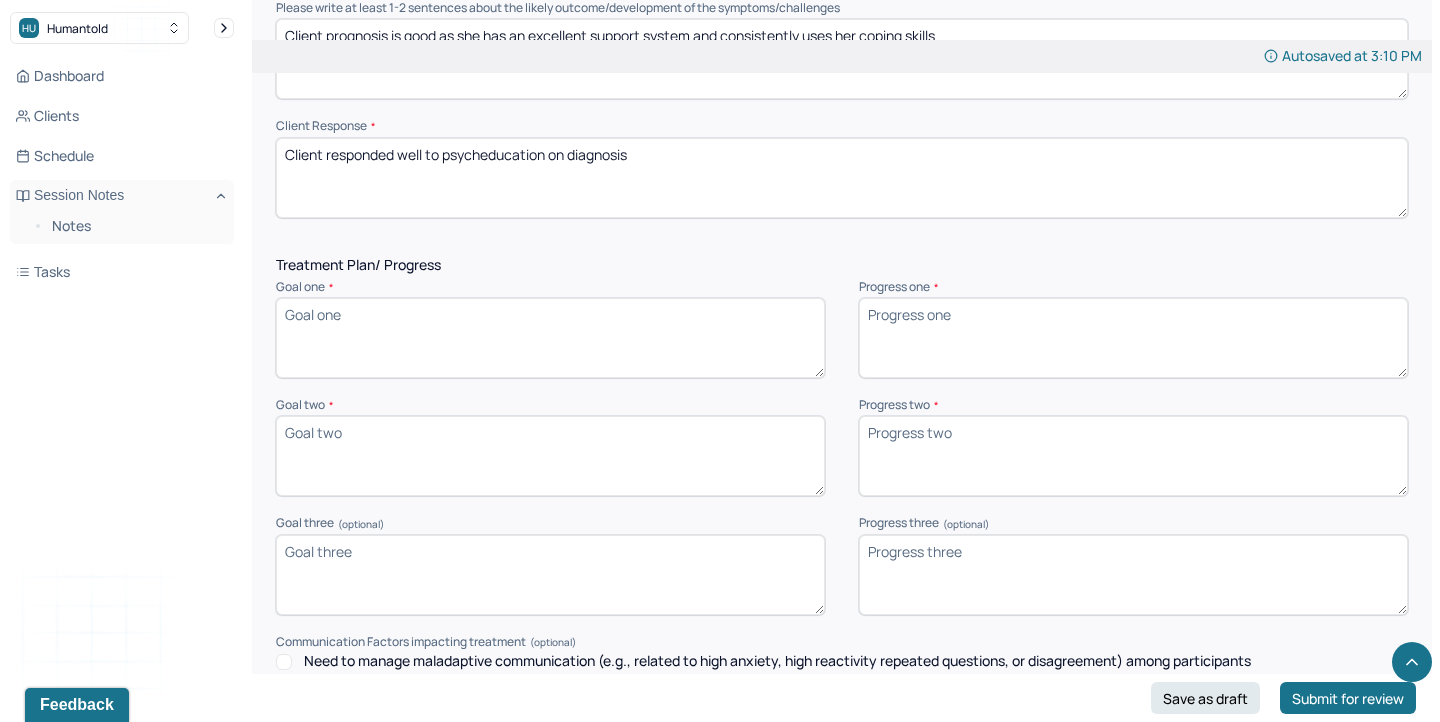scroll, scrollTop: 2542, scrollLeft: 0, axis: vertical 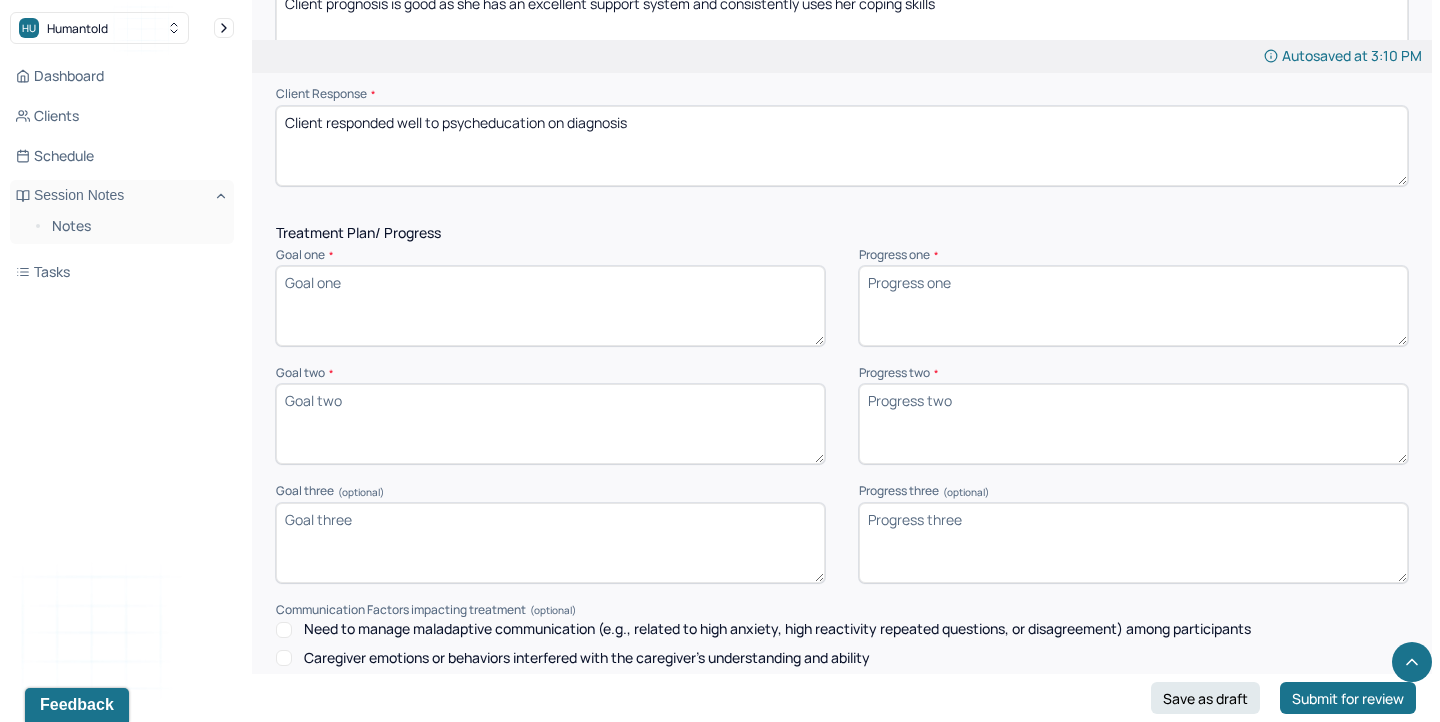 type on "Client responded well to psycheducation on diagnosis" 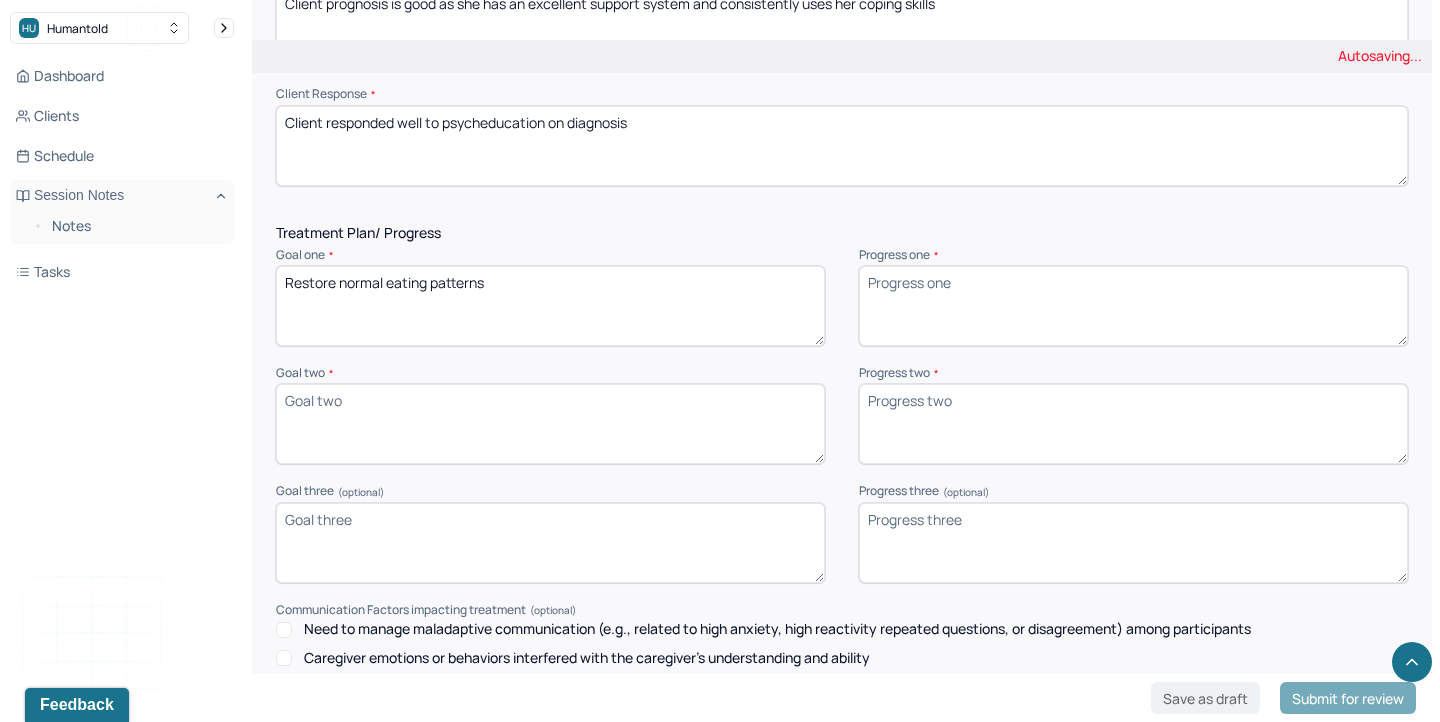 type on "Restore normal eating patterns" 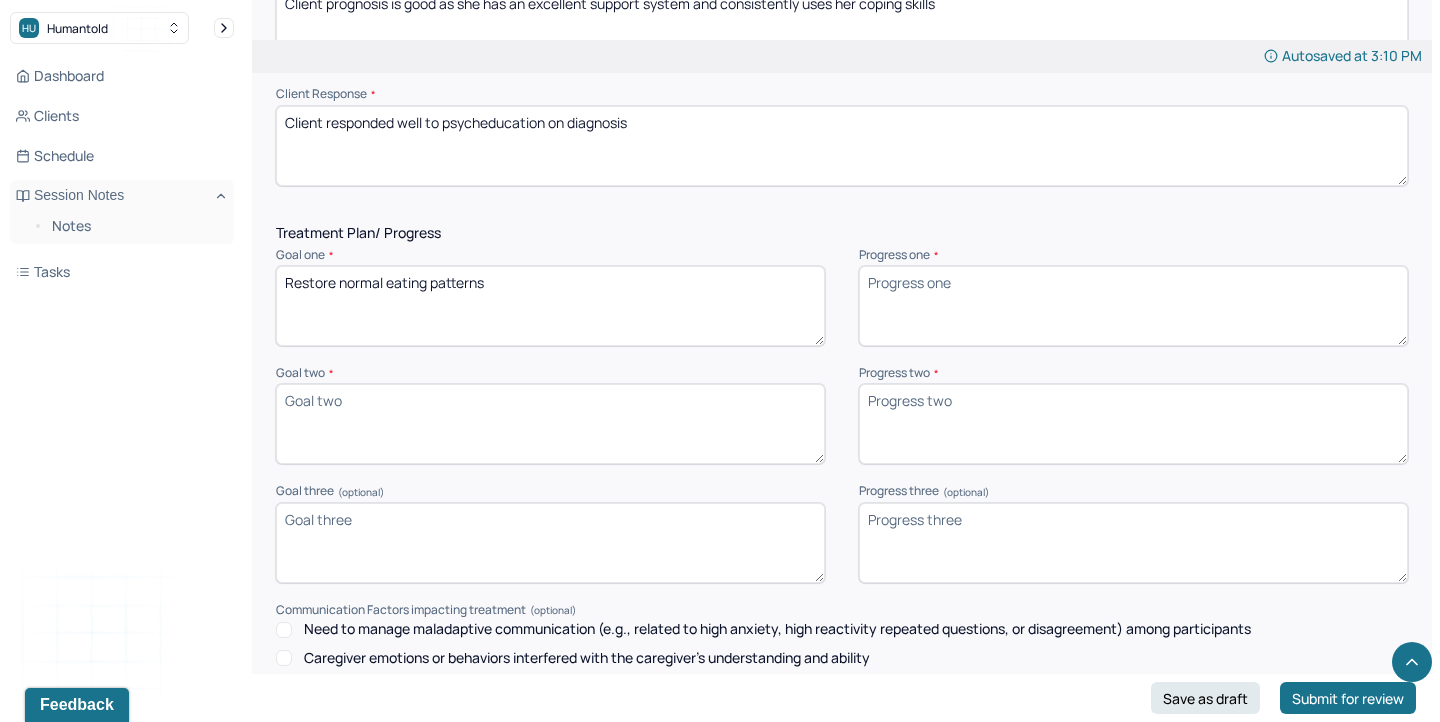 click on "Goal two *" at bounding box center [550, 424] 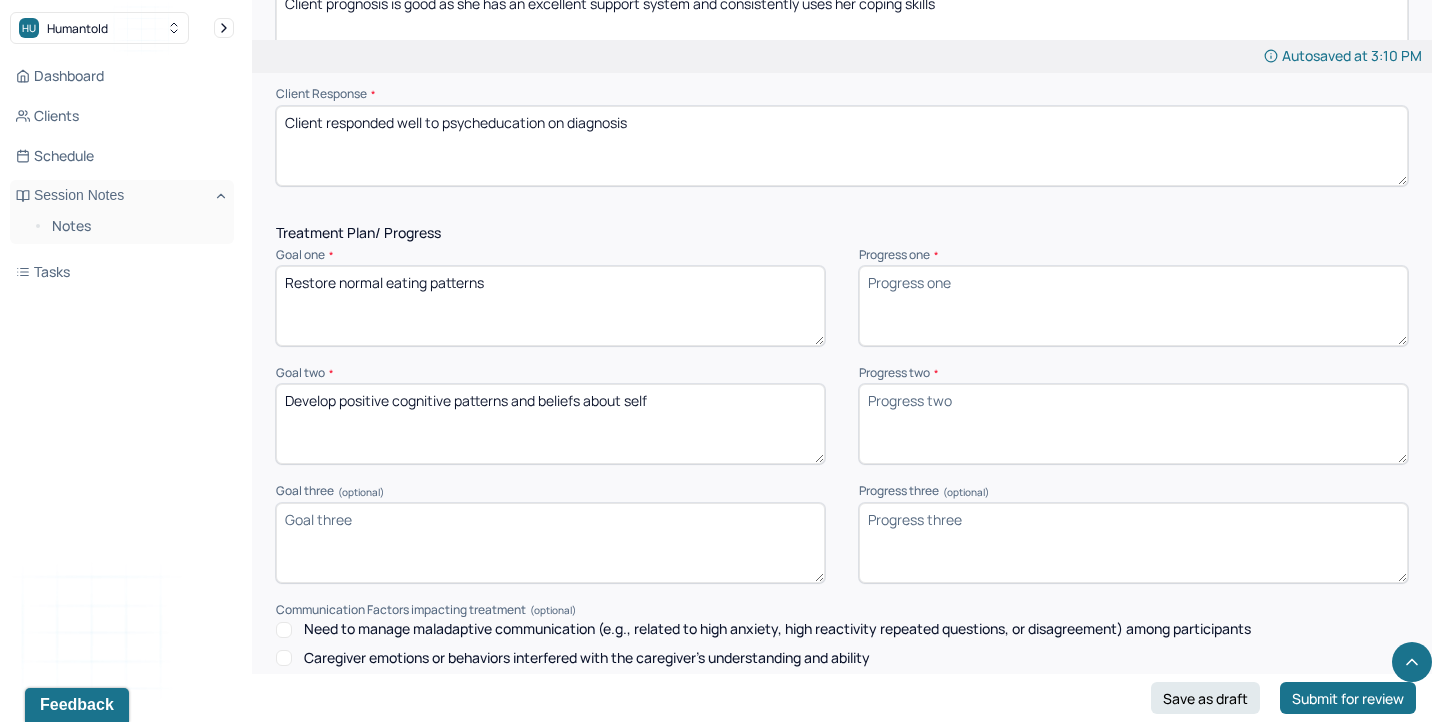 type on "Develop positive cognitive patterns and beliefs about self" 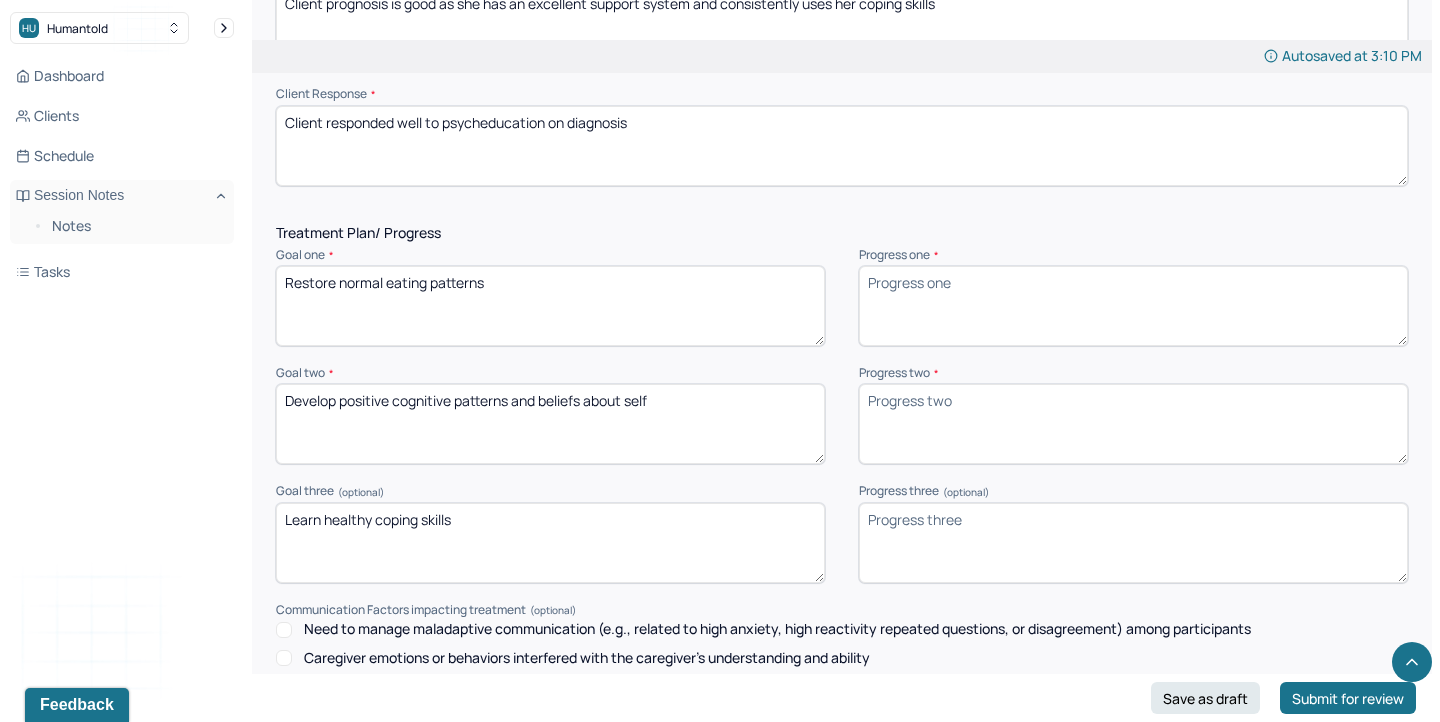type on "Learn healthy coping skills" 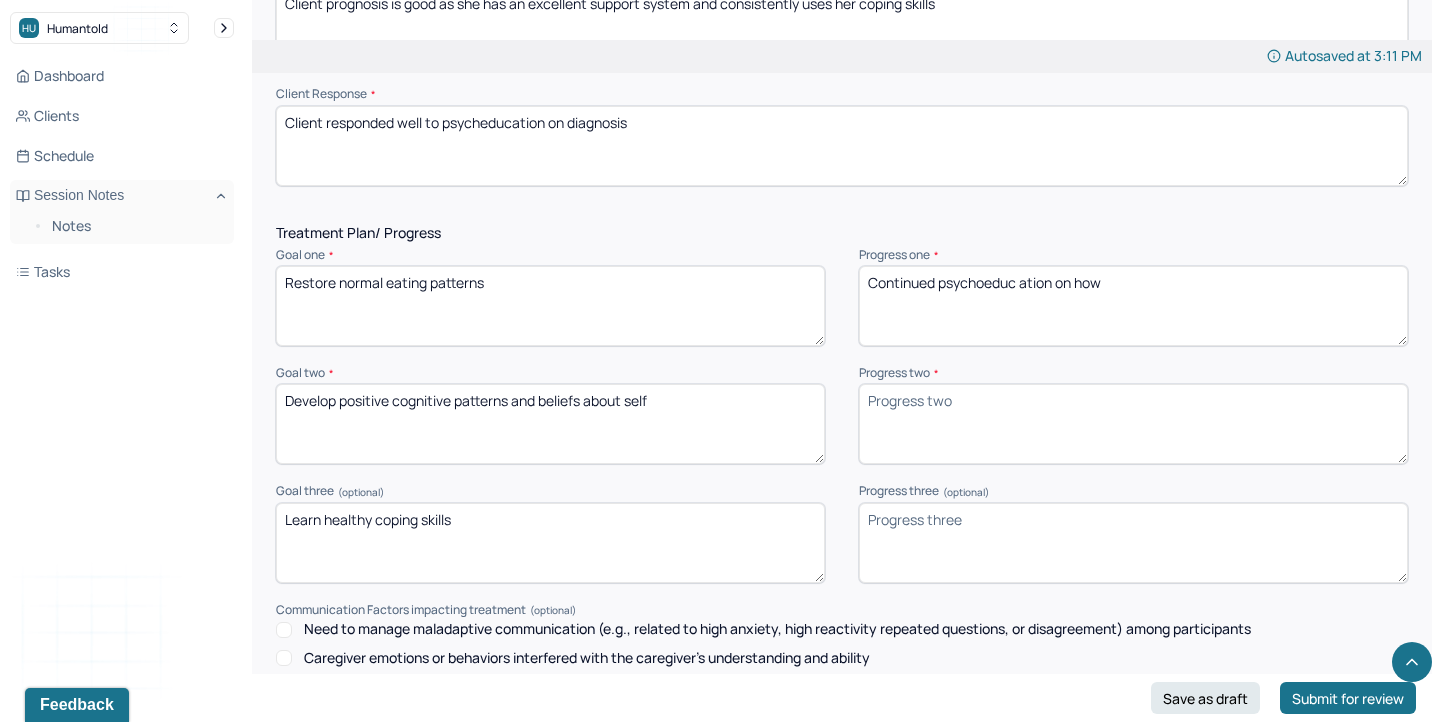 click on "Continued psychoeduc ation on how" at bounding box center (1133, 306) 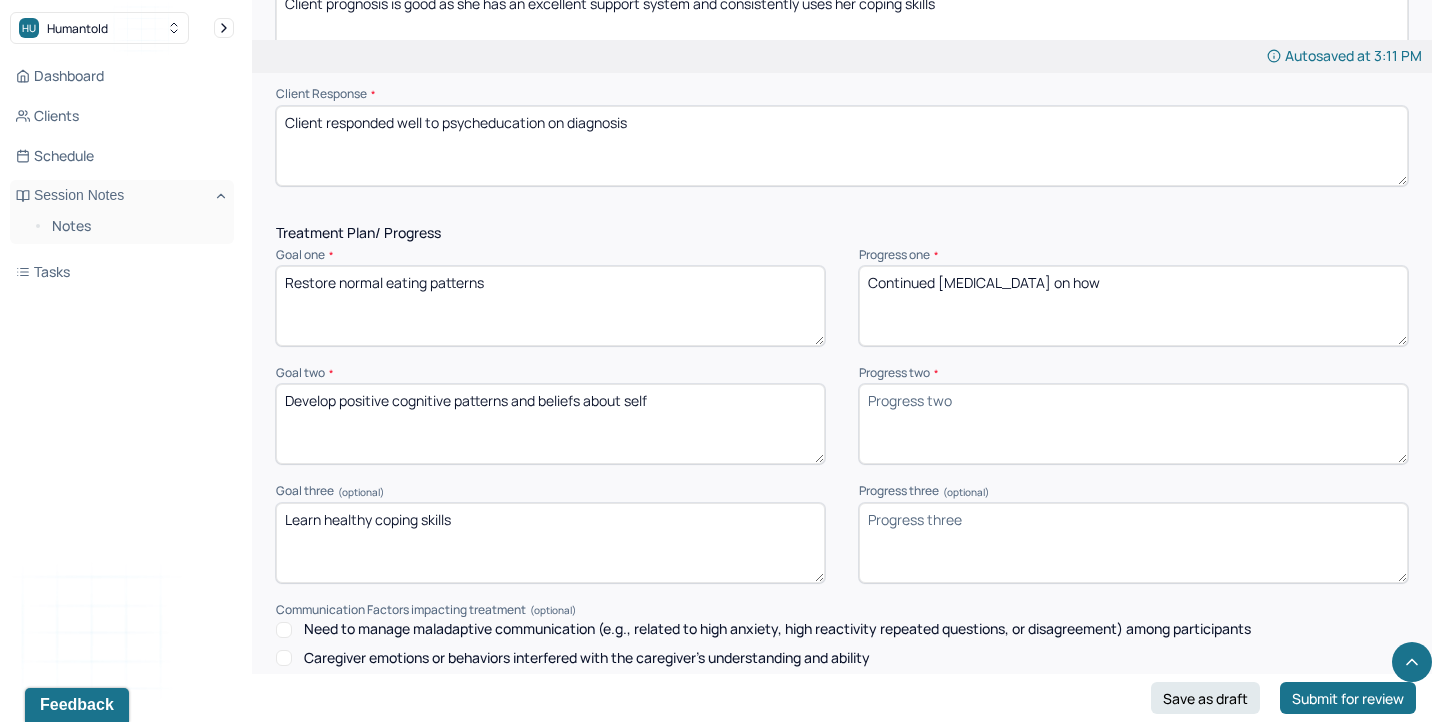 click on "Continued psychoeduc ation on how" at bounding box center (1133, 306) 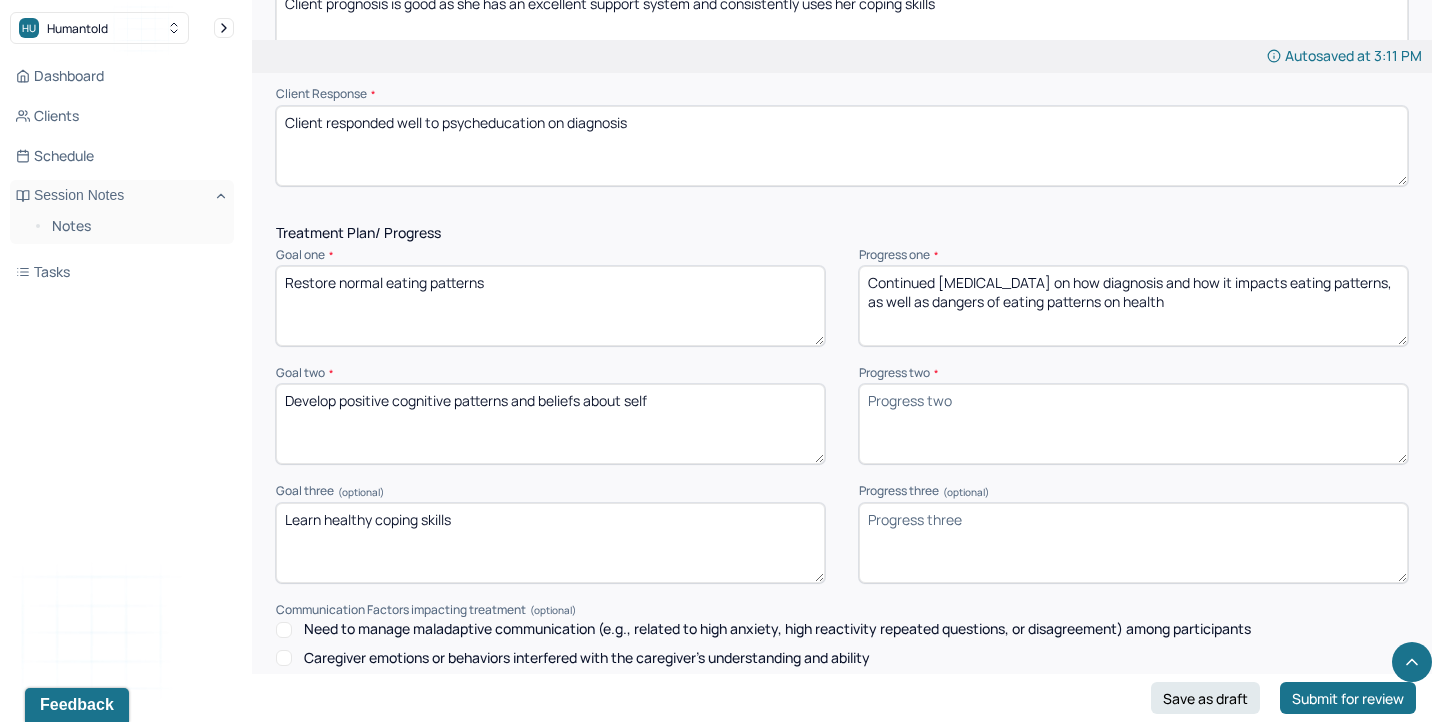 type on "Continued [MEDICAL_DATA] on how diagnosis and how it impacts eating patterns, as well as dangers of eating patterns on health" 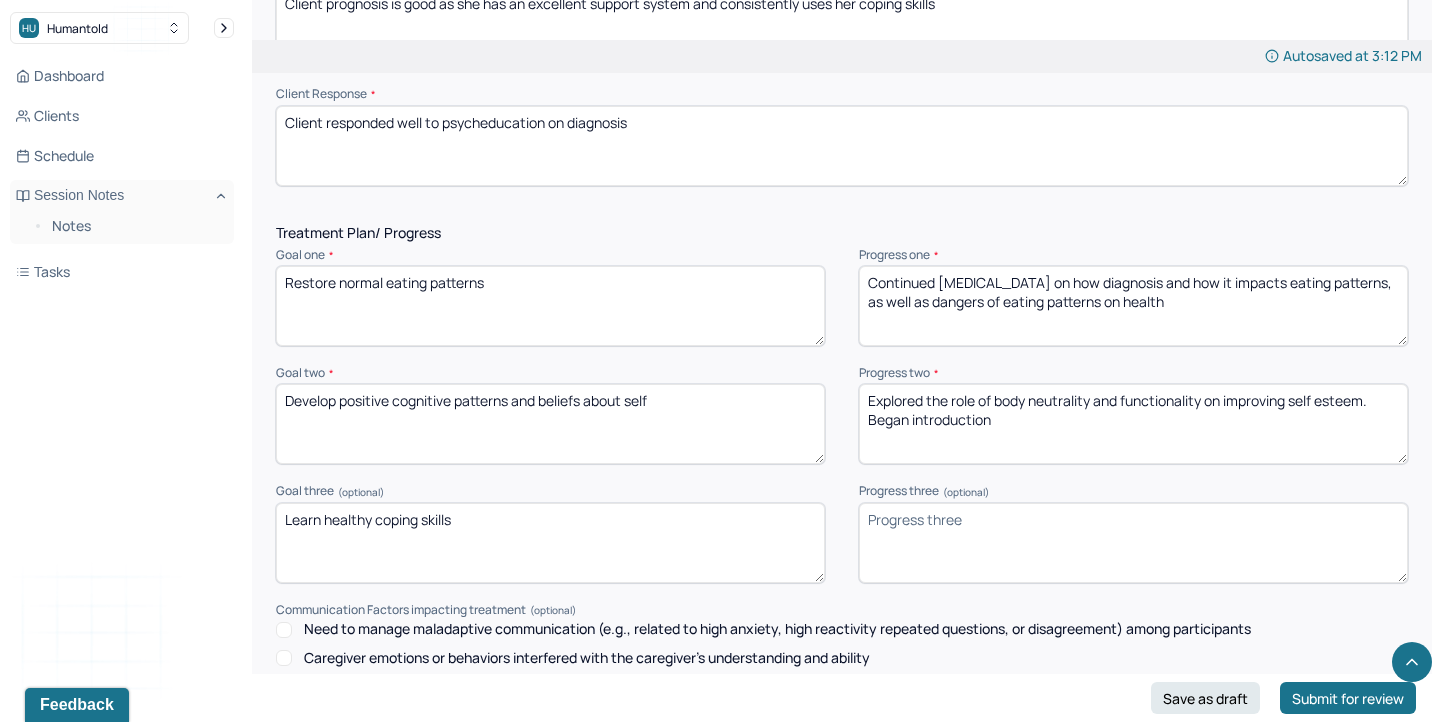 drag, startPoint x: 992, startPoint y: 359, endPoint x: 867, endPoint y: 350, distance: 125.32358 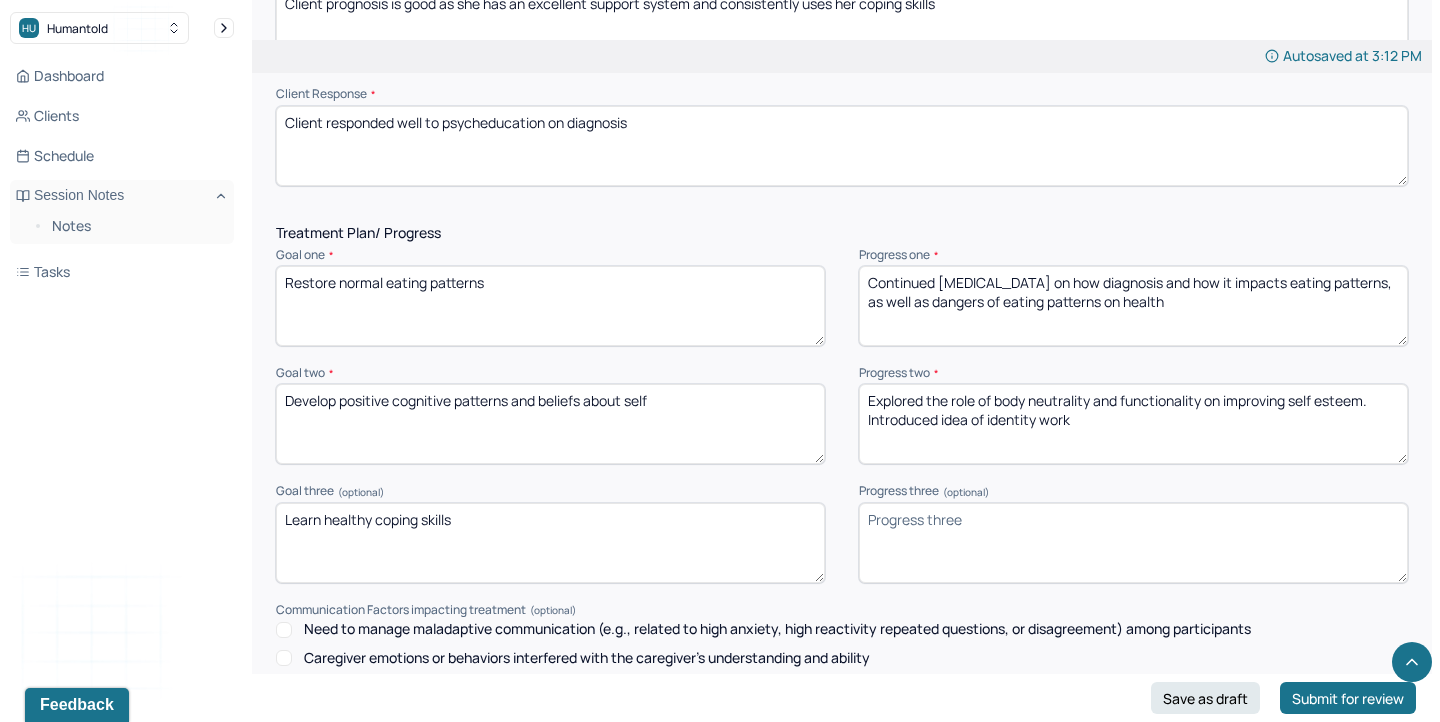 drag, startPoint x: 968, startPoint y: 360, endPoint x: 940, endPoint y: 358, distance: 28.071337 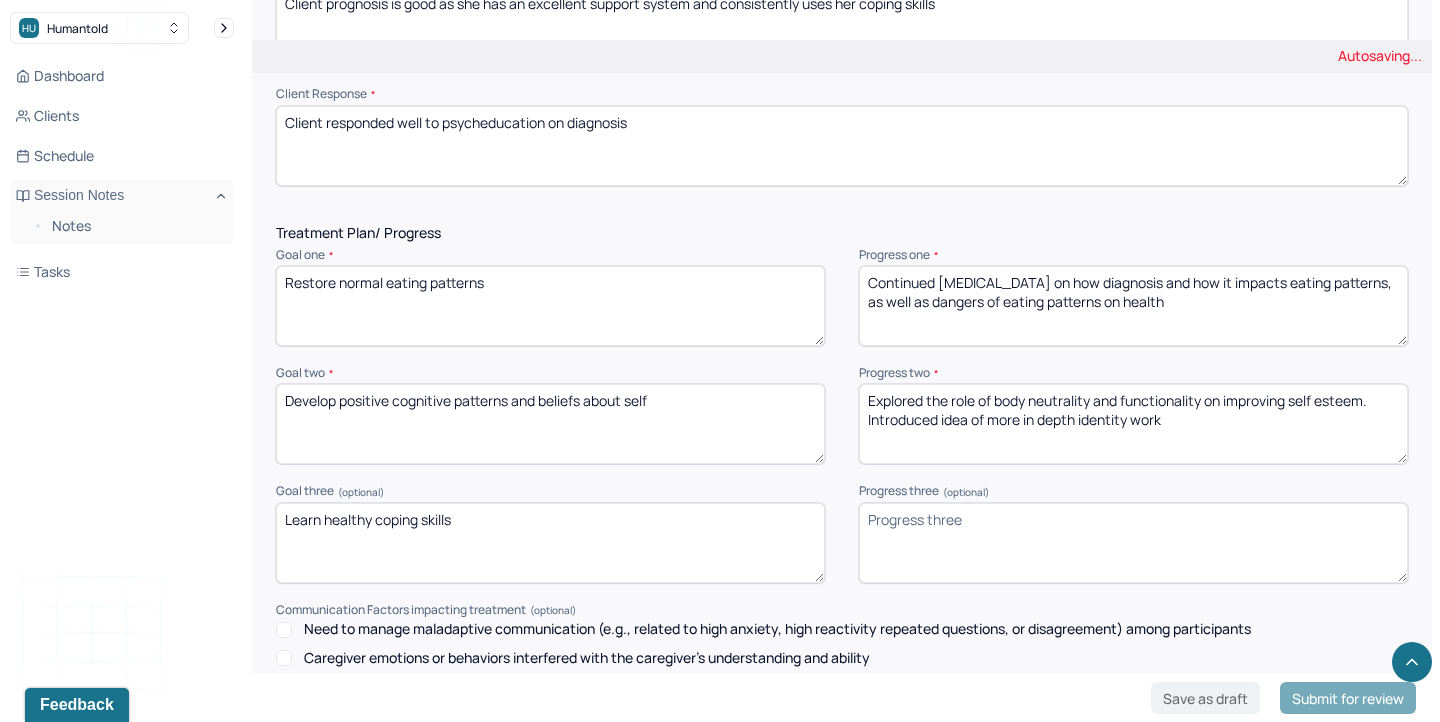 click on "Explored the role of body neutrality and functionality on improving self esteem. Introduced idea of identity work" at bounding box center (1133, 424) 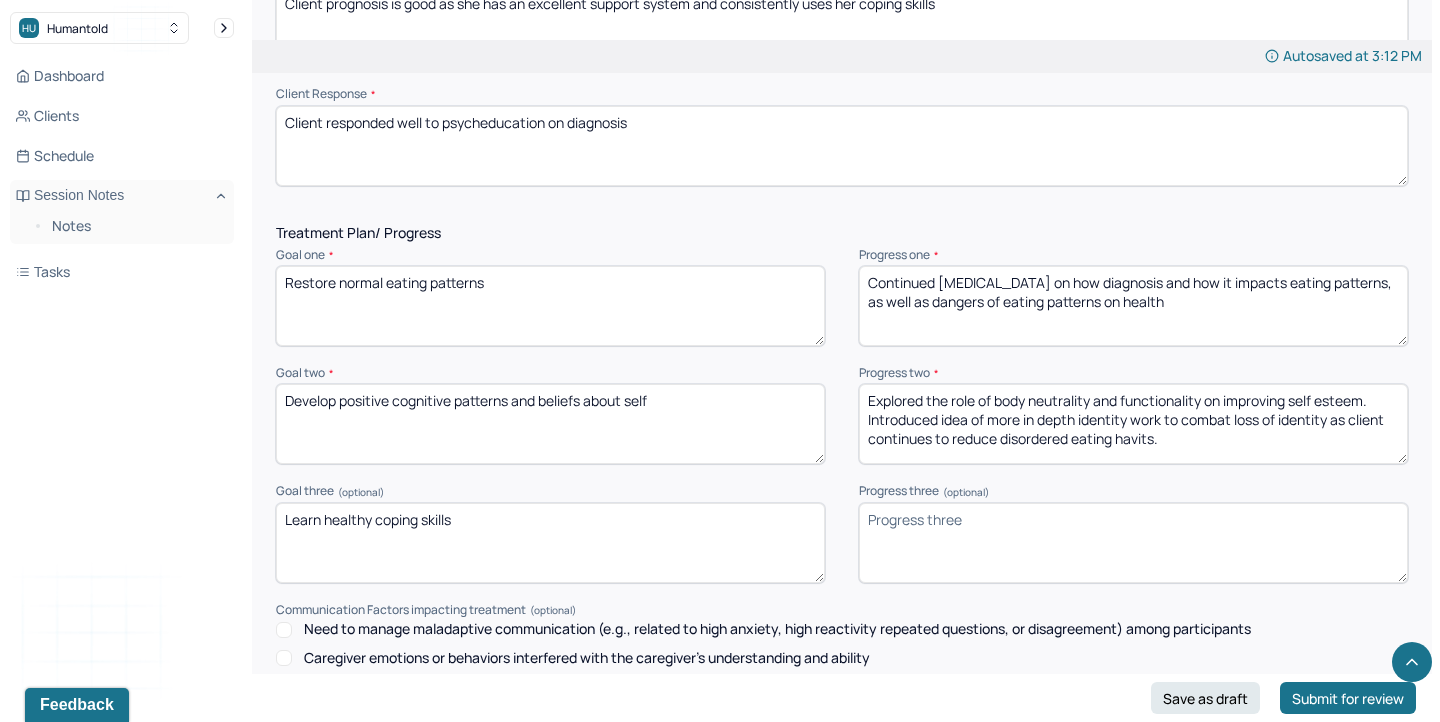 click on "Explored the role of body neutrality and functionality on improving self esteem. Introduced idea of more in depth identity work to combat loss of identity as client continues to reduce" at bounding box center [1133, 424] 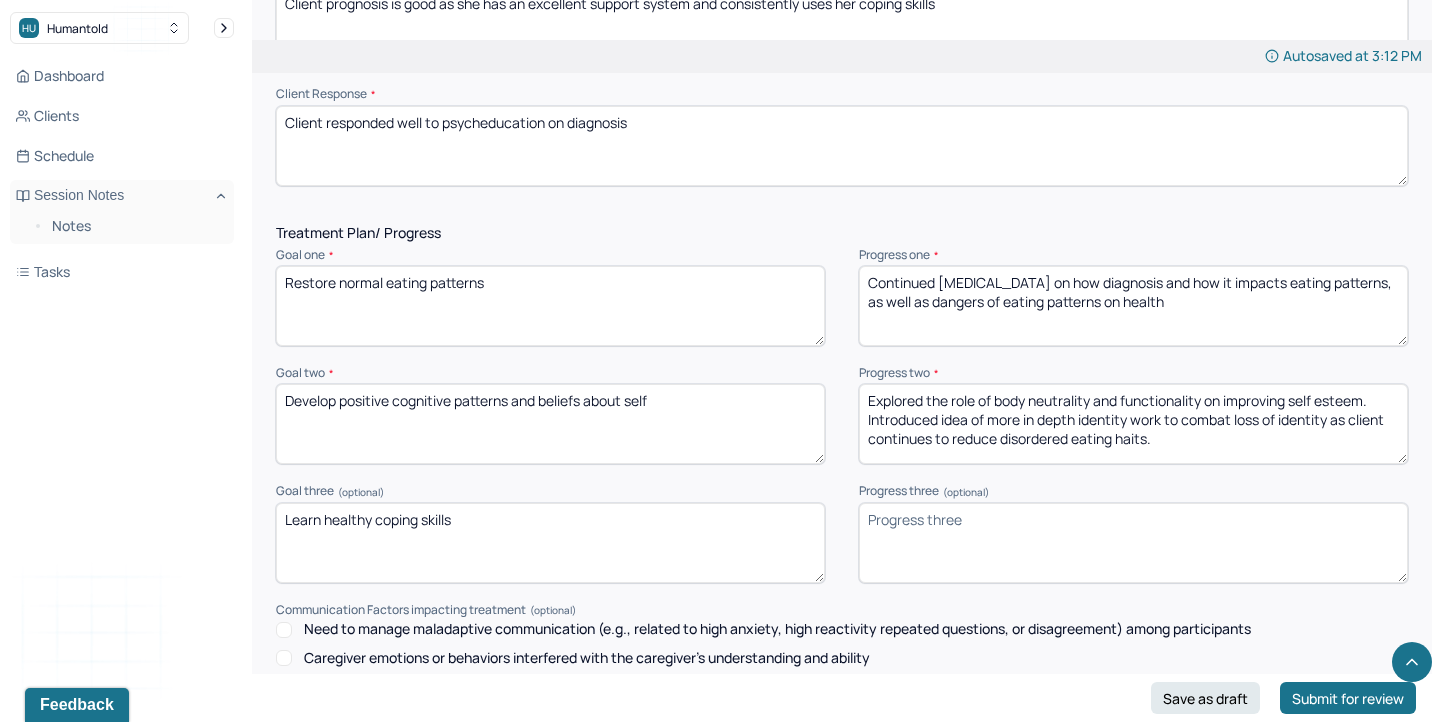 drag, startPoint x: 1165, startPoint y: 371, endPoint x: 999, endPoint y: 377, distance: 166.1084 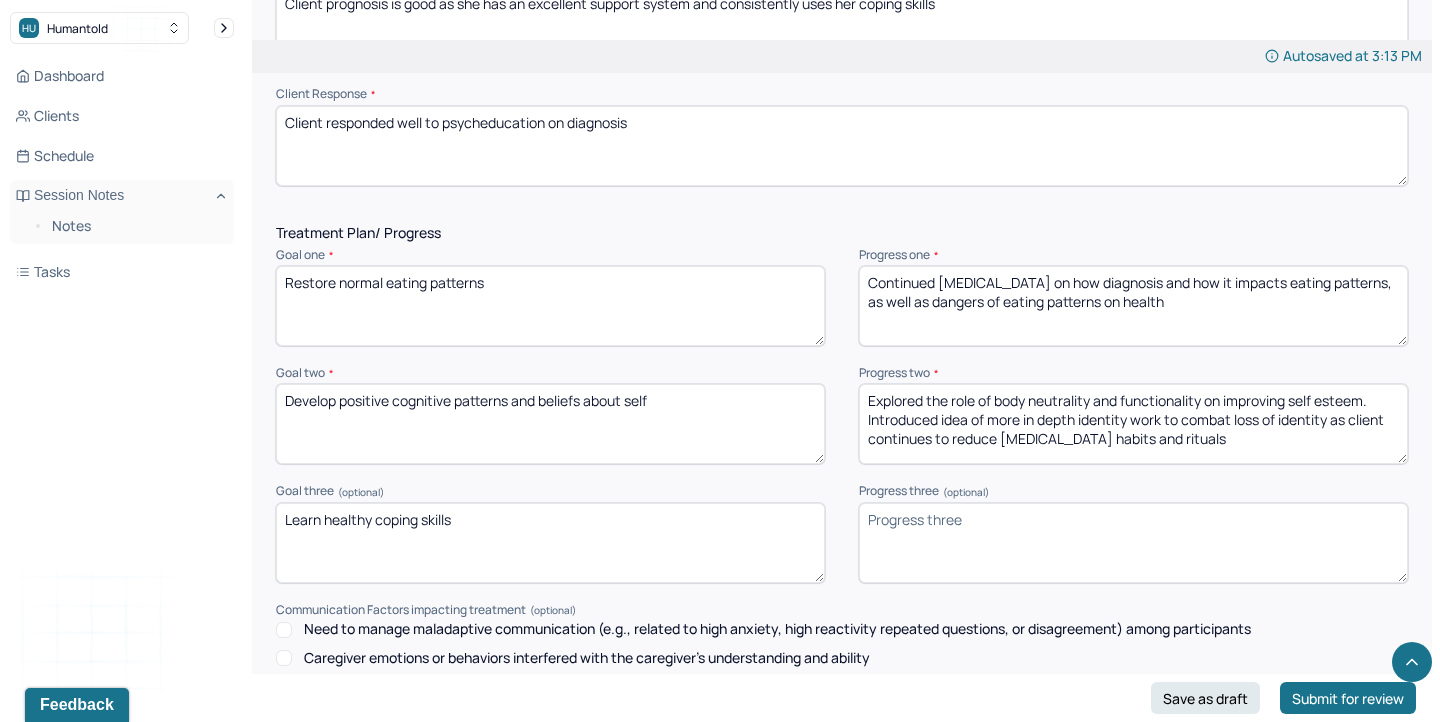 type on "Explored the role of body neutrality and functionality on improving self esteem. Introduced idea of more in depth identity work to combat loss of identity as client continues to reduce [MEDICAL_DATA] habits and rituals" 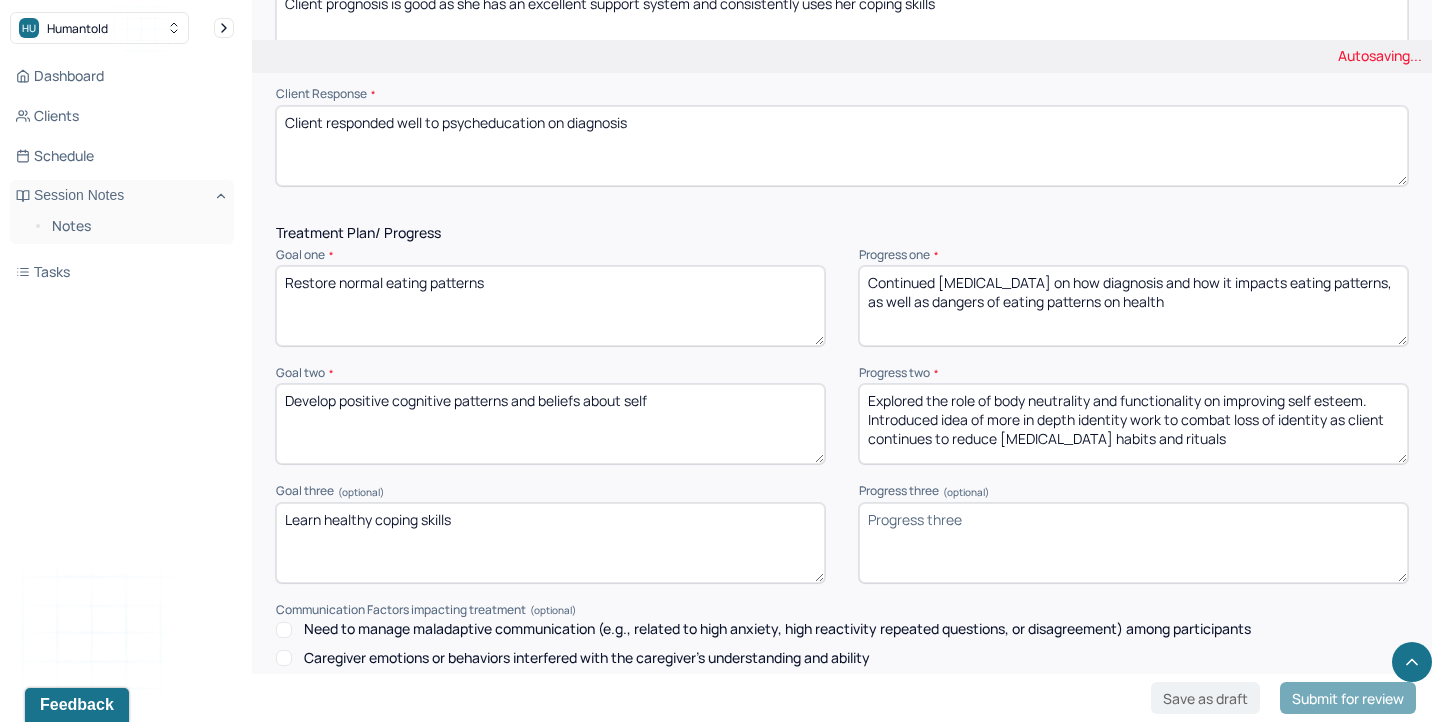 click on "Learn healthy coping skills" at bounding box center (550, 543) 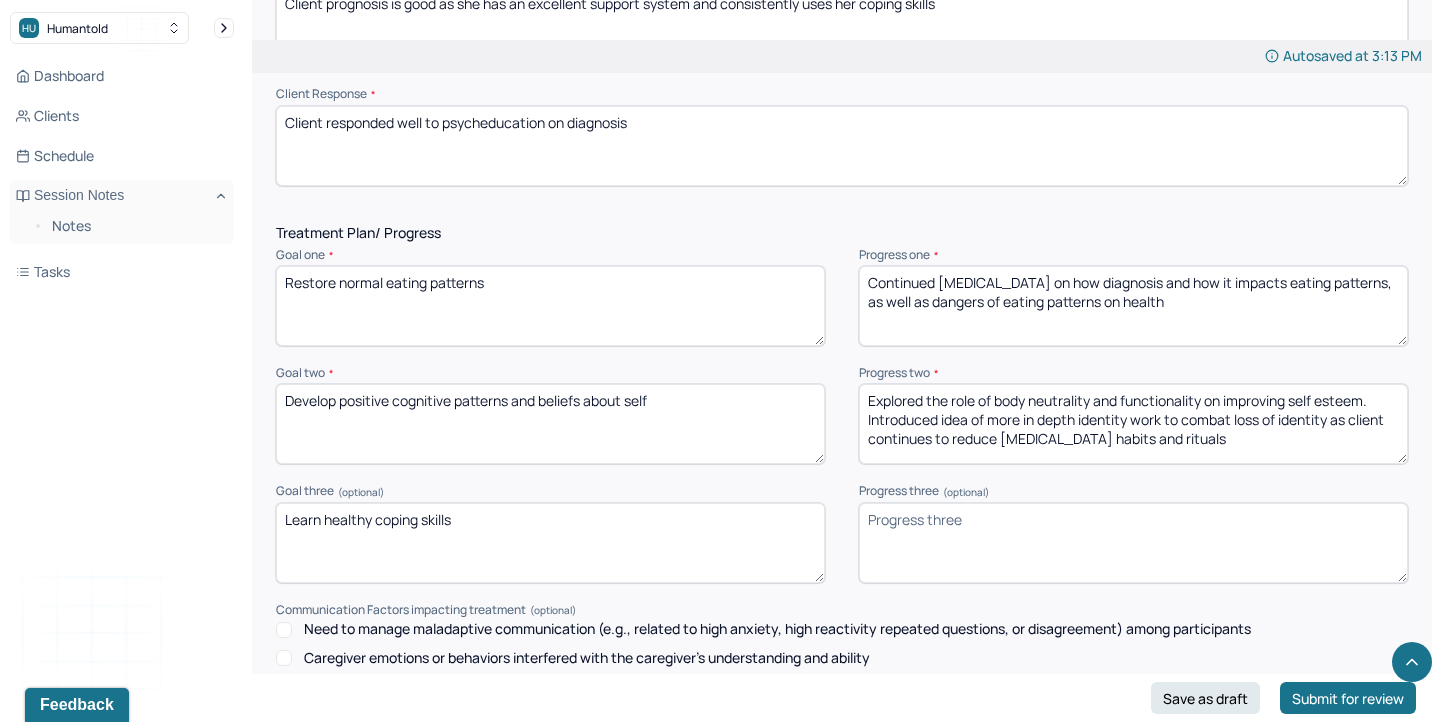 click on "Progress three (optional)" at bounding box center (1133, 543) 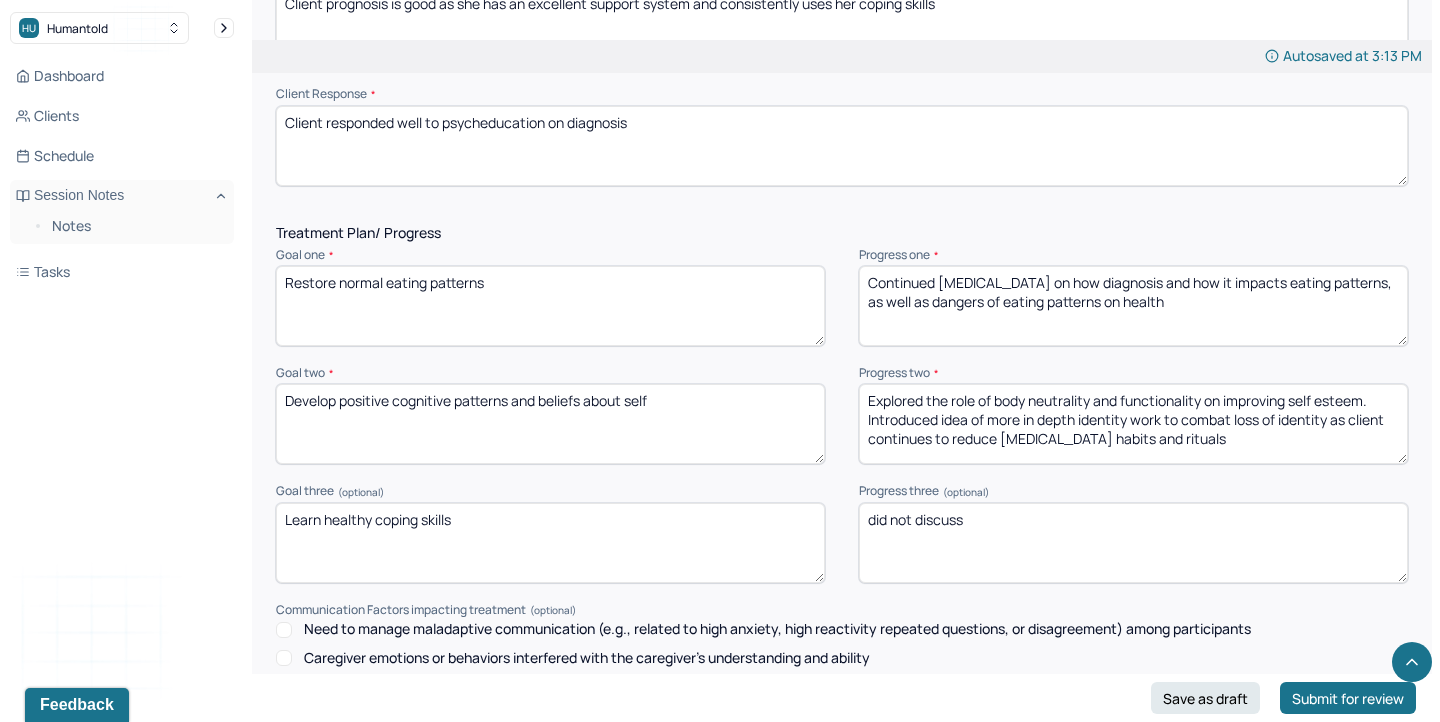 scroll, scrollTop: 2873, scrollLeft: 0, axis: vertical 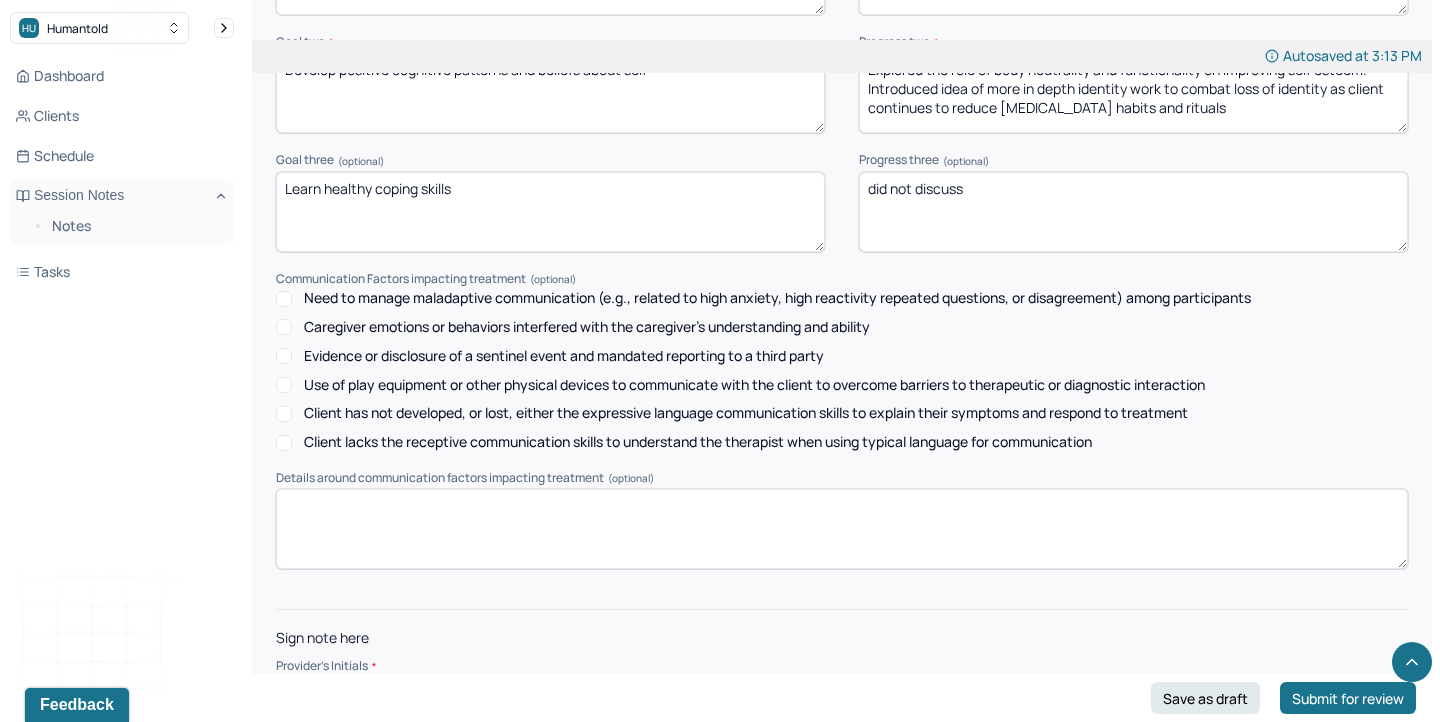 type on "did not discuss" 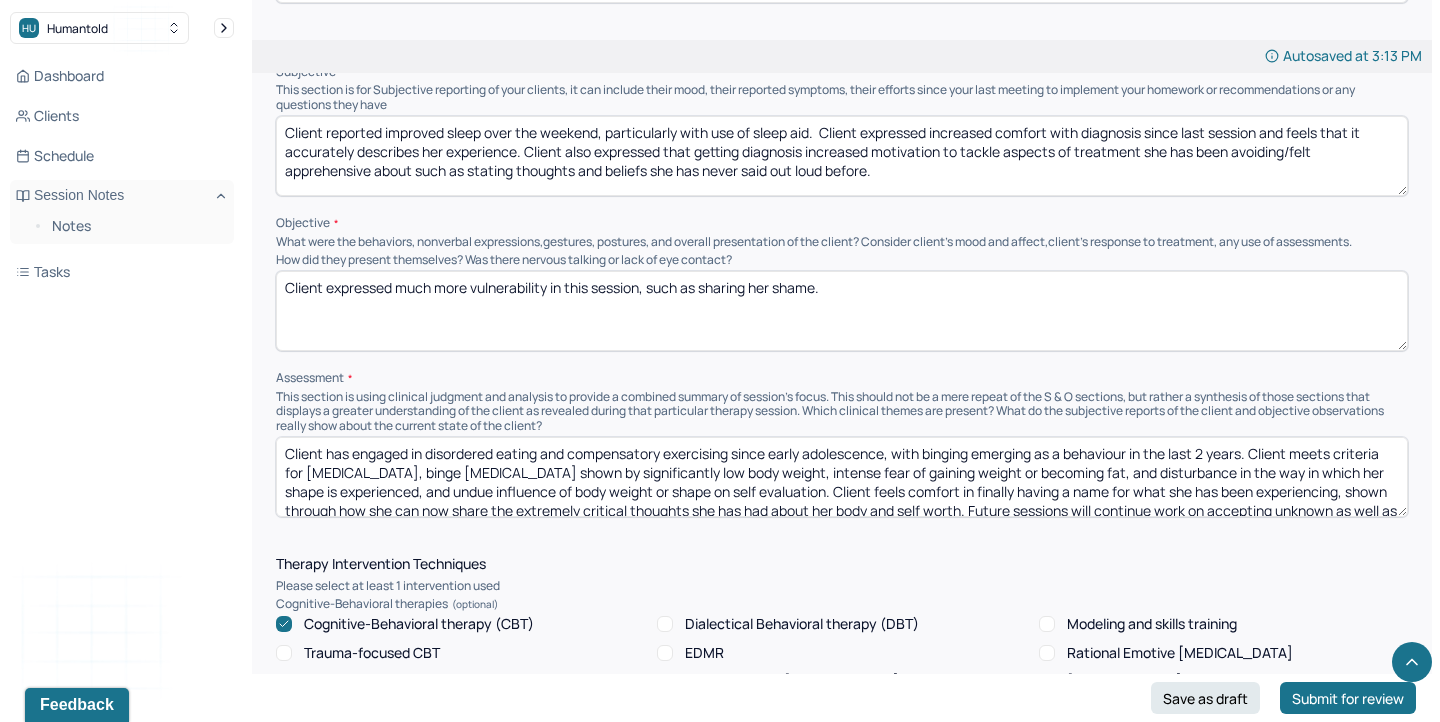 scroll, scrollTop: 1278, scrollLeft: 0, axis: vertical 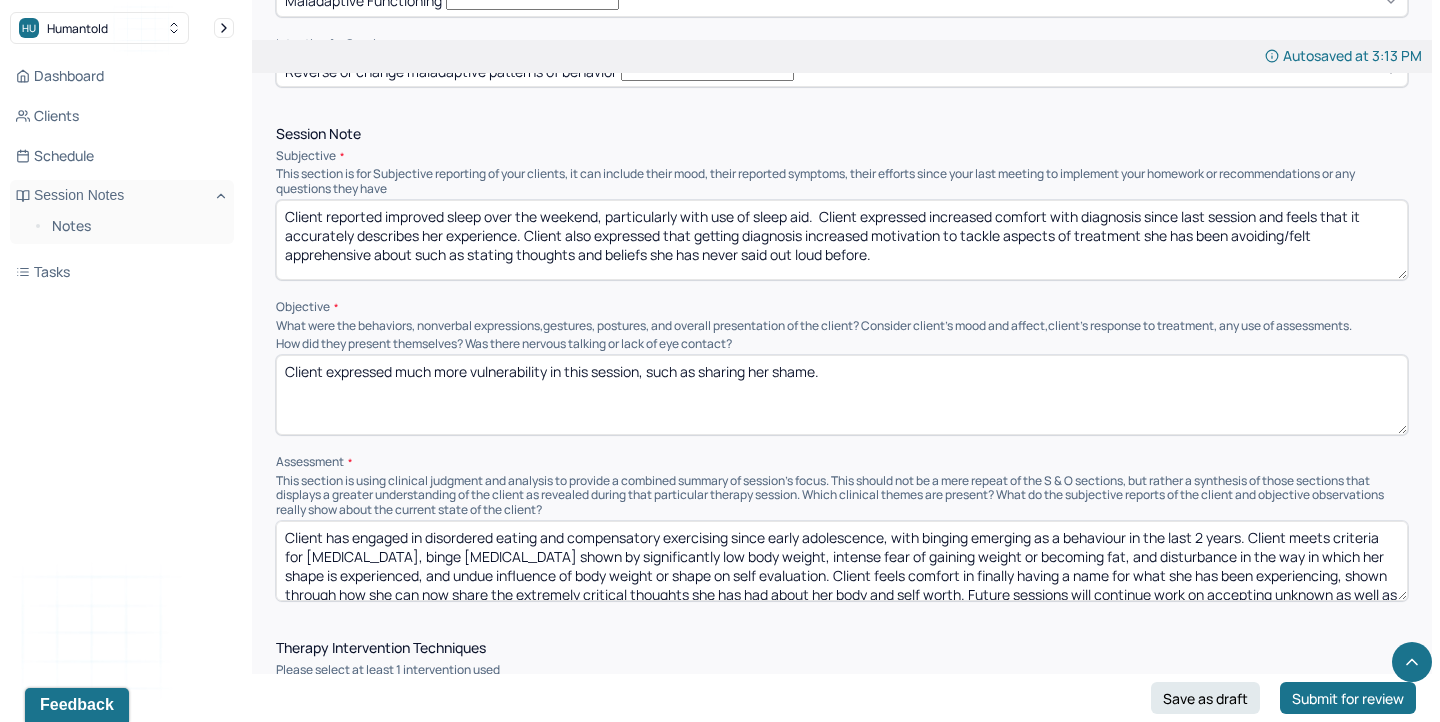 type on "ZM" 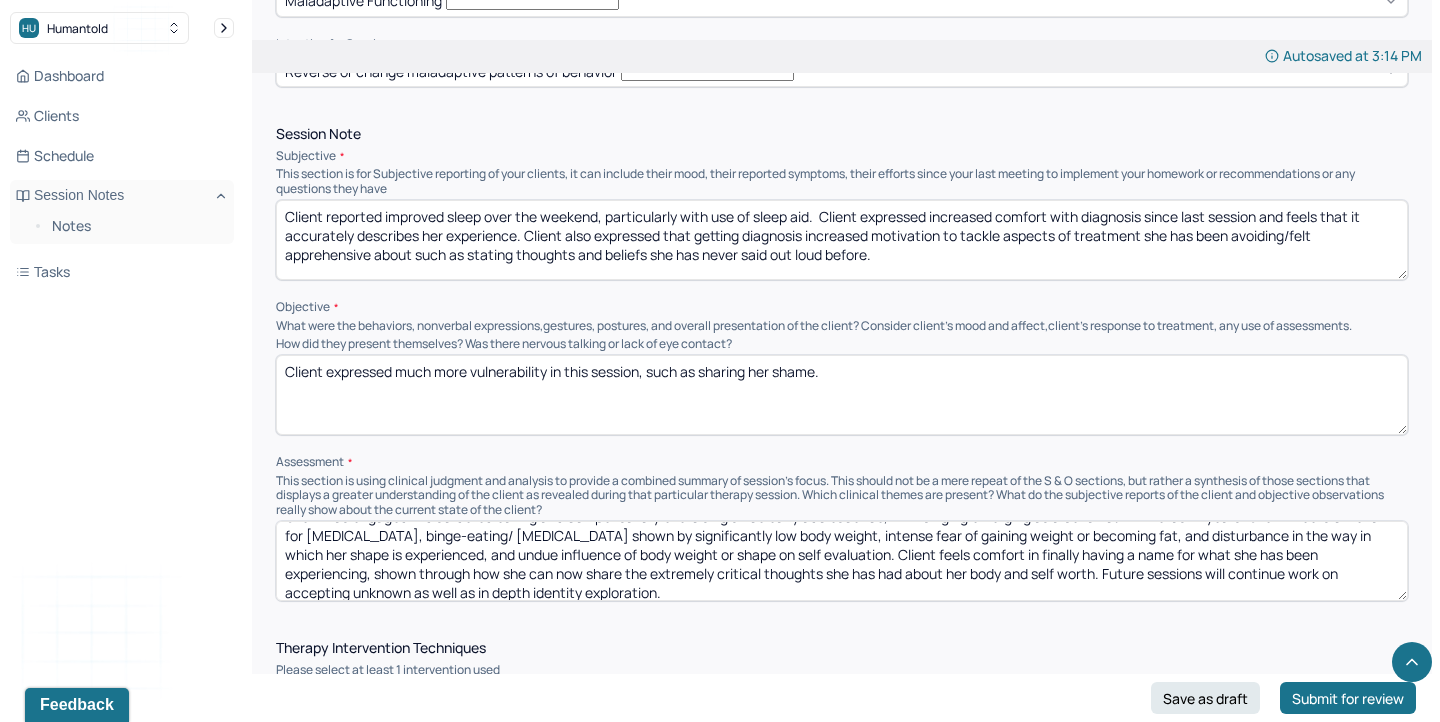 scroll, scrollTop: 22, scrollLeft: 0, axis: vertical 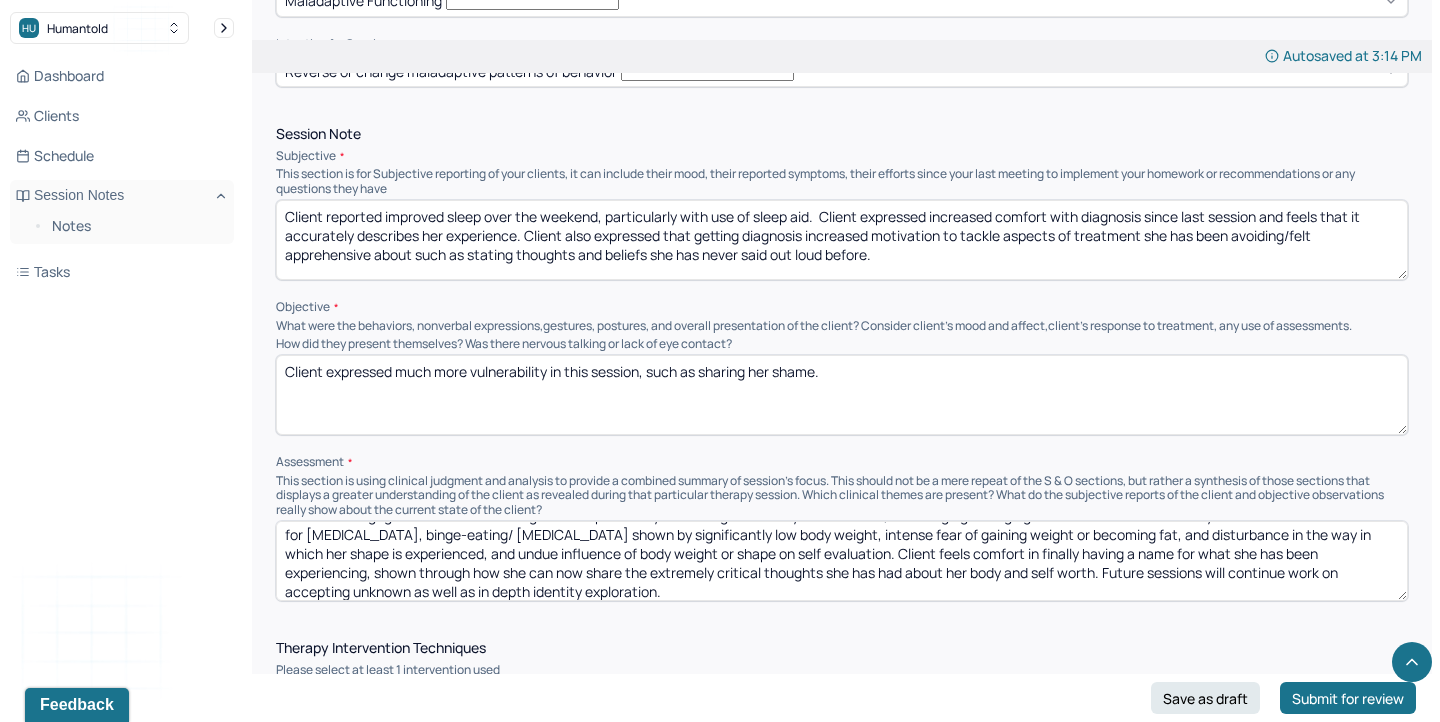 drag, startPoint x: 474, startPoint y: 492, endPoint x: 453, endPoint y: 491, distance: 21.023796 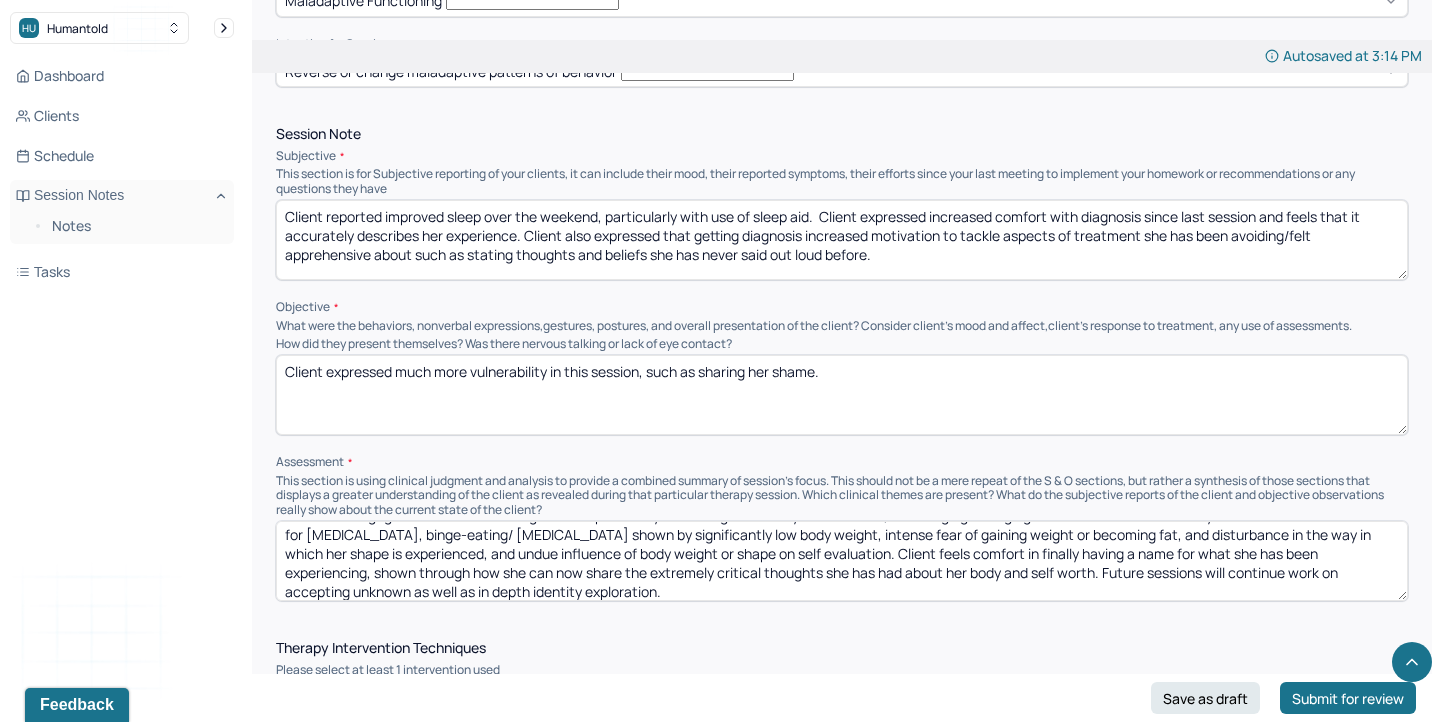 click on "Client has engaged in disordered eating and compensatory exercising since early adolescence, with binging emerging as a behaviour in the last 2 years. Client meets criteria for [MEDICAL_DATA], binge-eating/ [MEDICAL_DATA] shown by significantly low body weight, intense fear of gaining weight or becoming fat, and disturbance in the way in which her shape is experienced, and undue influence of body weight or shape on self evaluation. Client feels comfort in finally having a name for what she has been experiencing, shown through how she can now share the extremely critical thoughts she has had about her body and self worth. Future sessions will continue work on accepting unknown as well as in depth identity exploration." at bounding box center (842, 561) 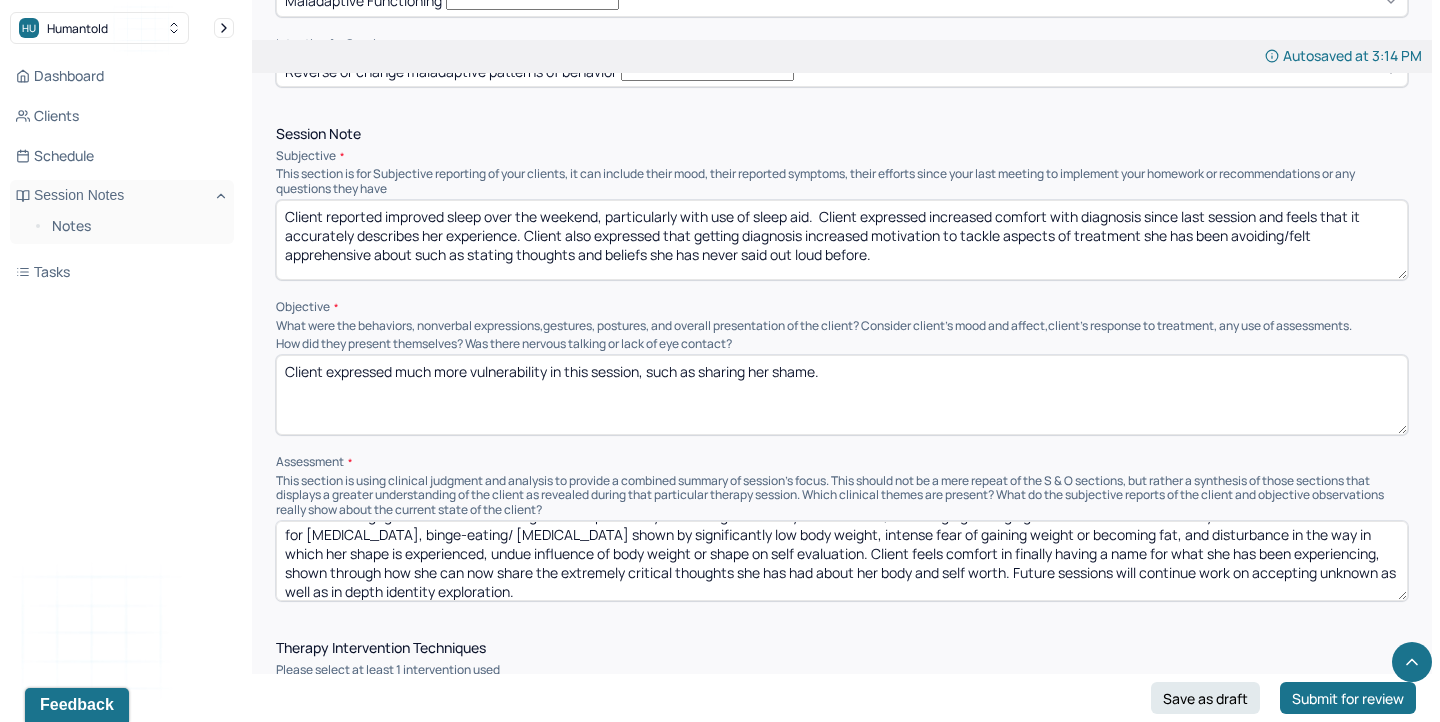 click on "Client has engaged in disordered eating and compensatory exercising since early adolescence, with binging emerging as a behaviour in the last 2 years. Client meets criteria for [MEDICAL_DATA], binge-eating/ [MEDICAL_DATA] shown by significantly low body weight, intense fear of gaining weight or becoming fat, and disturbance in the way in which her shape is experienced, undue influence of body weight or shape on self evaluation. Client feels comfort in finally having a name for what she has been experiencing, shown through how she can now share the extremely critical thoughts she has had about her body and self worth. Future sessions will continue work on accepting unknown as well as in depth identity exploration." at bounding box center (842, 561) 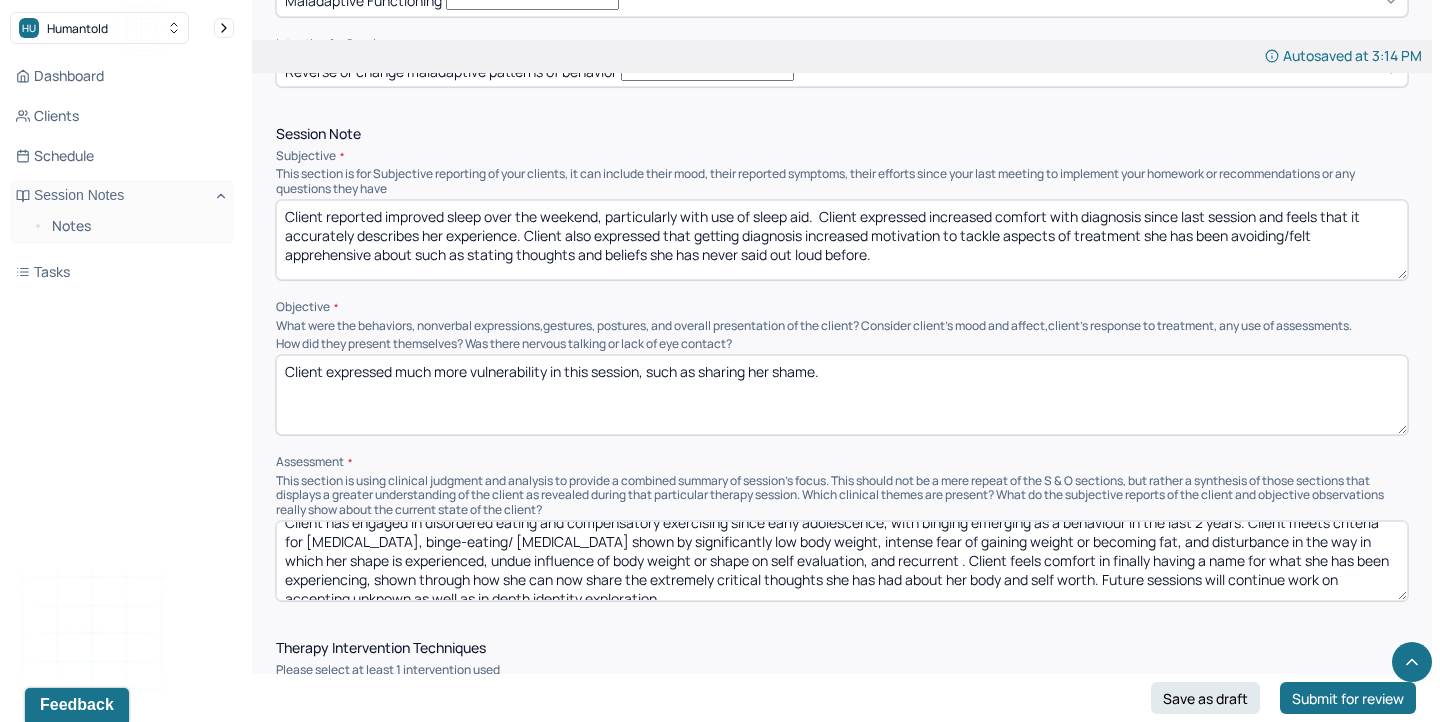 scroll, scrollTop: 28, scrollLeft: 0, axis: vertical 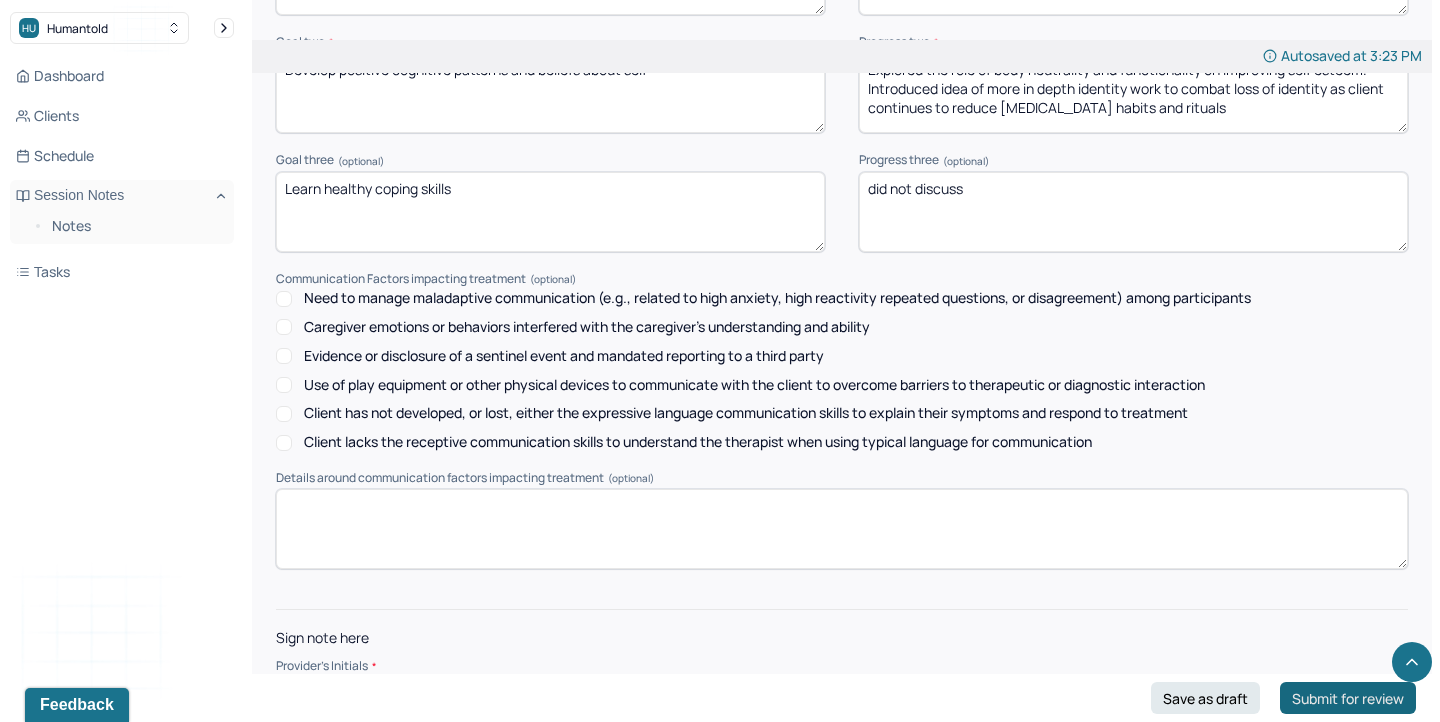 type on "Client has engaged in disordered eating and compensatory exercising since early adolescence, with binging emerging as a behaviour in the last 2 years. Client meets criteria for [MEDICAL_DATA], binge-eating/ [MEDICAL_DATA] shown by significantly low body weight, intense fear of gaining weight or becoming fat, and disturbance in the way in which her shape is experienced, undue influence of body weight or shape on self evaluation, and engaged in recurrent episodes of [MEDICAL_DATA]. Client feels comfort in finally having a name for what she has been experiencing, shown through how she can now share the extremely critical thoughts she has had about her body and self worth. Future sessions will continue work on accepting unknown as well as in depth identity exploration." 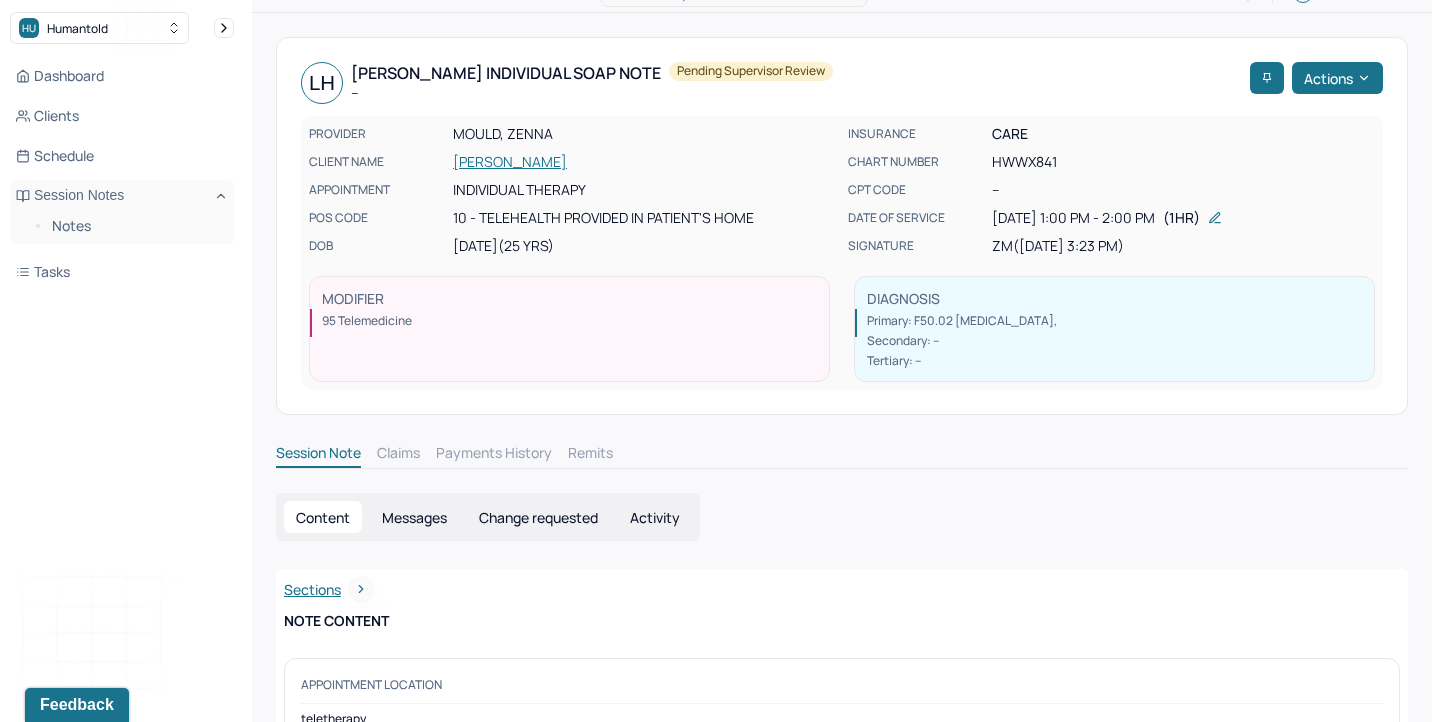 scroll, scrollTop: 0, scrollLeft: 0, axis: both 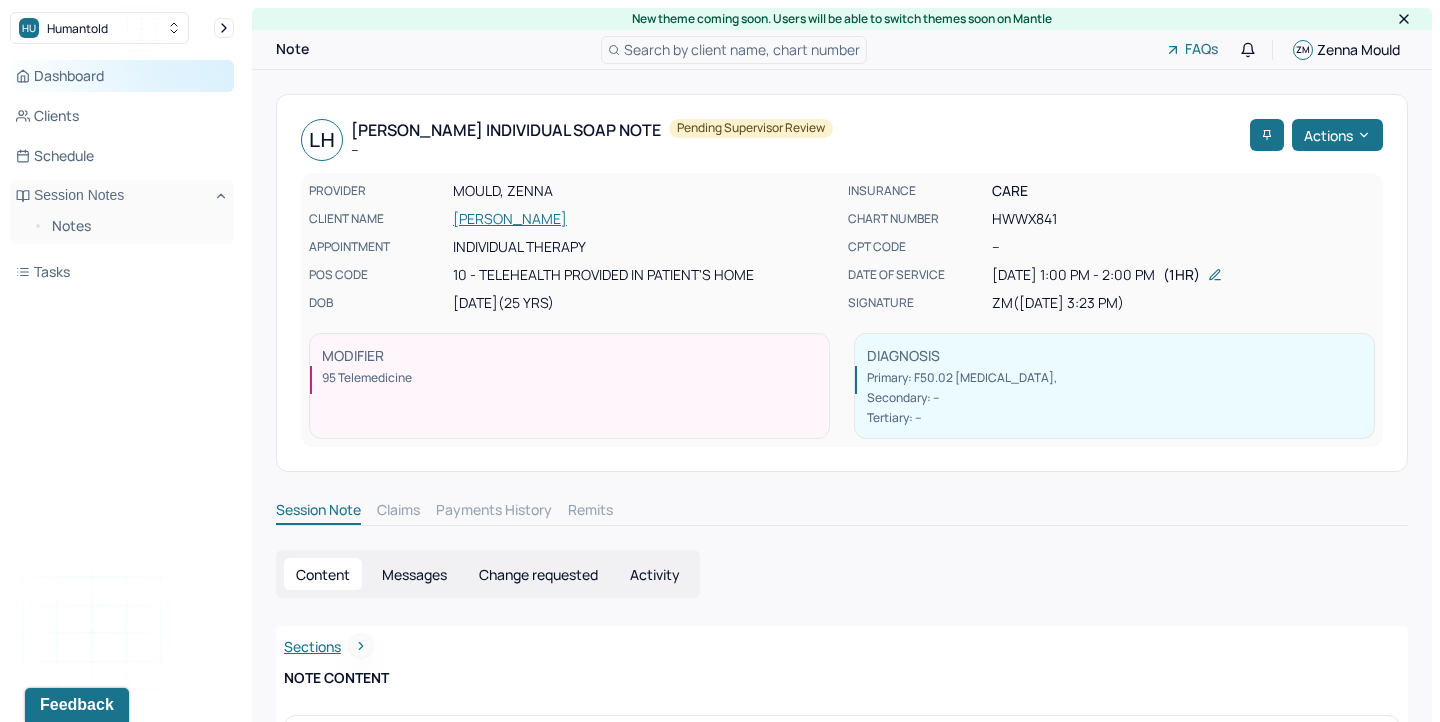 click on "Dashboard" at bounding box center [122, 76] 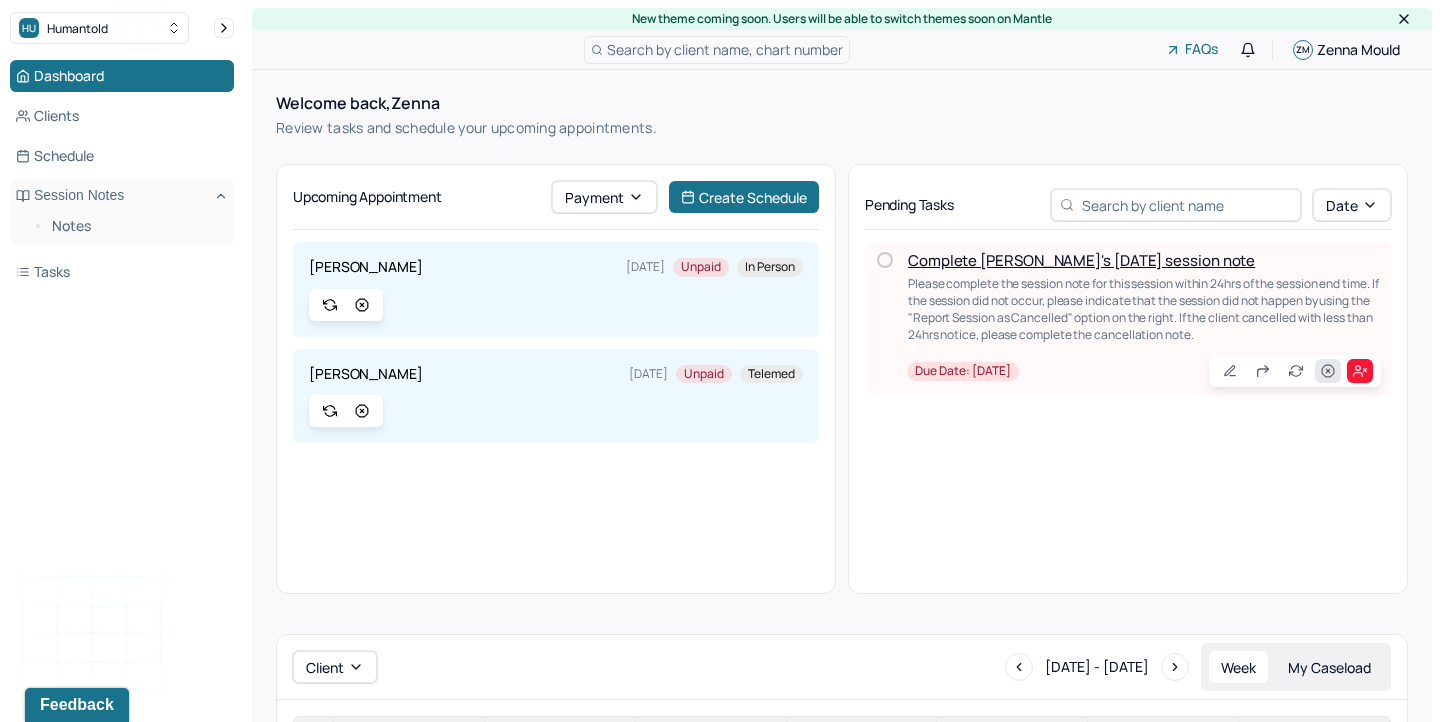 click 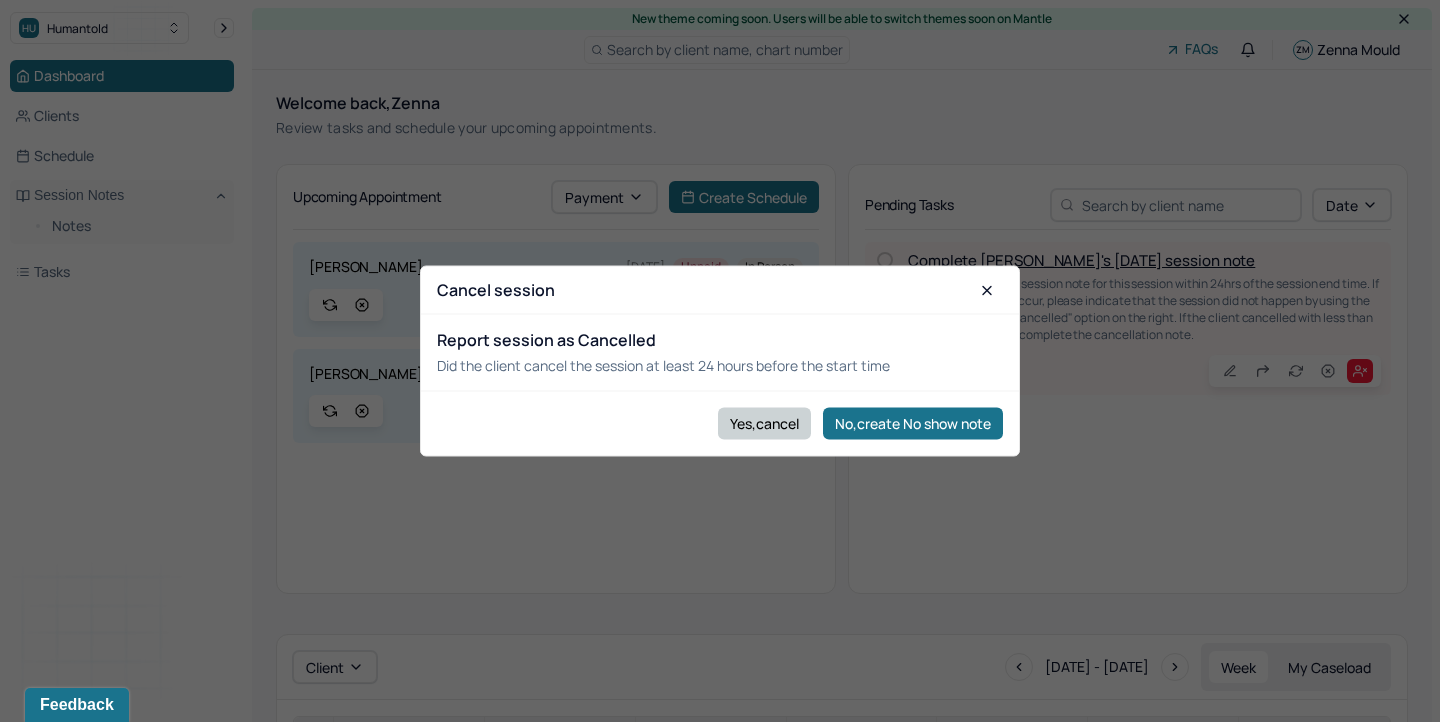 click on "Yes,cancel" at bounding box center [764, 423] 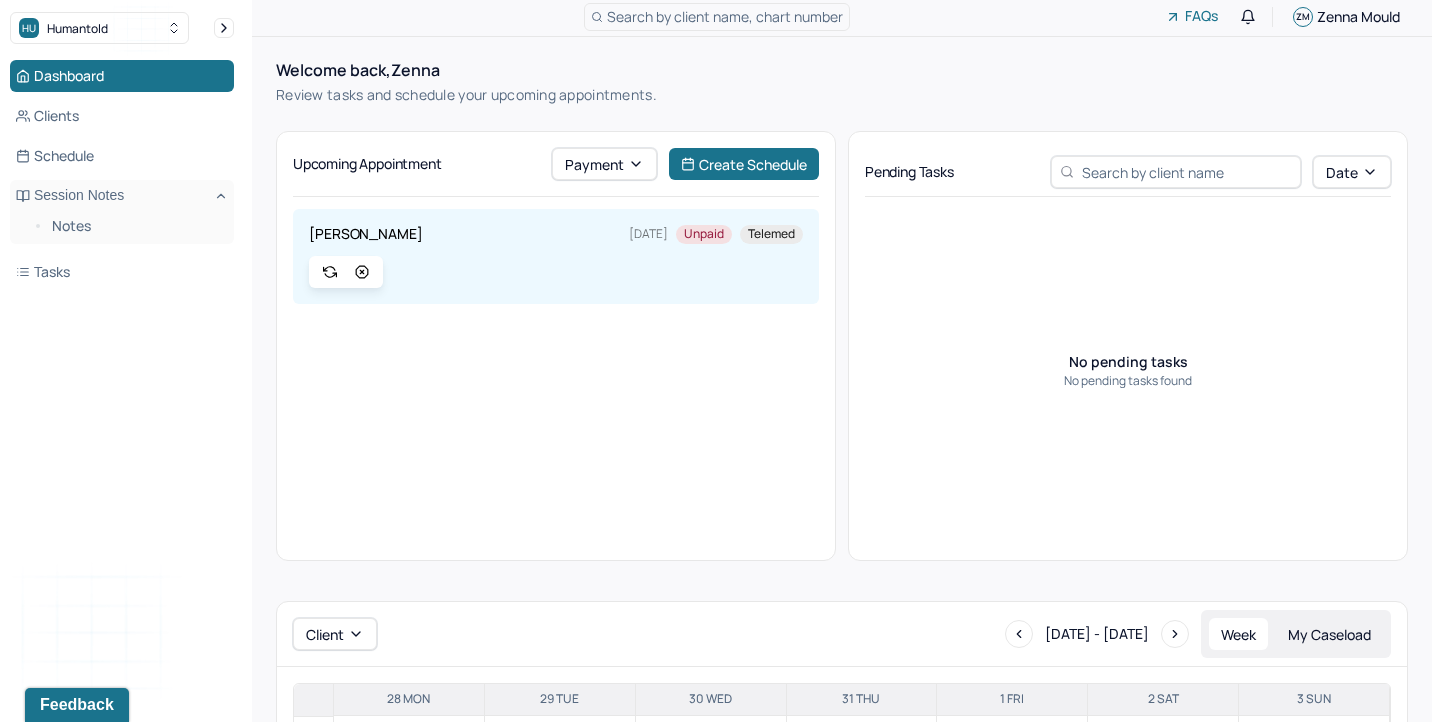 scroll, scrollTop: 0, scrollLeft: 0, axis: both 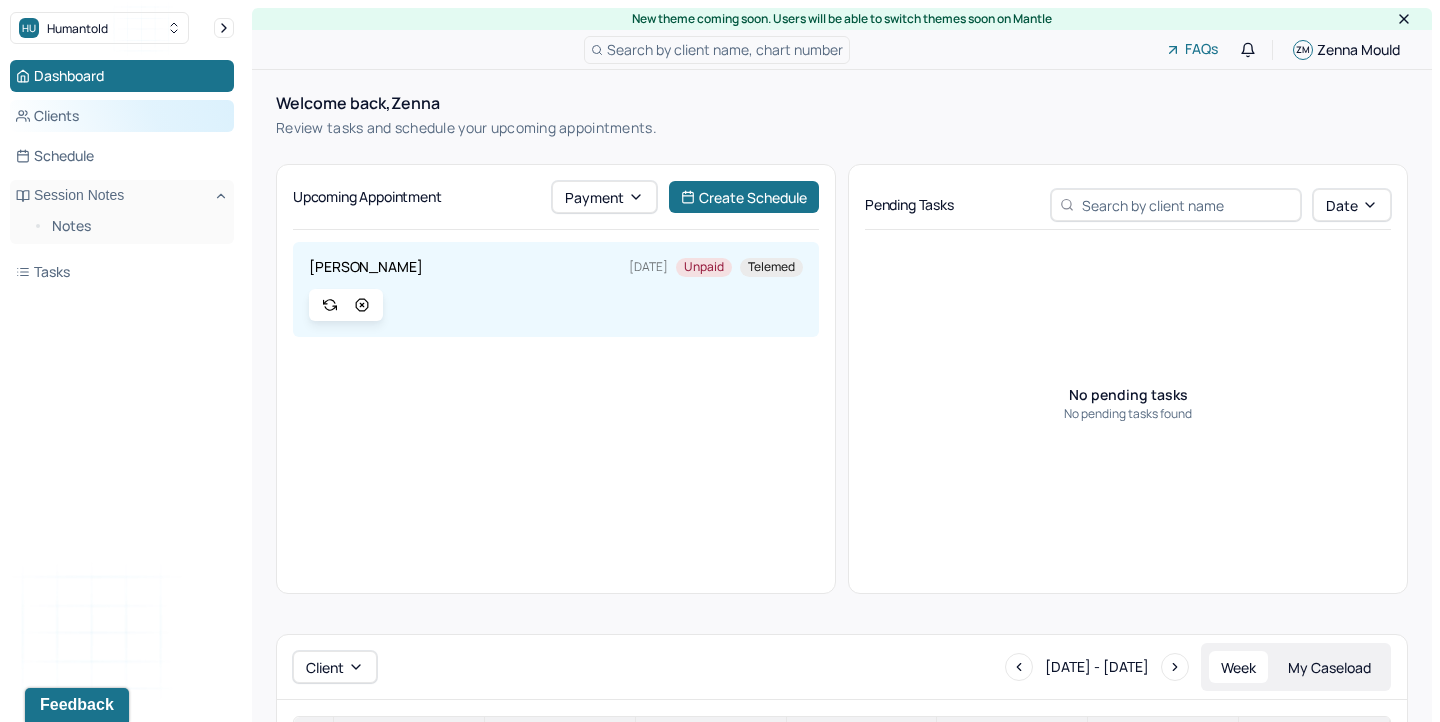 click on "Clients" at bounding box center [122, 116] 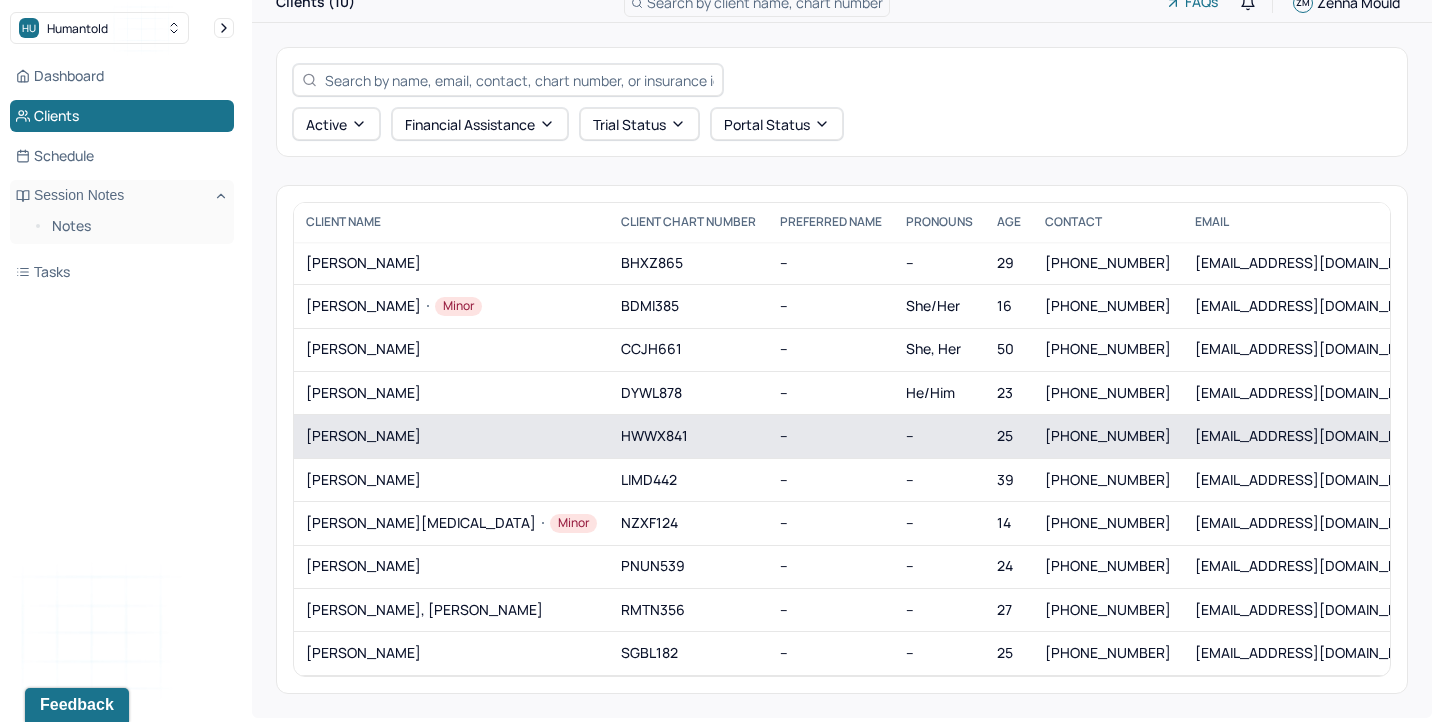 scroll, scrollTop: 48, scrollLeft: 0, axis: vertical 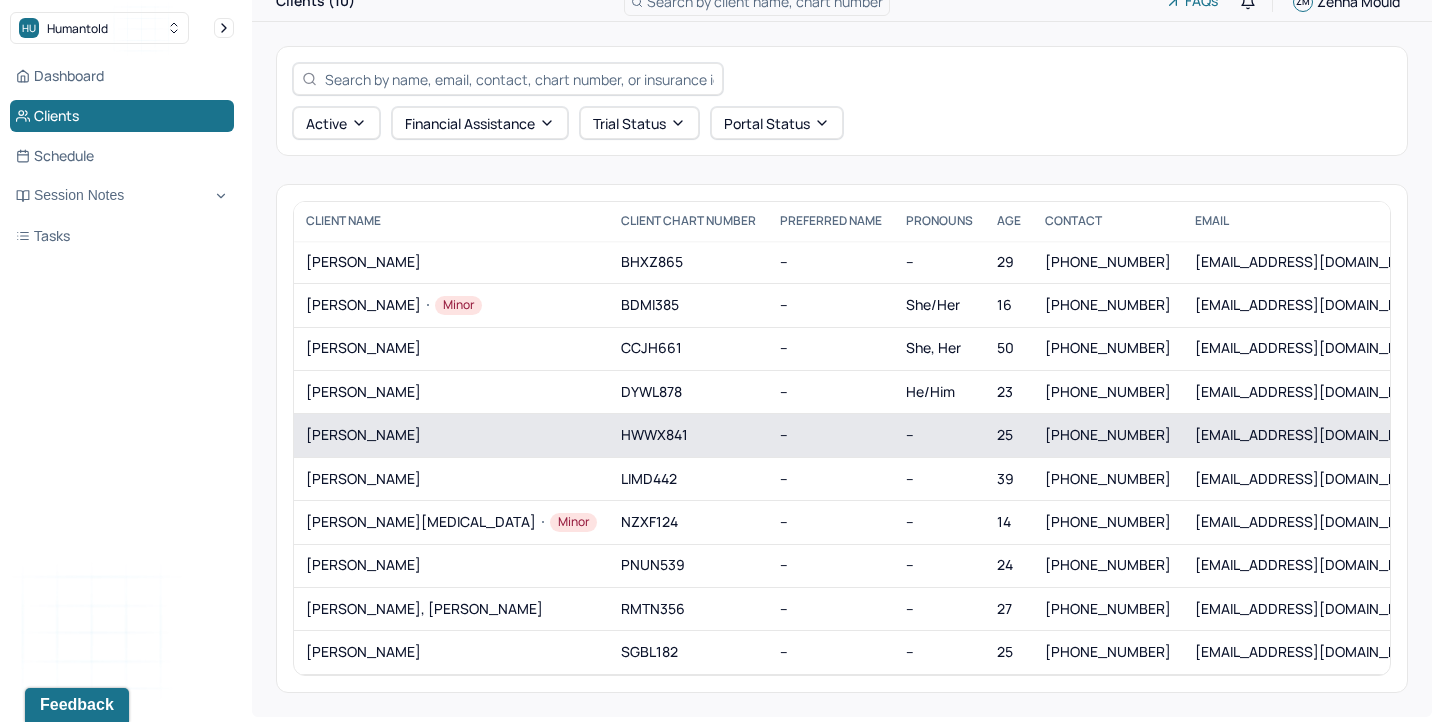 click on "[PERSON_NAME]" at bounding box center (451, 435) 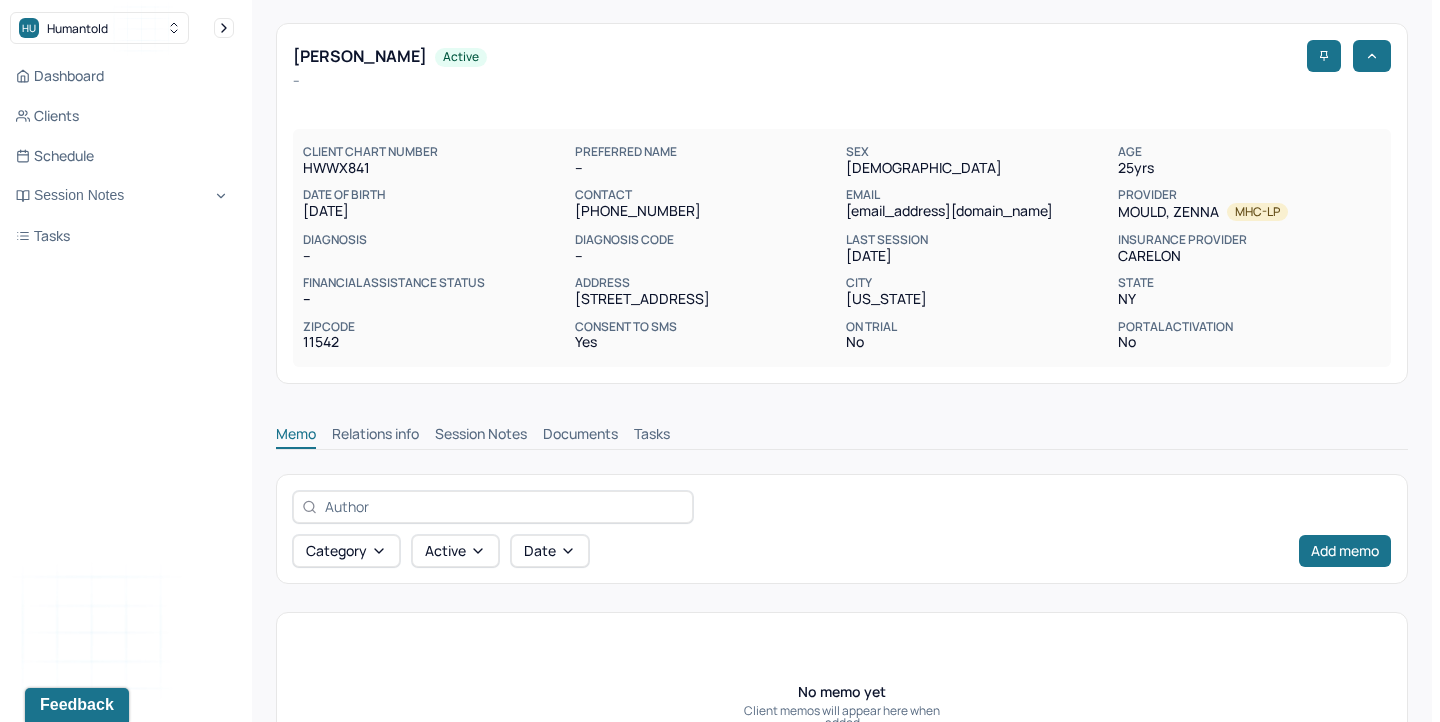 scroll, scrollTop: 96, scrollLeft: 0, axis: vertical 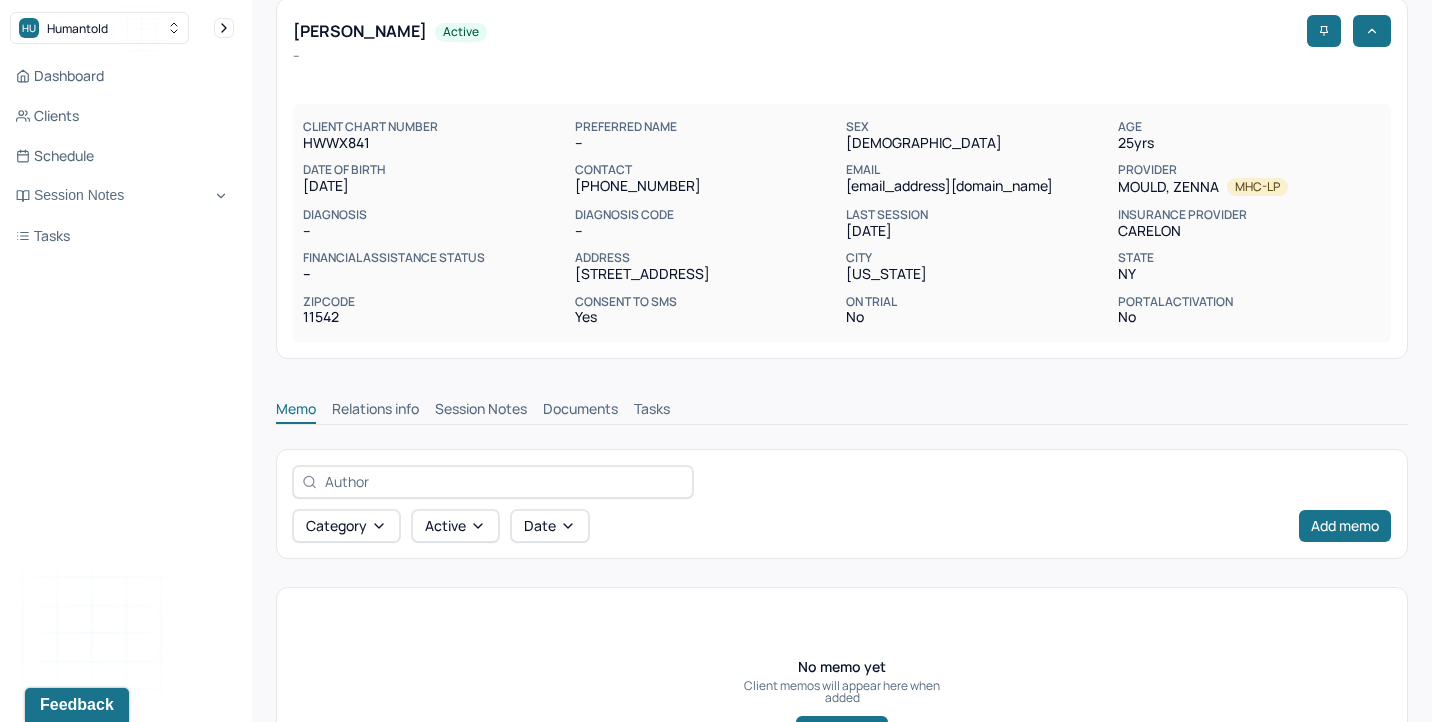 click on "Session Notes" at bounding box center [481, 411] 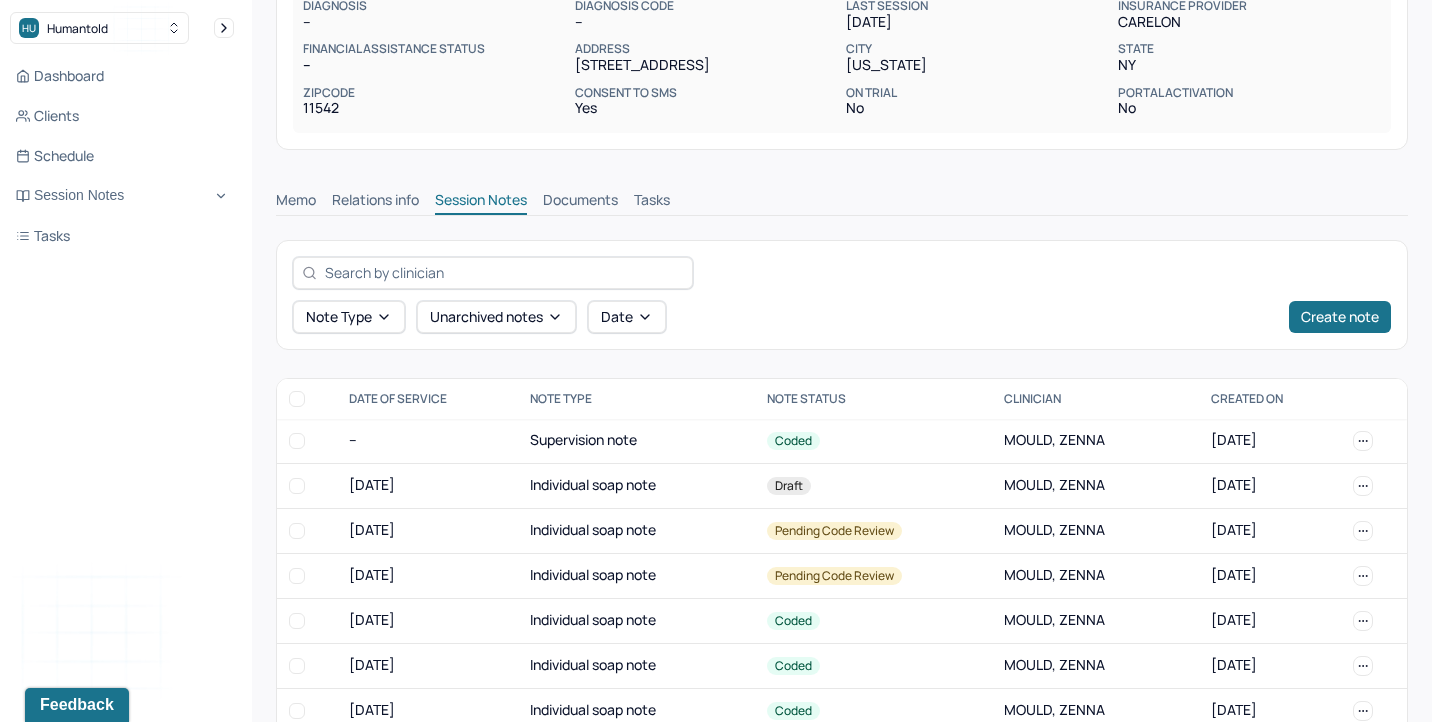 scroll, scrollTop: 307, scrollLeft: 0, axis: vertical 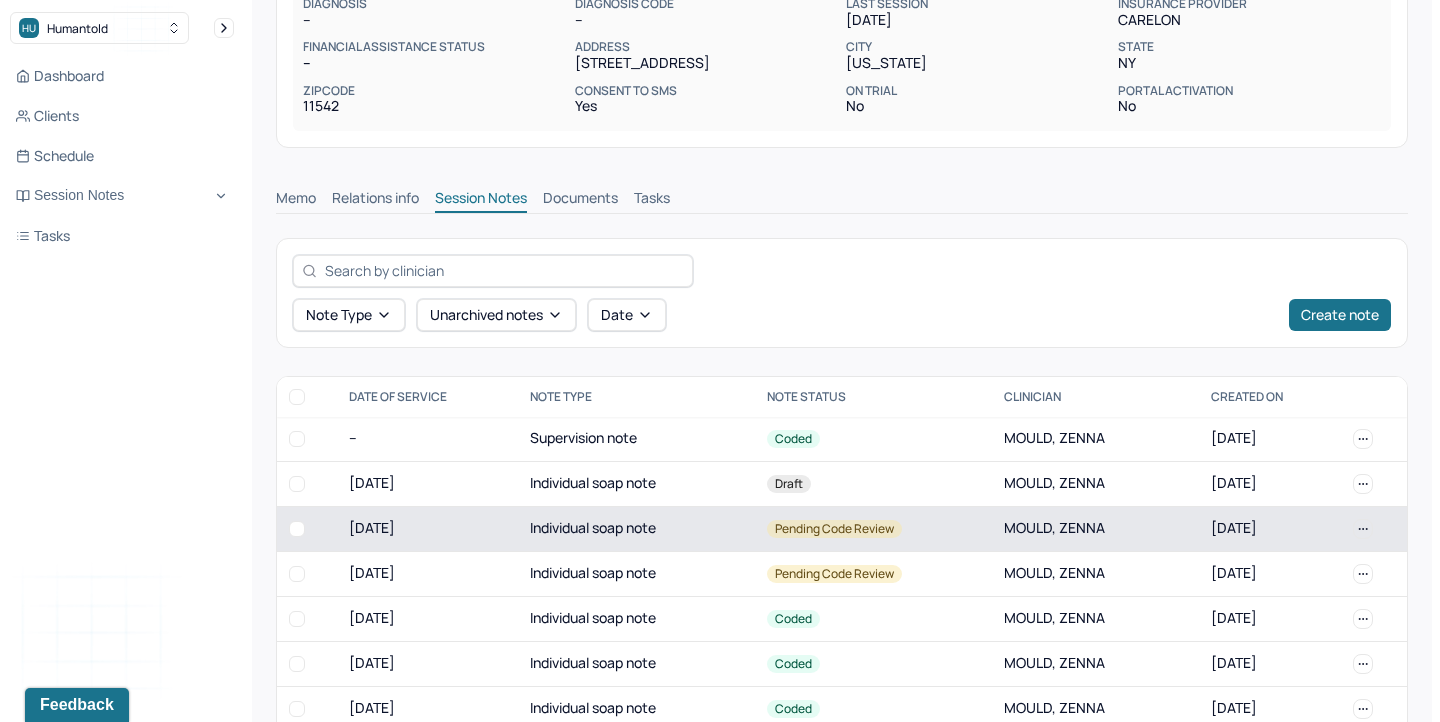 click on "Individual soap note" at bounding box center (636, 528) 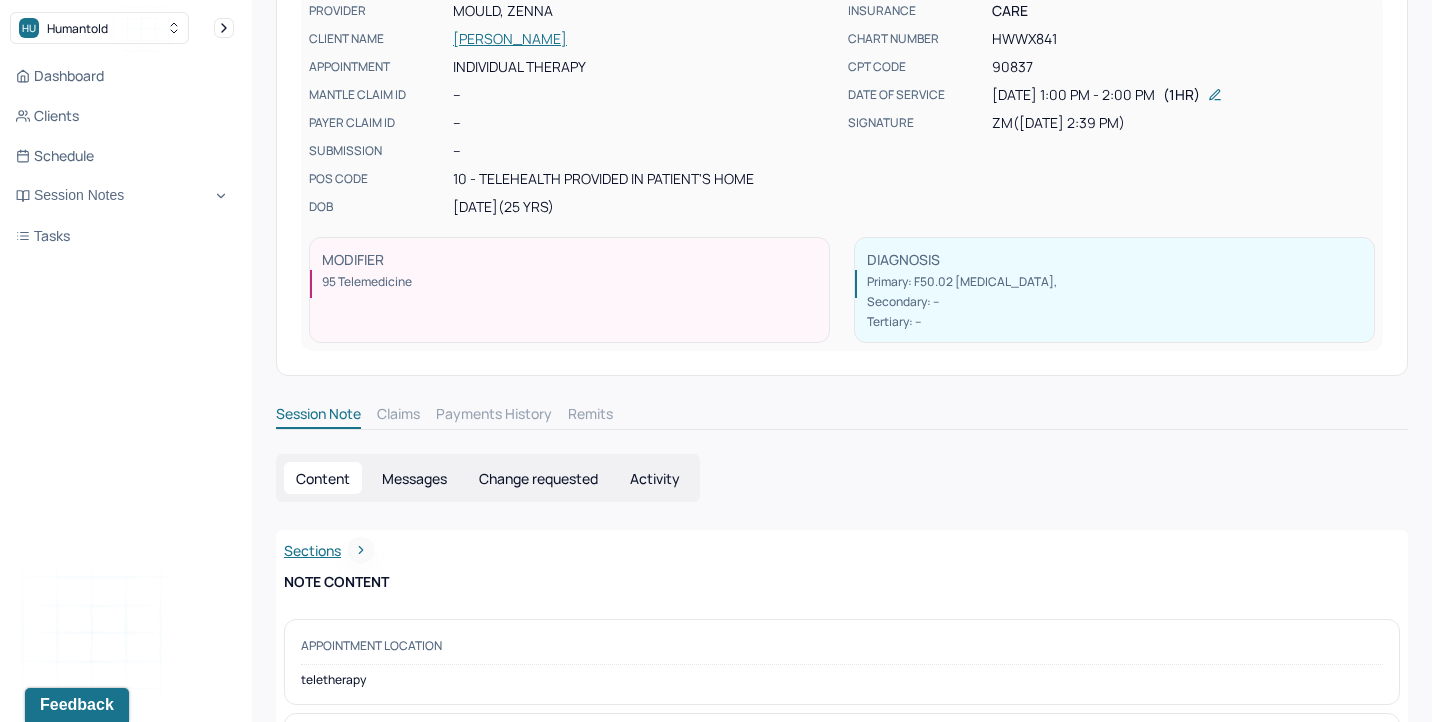 scroll, scrollTop: 17, scrollLeft: 0, axis: vertical 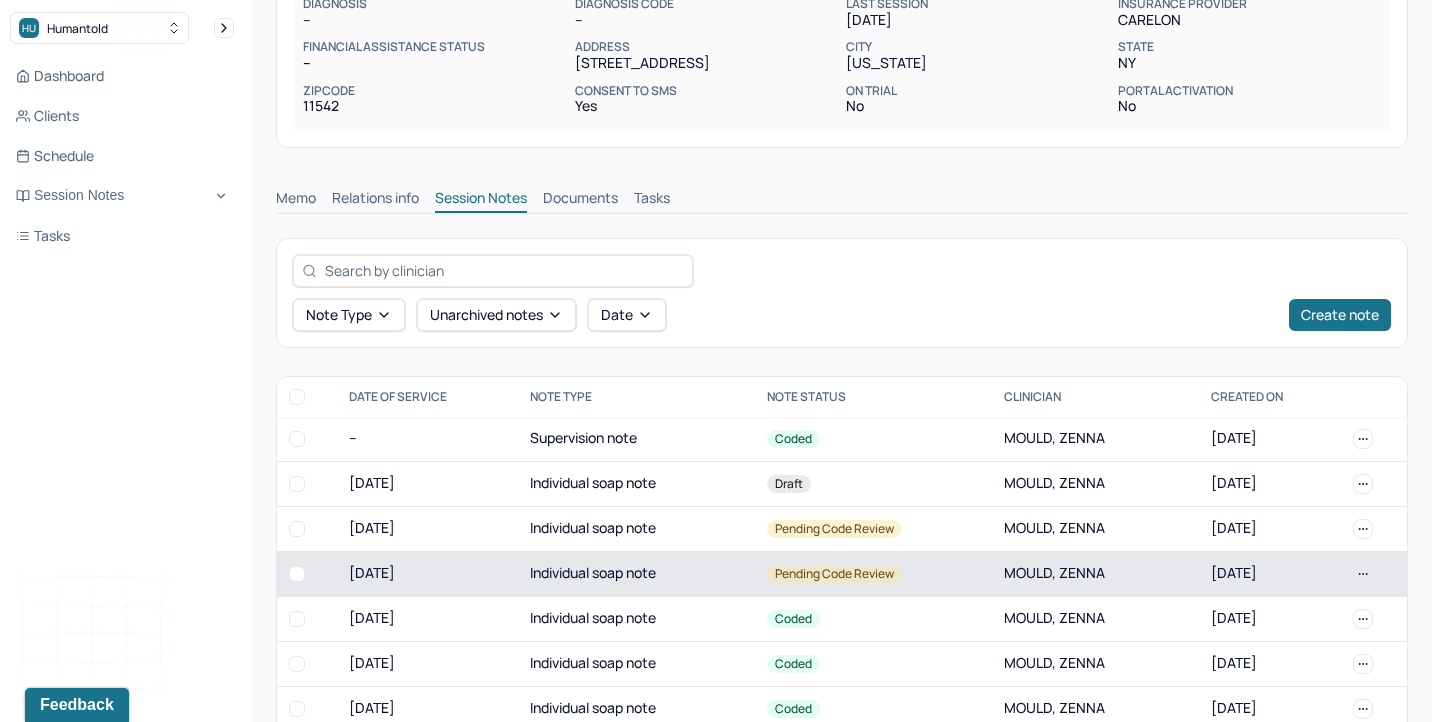 click on "Individual soap note" at bounding box center (636, 573) 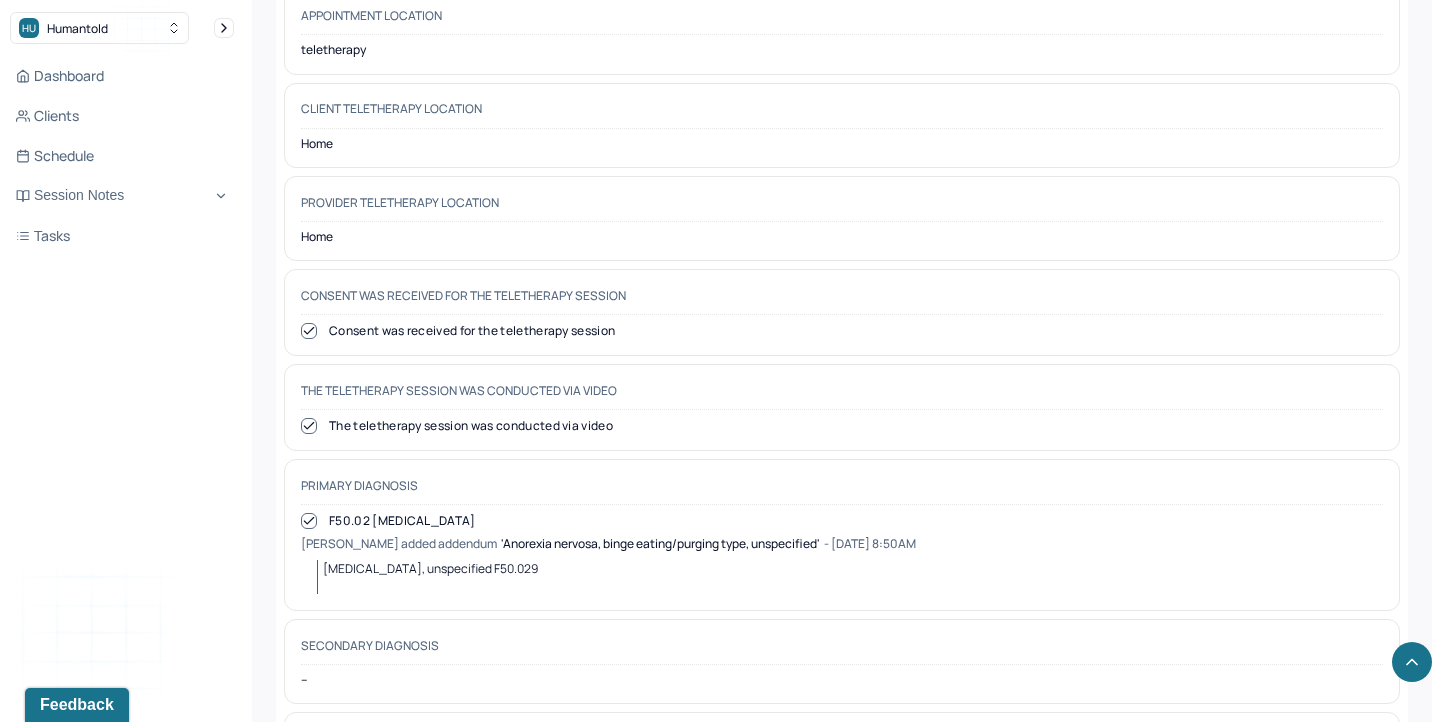 scroll, scrollTop: 812, scrollLeft: 0, axis: vertical 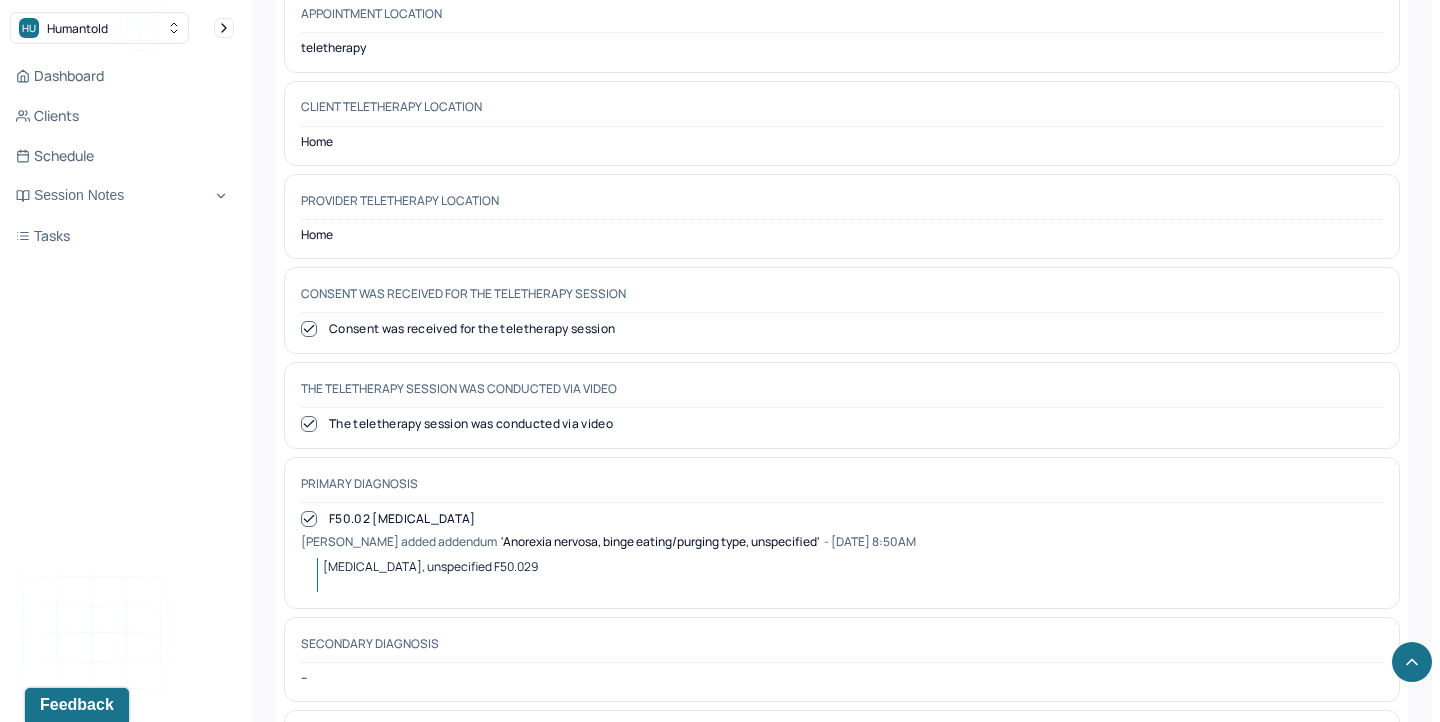 drag, startPoint x: 683, startPoint y: 559, endPoint x: 306, endPoint y: 558, distance: 377.0013 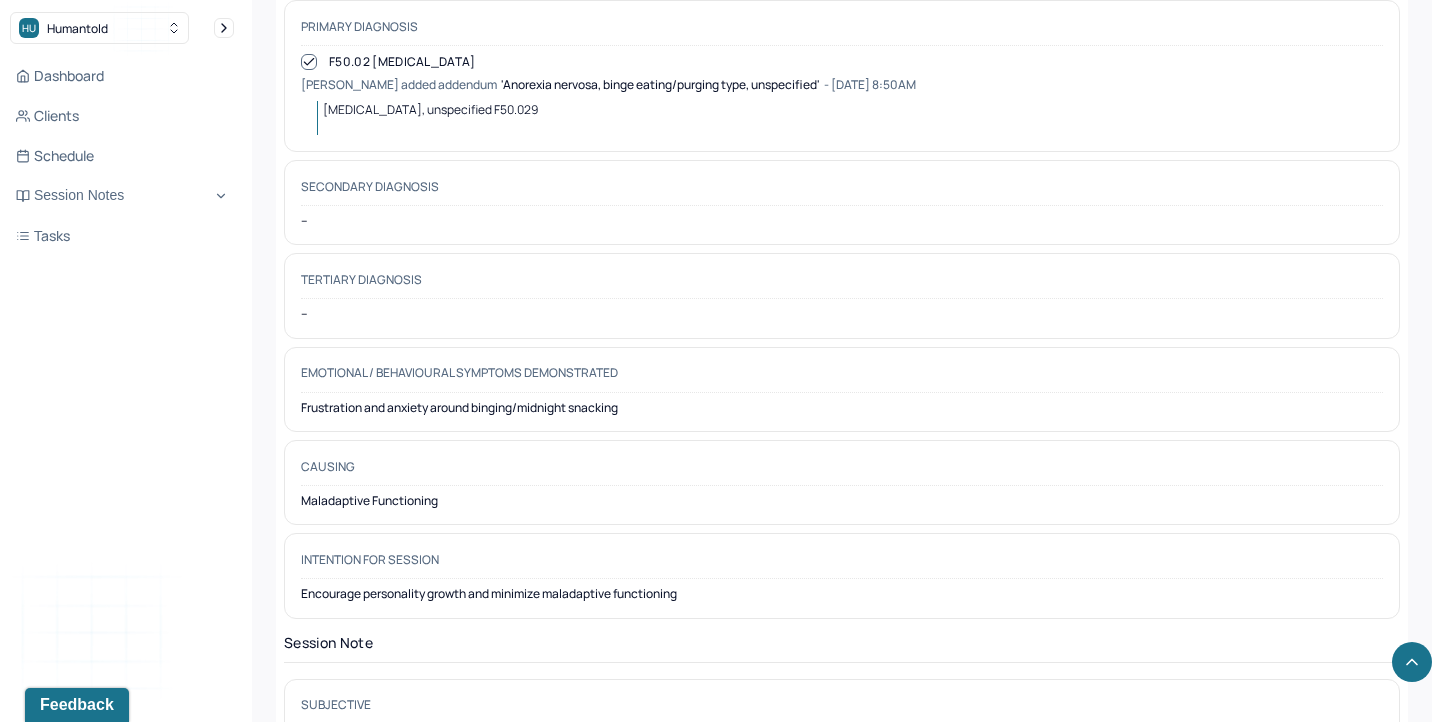 click on "Dashboard Clients Schedule Session Notes Tasks ZM Zenna   Mould provider Logout" at bounding box center (122, 381) 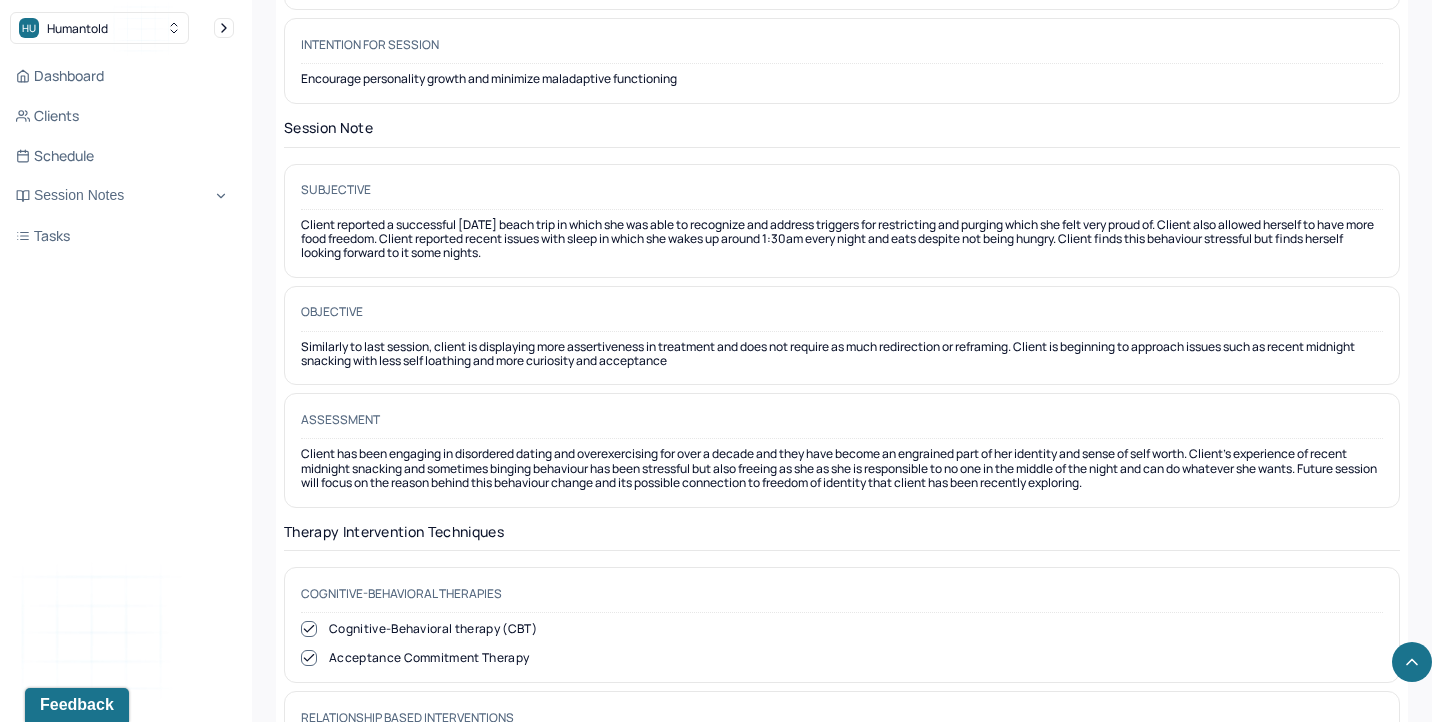 scroll, scrollTop: 1793, scrollLeft: 0, axis: vertical 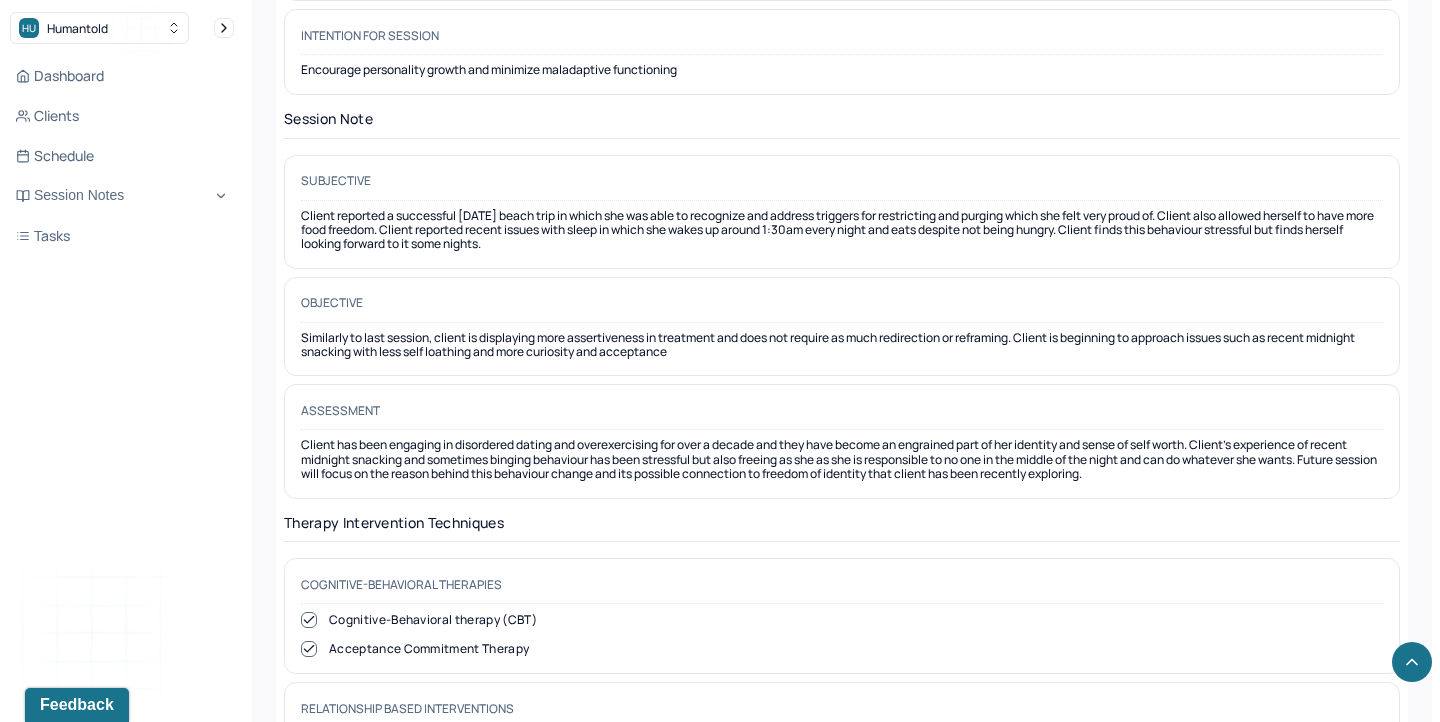 click on "Client has been engaging in disordered dating and overexercising for over a decade and they have become an engrained part of her identity and sense of self worth. Client's experience of recent midnight snacking and sometimes binging behaviour has been stressful but also freeing as she as she is responsible to no one in the middle of the night and can do whatever she wants. Future session will focus on the reason behind this behaviour change and its possible connection to freedom of identity that client has been recently exploring." at bounding box center (842, 459) 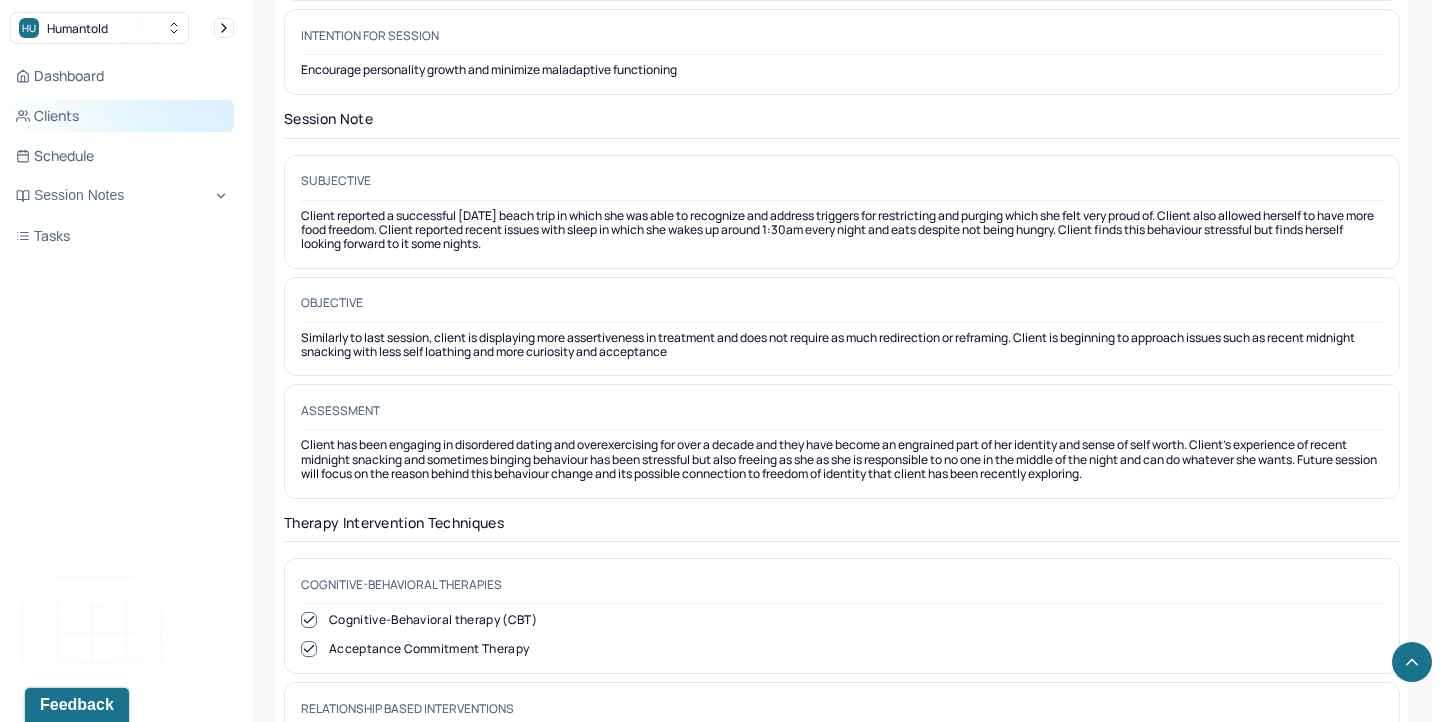 click on "Clients" at bounding box center (122, 116) 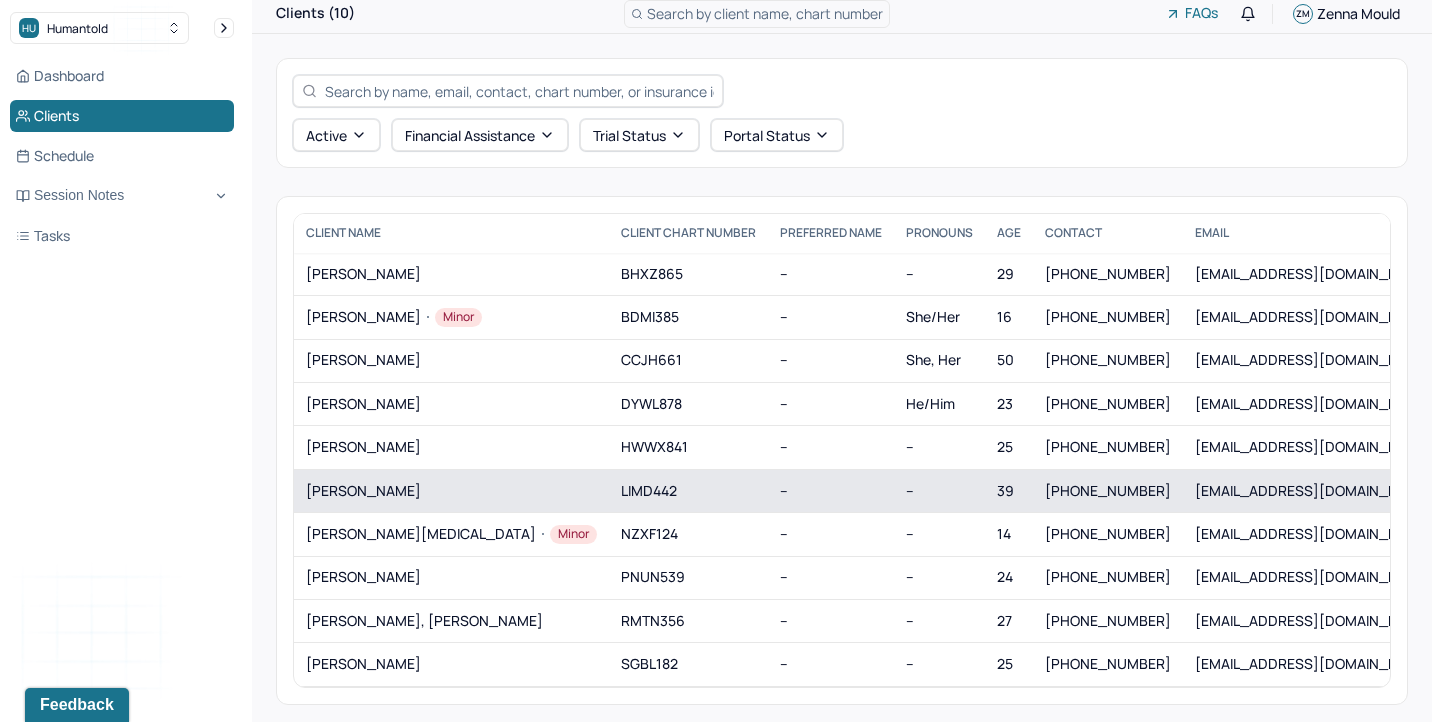 scroll, scrollTop: 37, scrollLeft: 0, axis: vertical 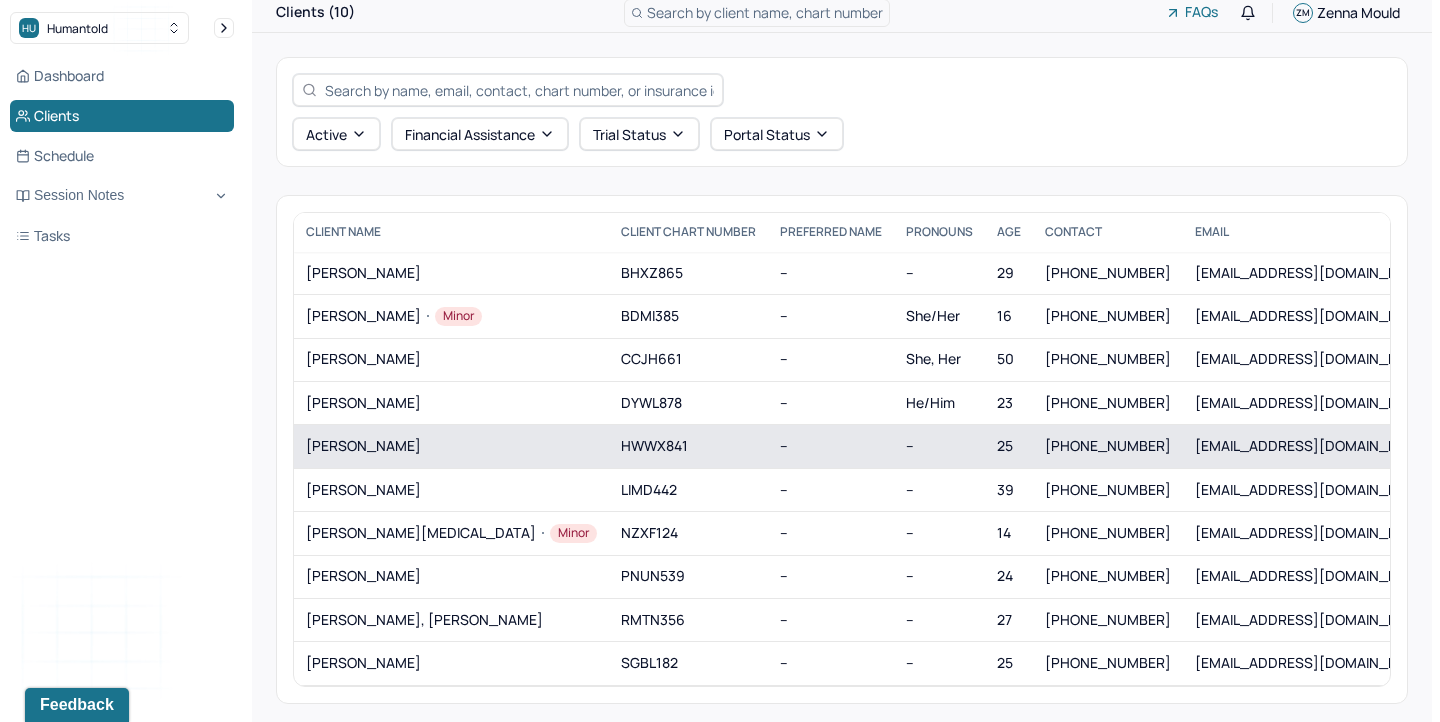 click on "[PERSON_NAME]" at bounding box center (451, 446) 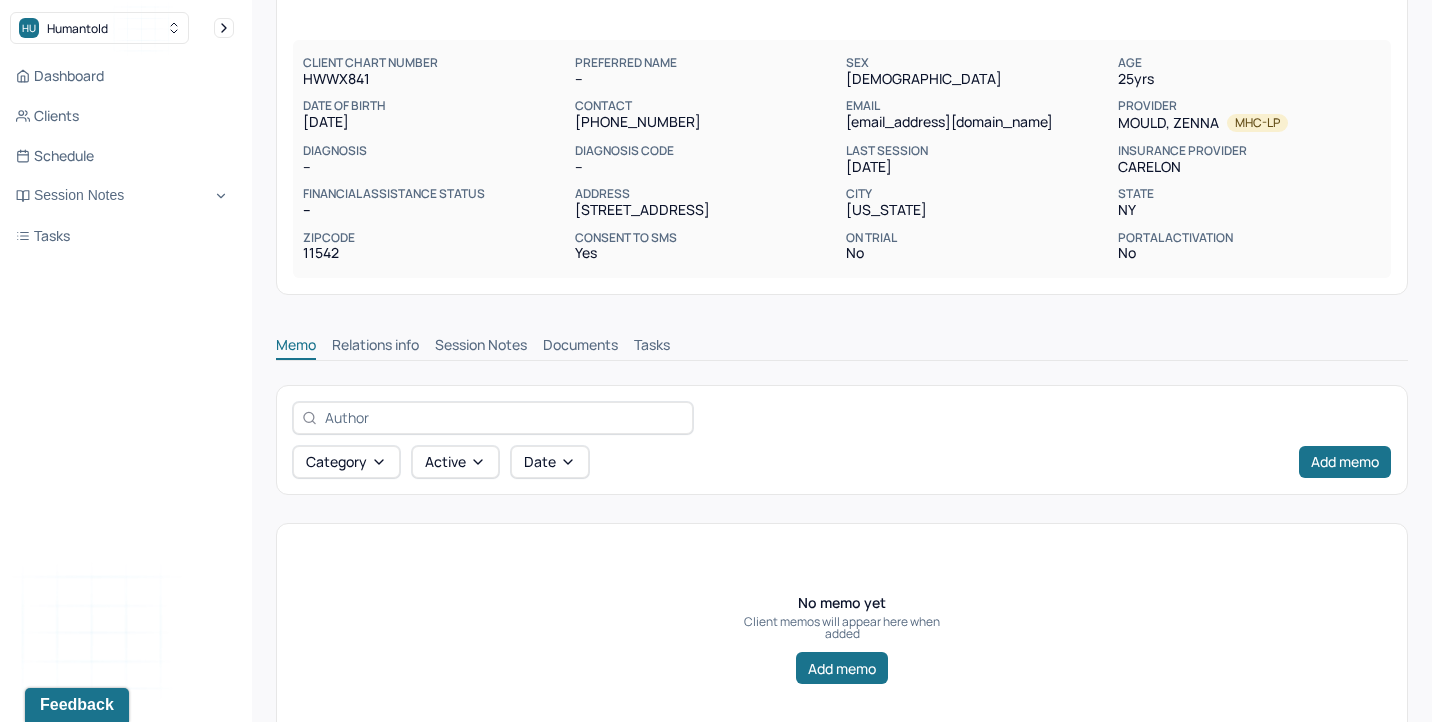 scroll, scrollTop: 166, scrollLeft: 0, axis: vertical 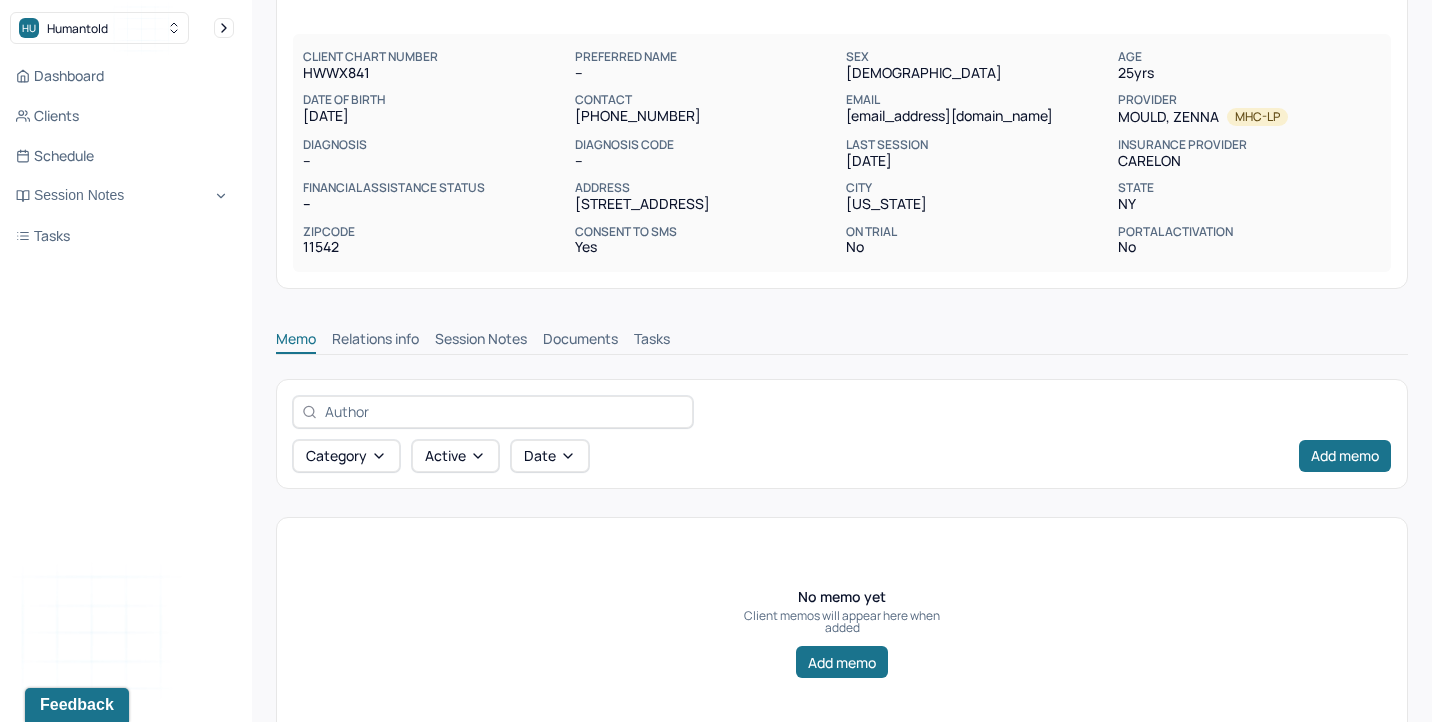 click on "Session Notes" at bounding box center (481, 341) 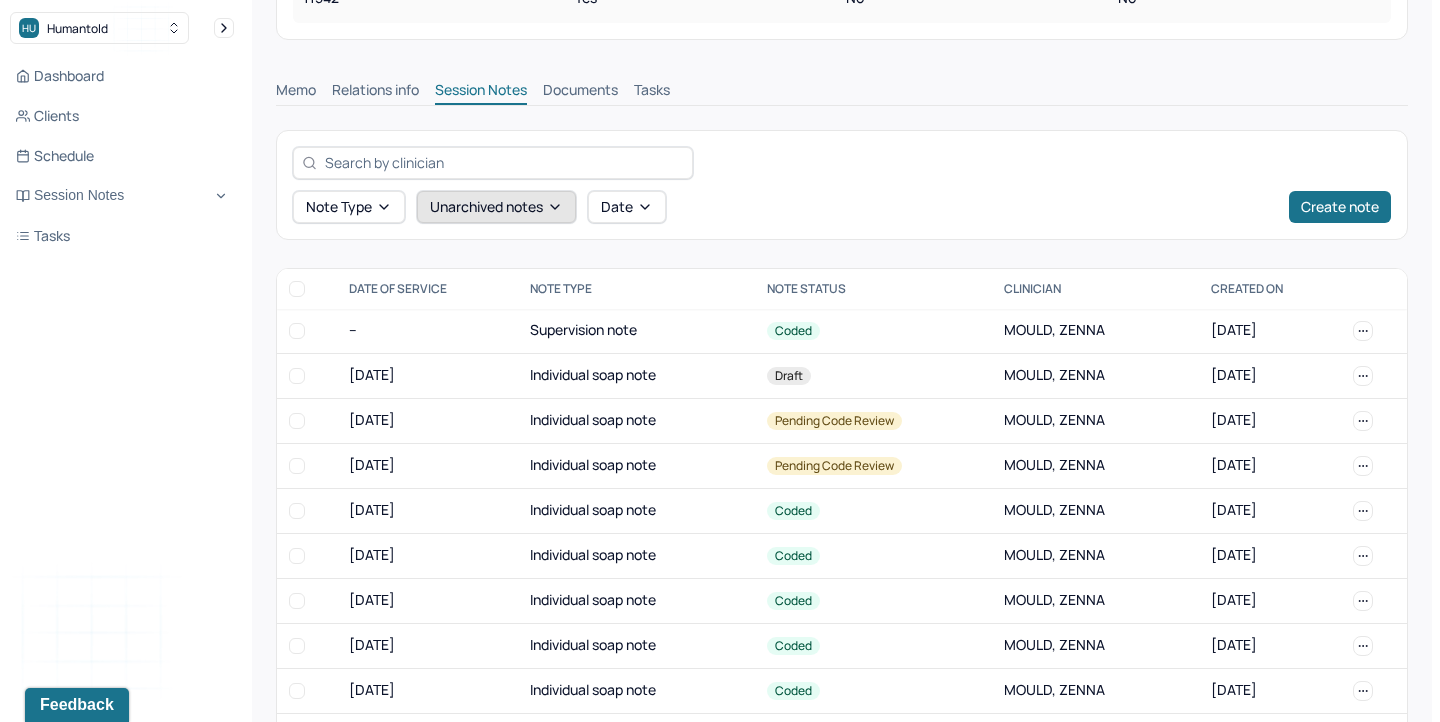 scroll, scrollTop: 420, scrollLeft: 0, axis: vertical 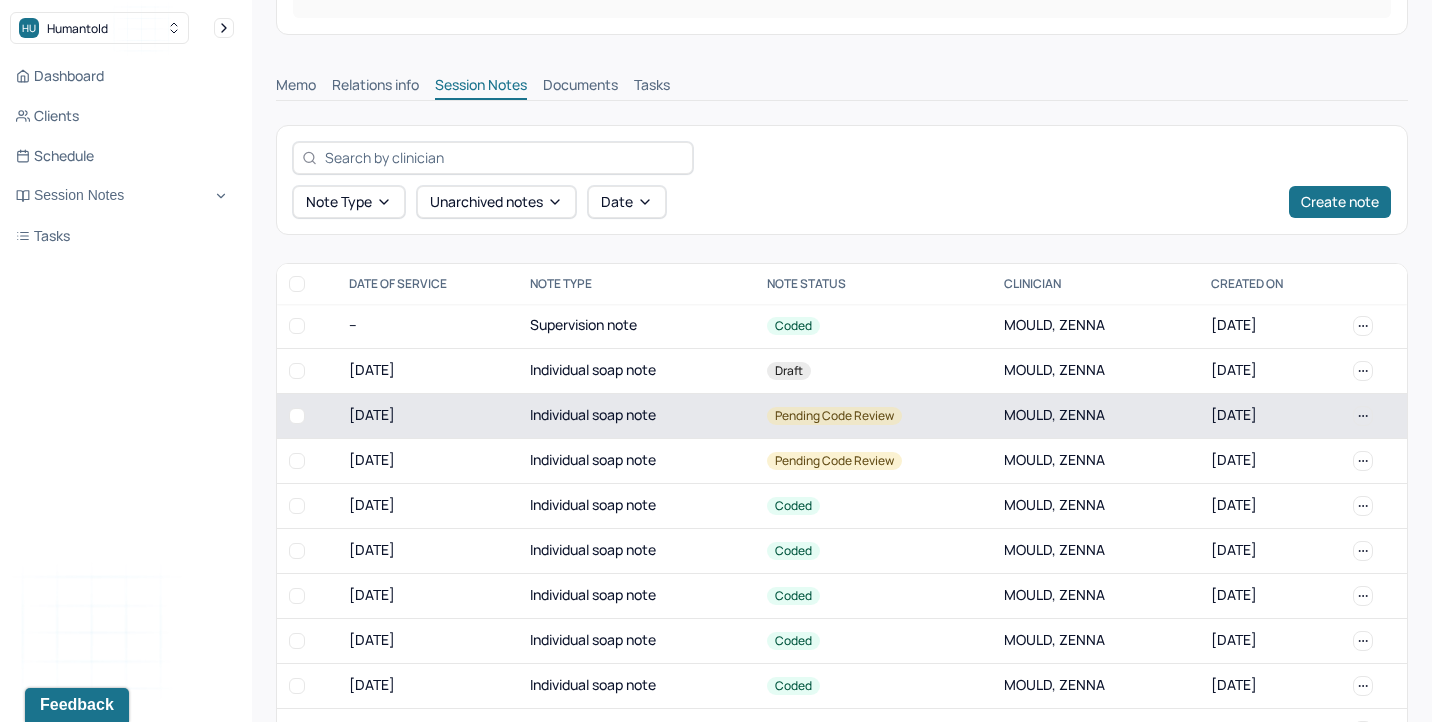 click on "Individual soap note" at bounding box center [636, 415] 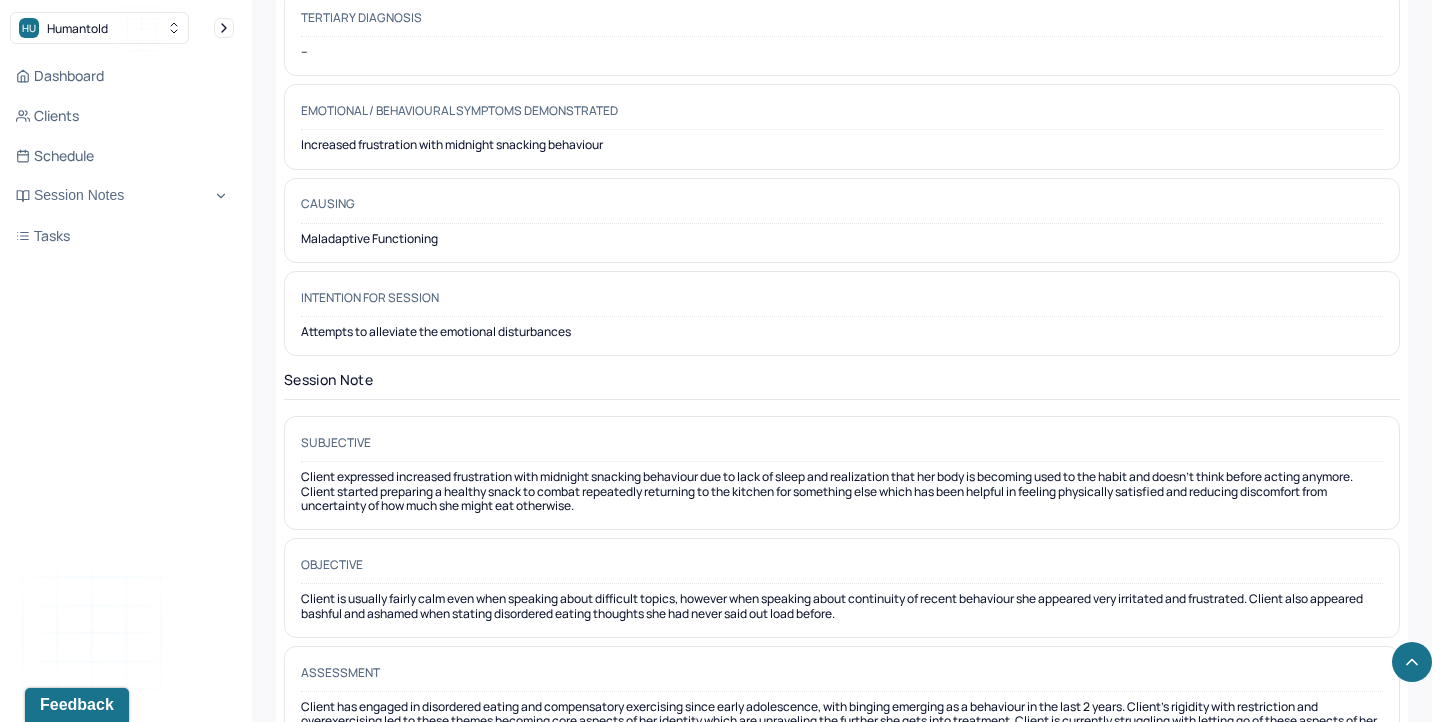 scroll, scrollTop: 1624, scrollLeft: 0, axis: vertical 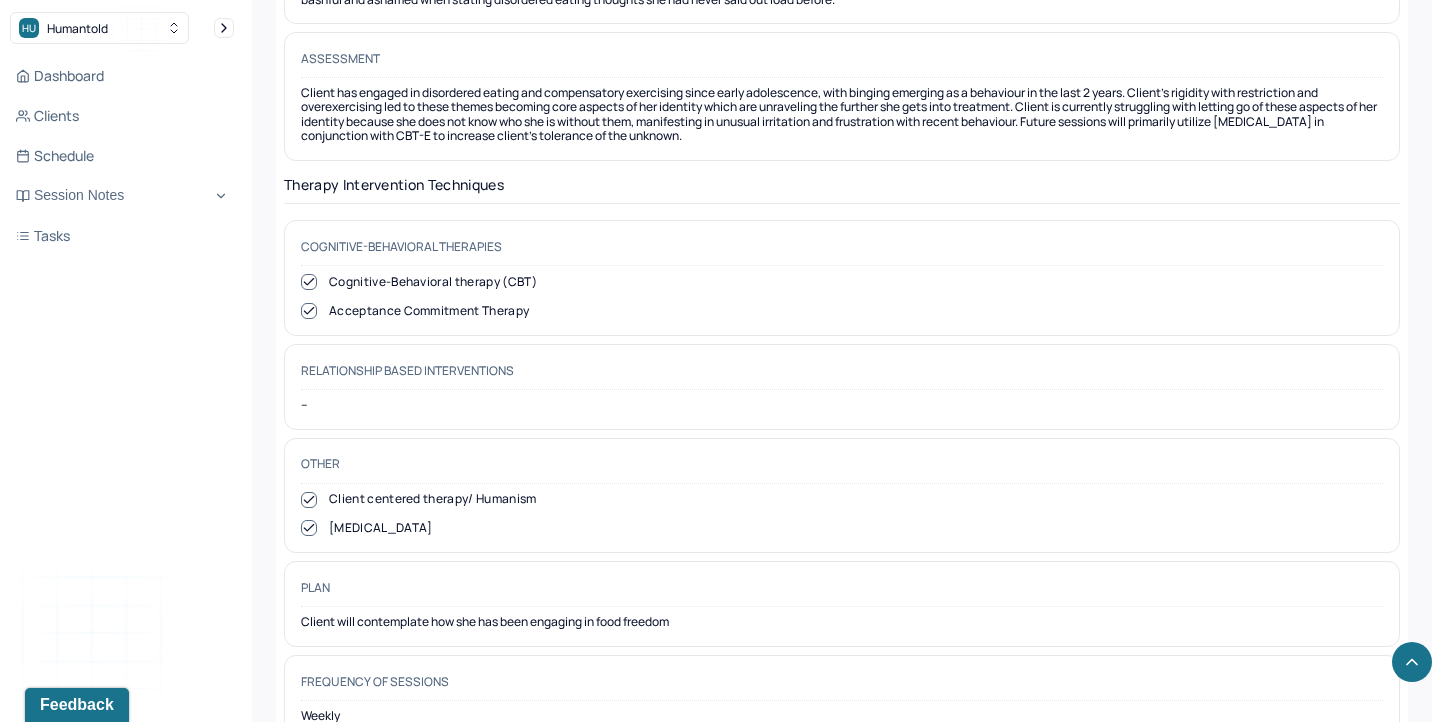 drag, startPoint x: 301, startPoint y: 535, endPoint x: 914, endPoint y: 118, distance: 741.3892 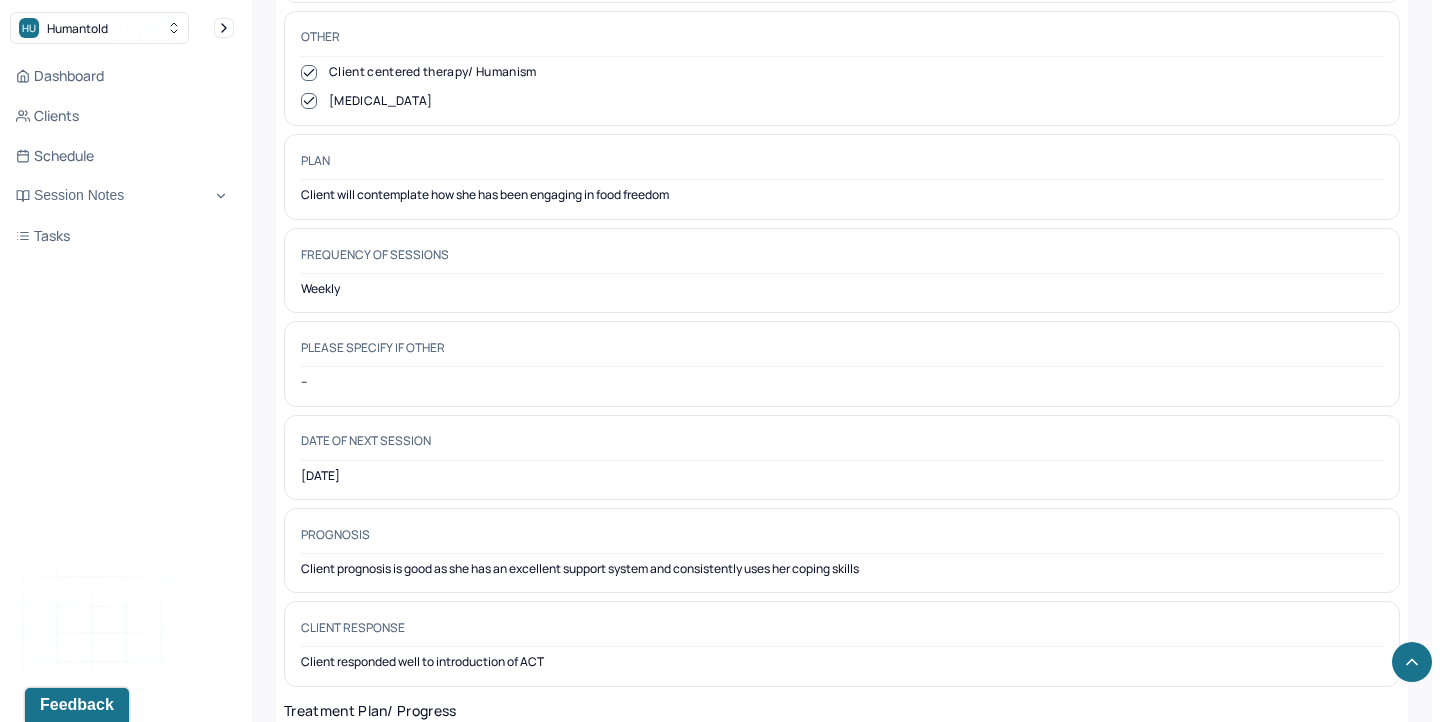 scroll, scrollTop: 2518, scrollLeft: 0, axis: vertical 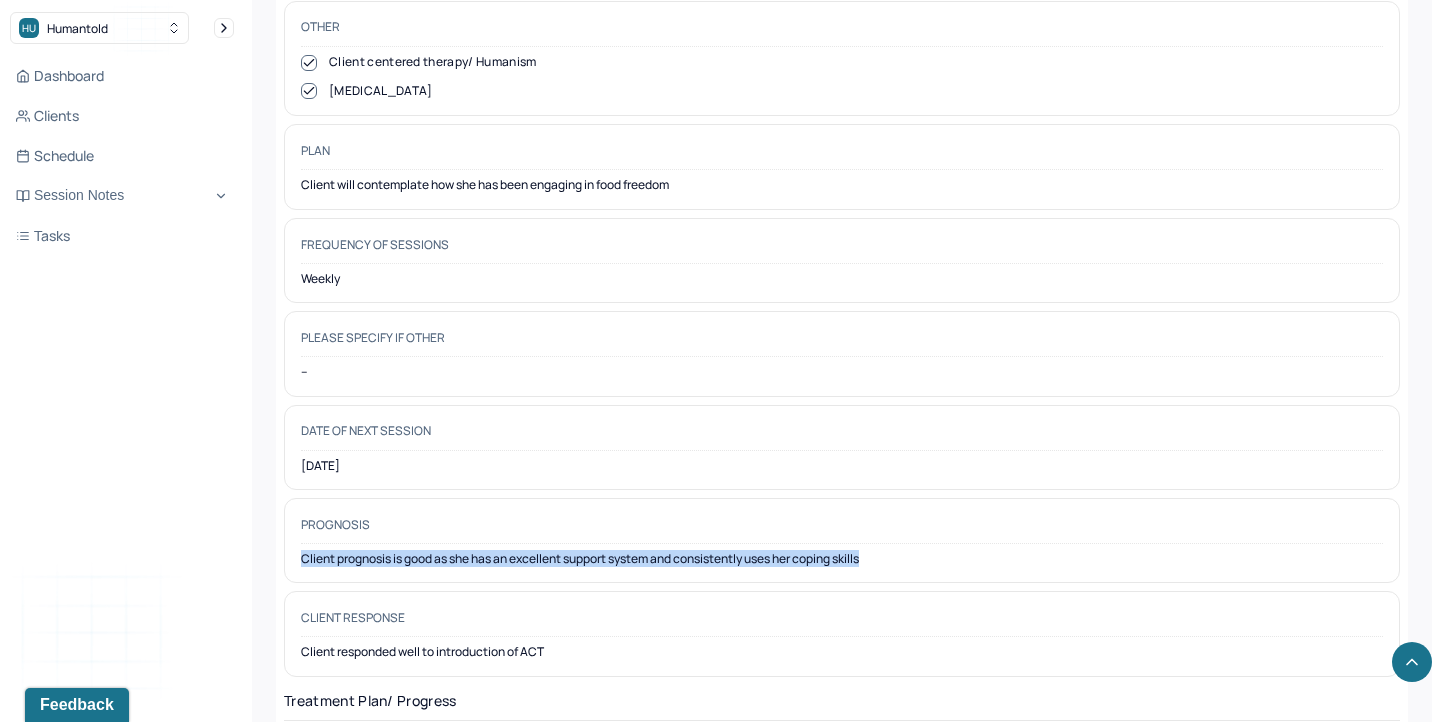 drag, startPoint x: 303, startPoint y: 537, endPoint x: 756, endPoint y: 547, distance: 453.11035 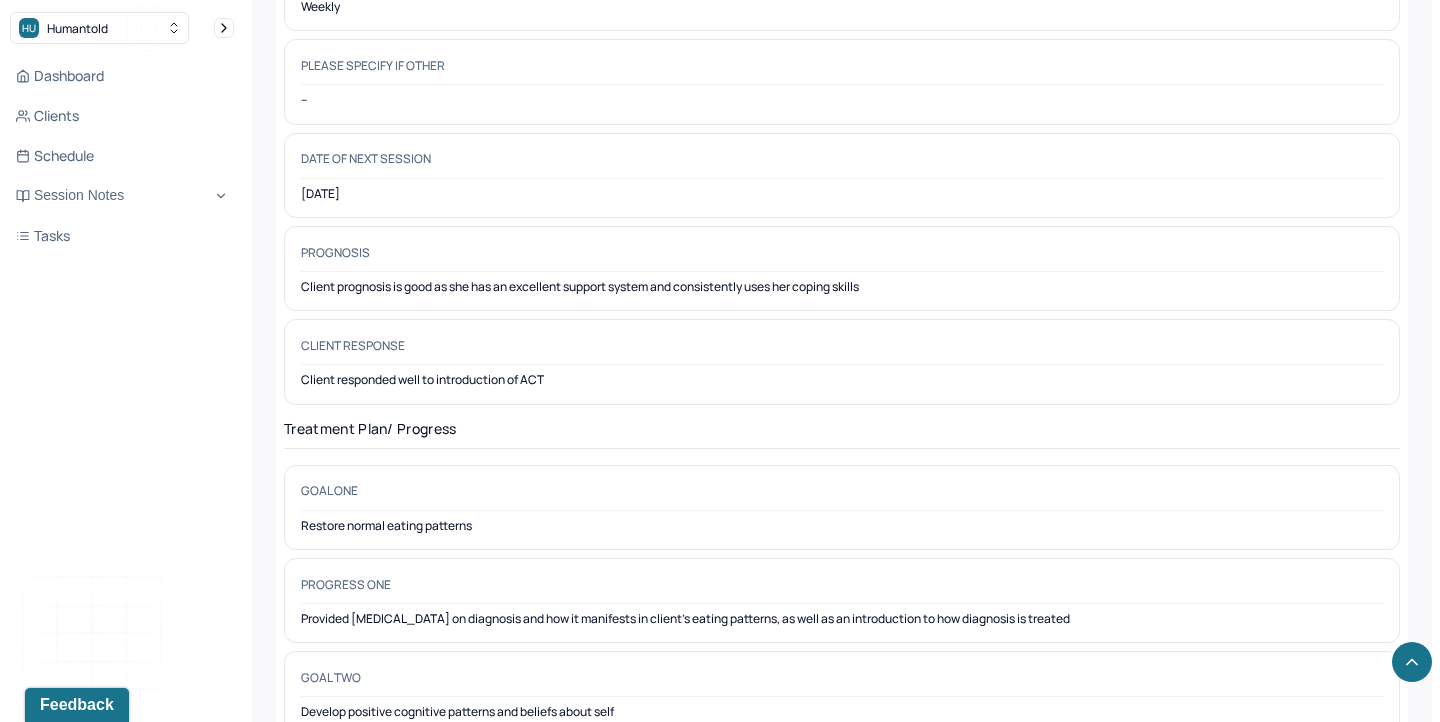 click on "Dashboard Clients Schedule Session Notes Tasks ZM Zenna   Mould provider Logout" at bounding box center [122, 381] 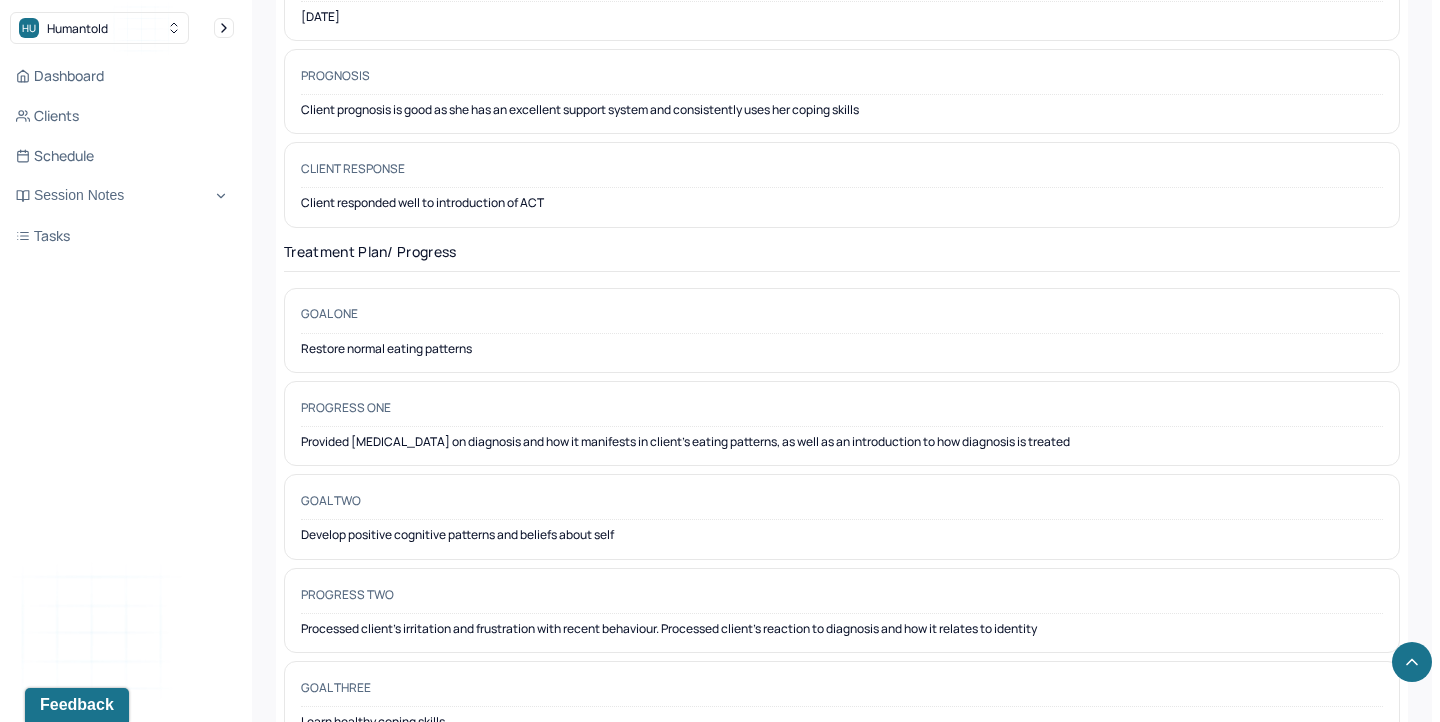 scroll, scrollTop: 2999, scrollLeft: 0, axis: vertical 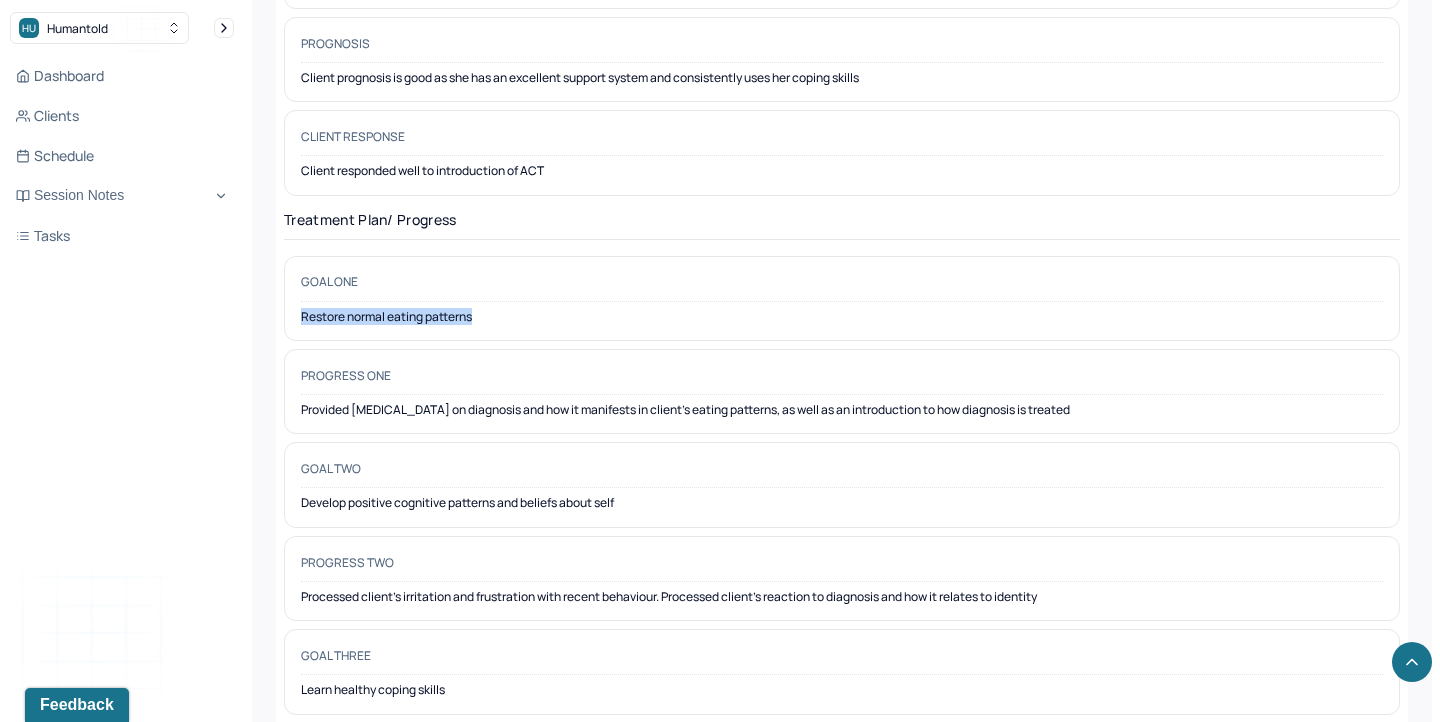 drag, startPoint x: 476, startPoint y: 295, endPoint x: 298, endPoint y: 284, distance: 178.33957 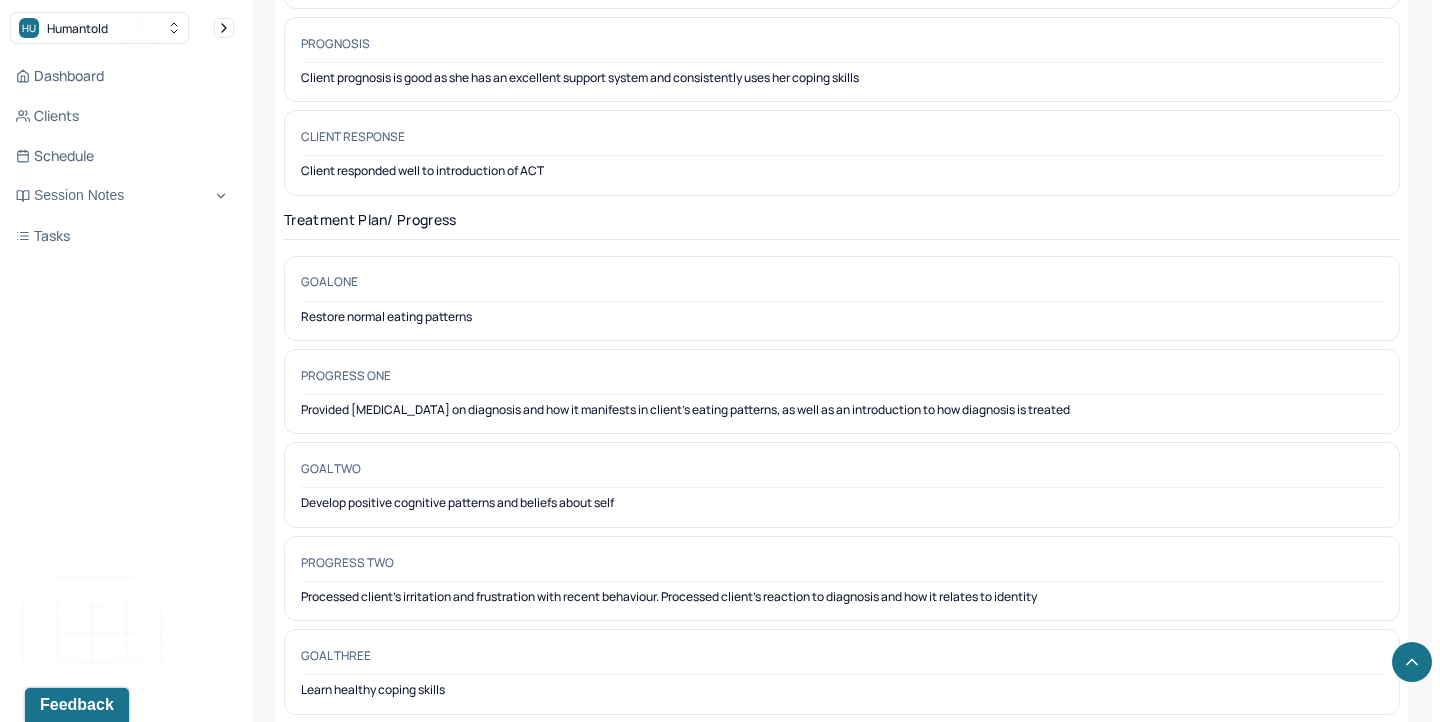 click on "LH Lara's   Individual soap note -- Pending code review Actions PROVIDER MOULD, ZENNA CLIENT NAME HANLEY, LARA APPOINTMENT Individual therapy   MANTLE CLAIM ID -- PAYER CLAIM ID -- SUBMISSION -- POS CODE 10 - Telehealth Provided in Patient's Home DOB 05/28/2000  (25 Yrs) INSURANCE CARE CHART NUMBER HWWX841 CPT CODE 90837 DATE OF SERVICE 07/25/2025   1:00 PM   -   2:00 PM ( 1hr ) SIGNATURE ZM  (07/25/2025, 2:39 PM) MODIFIER 95 Telemedicine DIAGNOSIS Primary:   F50.02 ANOREXIA NERVOSA, BINGE-EATING/PURGING TYPE ,  Secondary:   -- Tertiary:   -- Session Note Claims Payments History Remits Content Messages Change requested Activity Sections Session note Therapy intervention techniques Treatment plan/ progress Sections NOTE CONTENT Appointment location teletherapy Client Teletherapy Location Home Provider Teletherapy Location Home Consent was received for the teletherapy session Consent was received for the teletherapy session The teletherapy session was conducted via video Primary diagnosis Secondary diagnosis --" at bounding box center [842, -952] 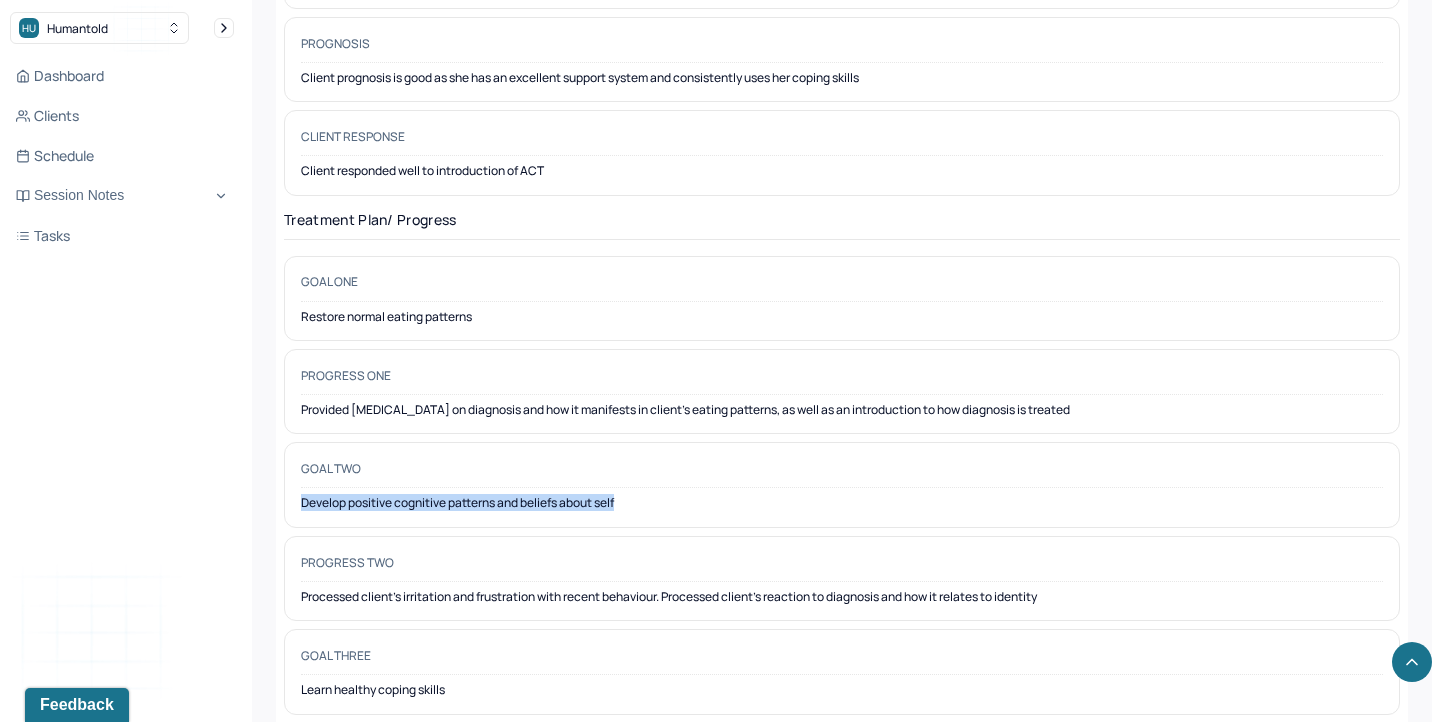 drag, startPoint x: 303, startPoint y: 476, endPoint x: 556, endPoint y: 492, distance: 253.50542 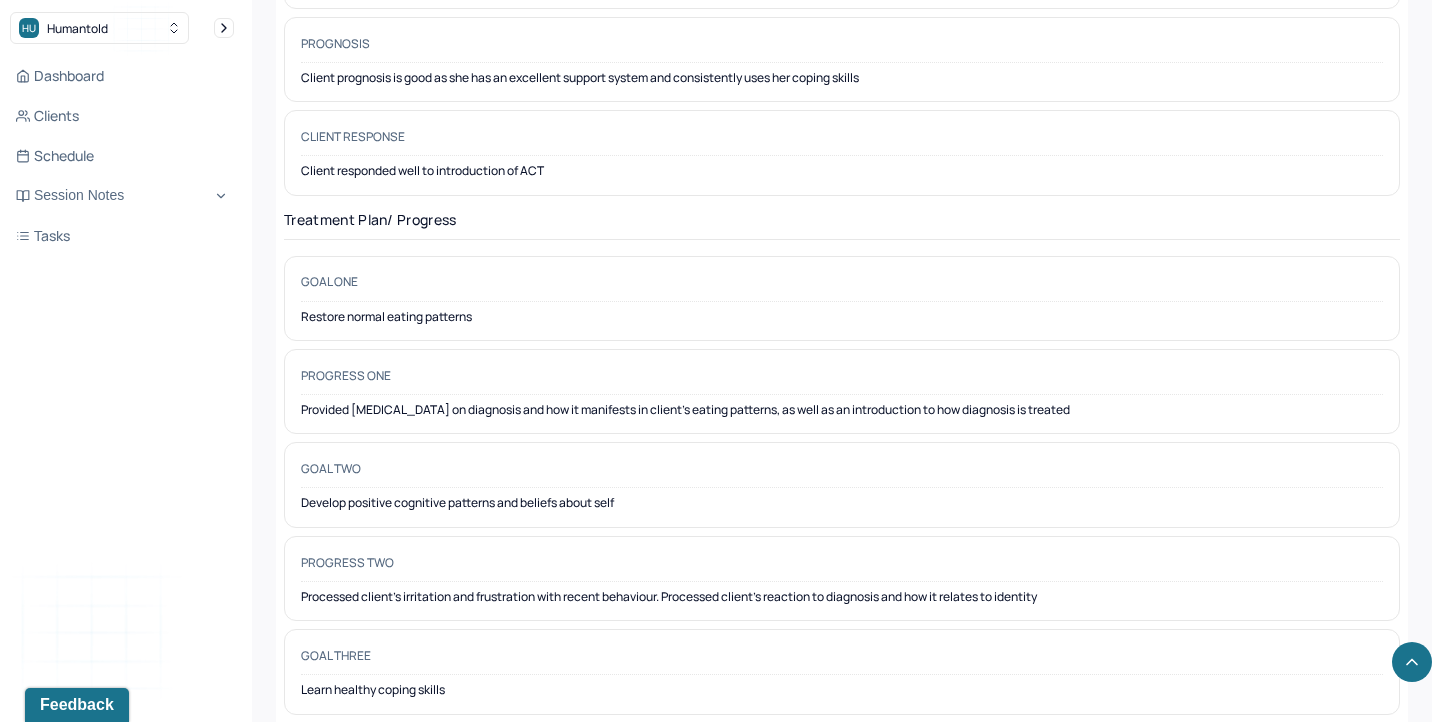 click on "LH Lara's   Individual soap note -- Pending code review Actions PROVIDER MOULD, ZENNA CLIENT NAME HANLEY, LARA APPOINTMENT Individual therapy   MANTLE CLAIM ID -- PAYER CLAIM ID -- SUBMISSION -- POS CODE 10 - Telehealth Provided in Patient's Home DOB 05/28/2000  (25 Yrs) INSURANCE CARE CHART NUMBER HWWX841 CPT CODE 90837 DATE OF SERVICE 07/25/2025   1:00 PM   -   2:00 PM ( 1hr ) SIGNATURE ZM  (07/25/2025, 2:39 PM) MODIFIER 95 Telemedicine DIAGNOSIS Primary:   F50.02 ANOREXIA NERVOSA, BINGE-EATING/PURGING TYPE ,  Secondary:   -- Tertiary:   -- Session Note Claims Payments History Remits Content Messages Change requested Activity Sections Session note Therapy intervention techniques Treatment plan/ progress Sections NOTE CONTENT Appointment location teletherapy Client Teletherapy Location Home Provider Teletherapy Location Home Consent was received for the teletherapy session Consent was received for the teletherapy session The teletherapy session was conducted via video Primary diagnosis Secondary diagnosis --" at bounding box center [842, -952] 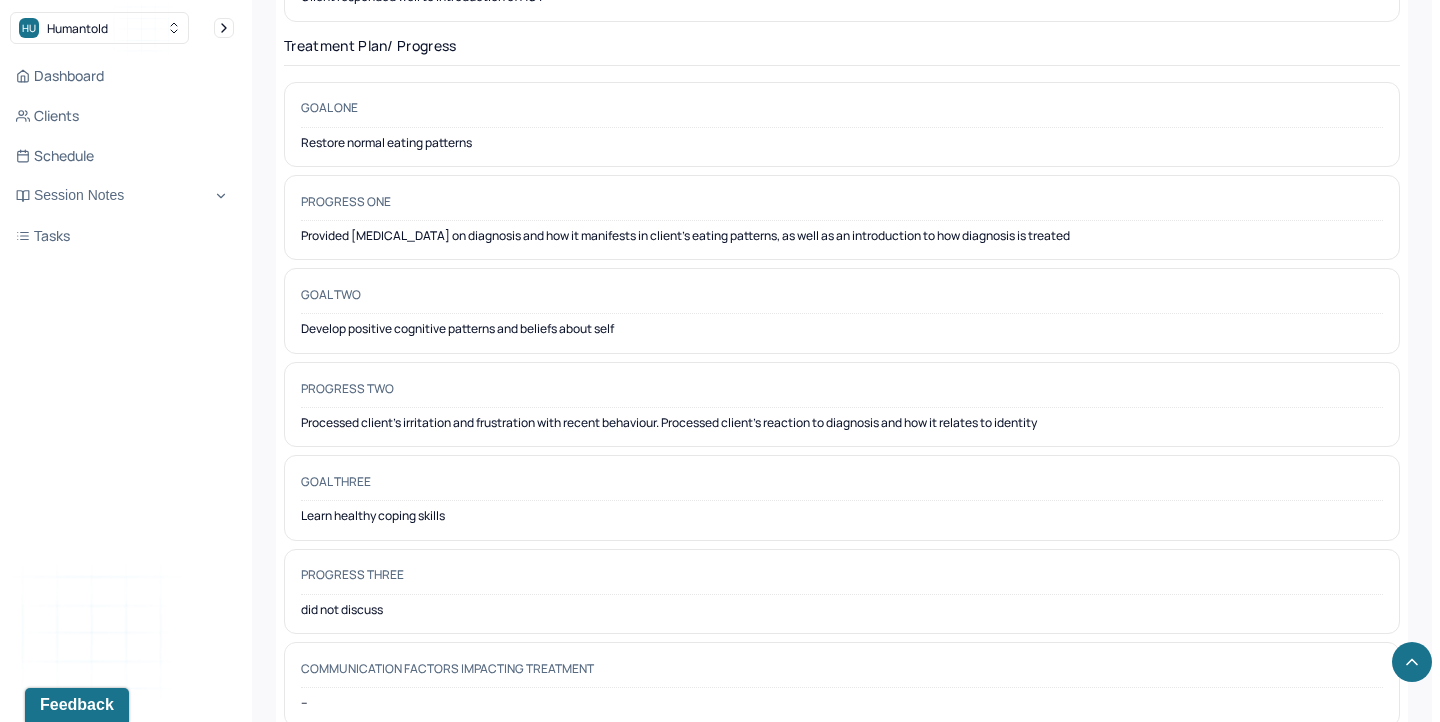 scroll, scrollTop: 3182, scrollLeft: 0, axis: vertical 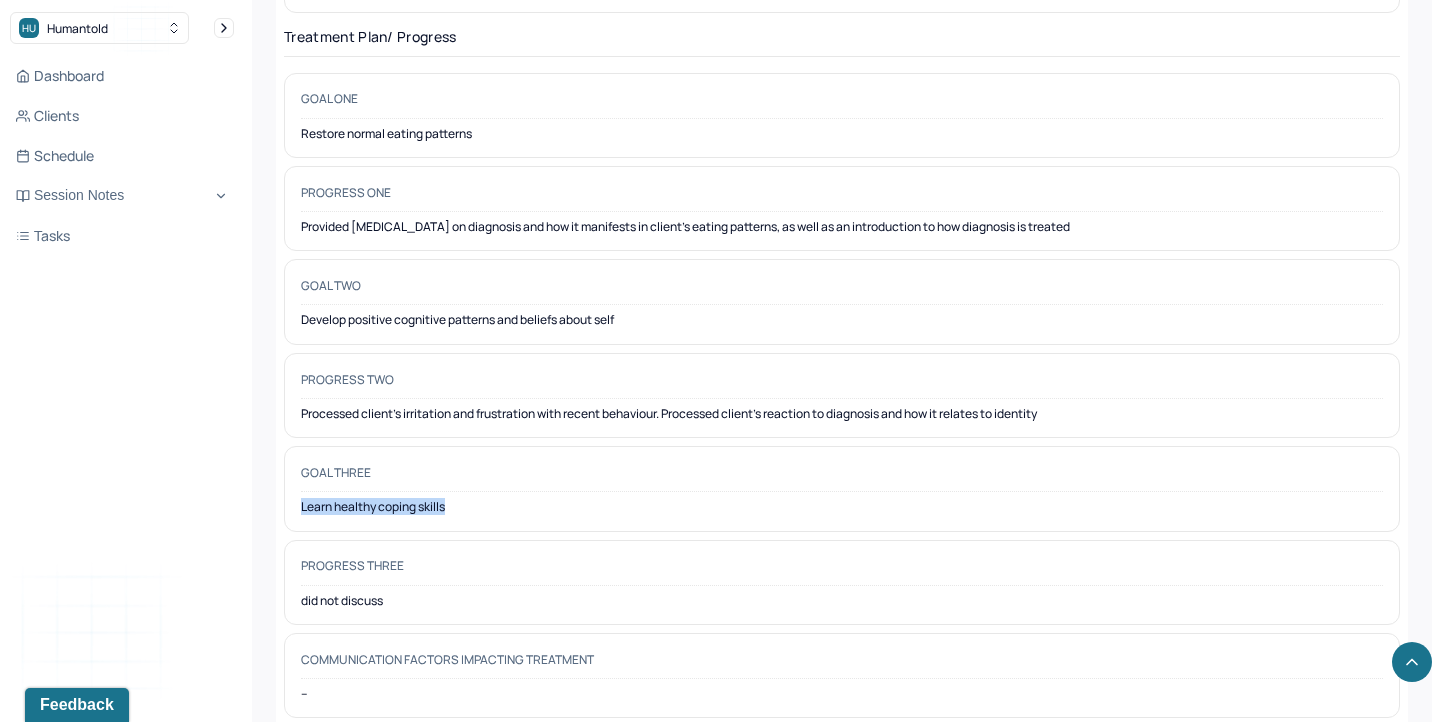 drag, startPoint x: 449, startPoint y: 479, endPoint x: 300, endPoint y: 475, distance: 149.05368 